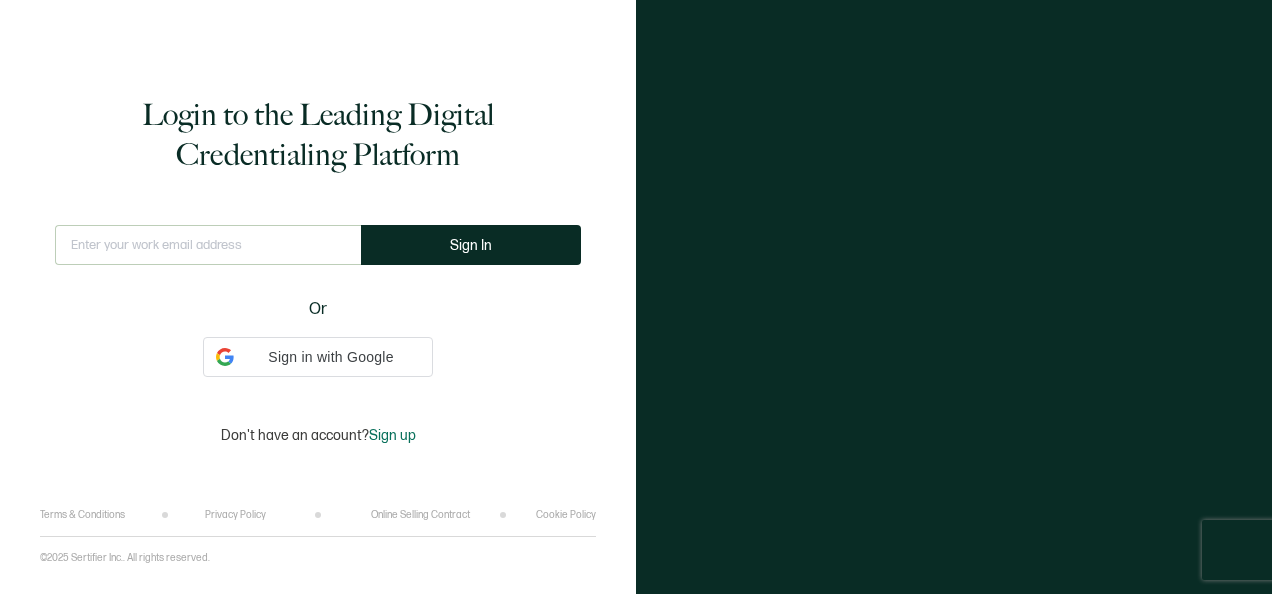 scroll, scrollTop: 0, scrollLeft: 0, axis: both 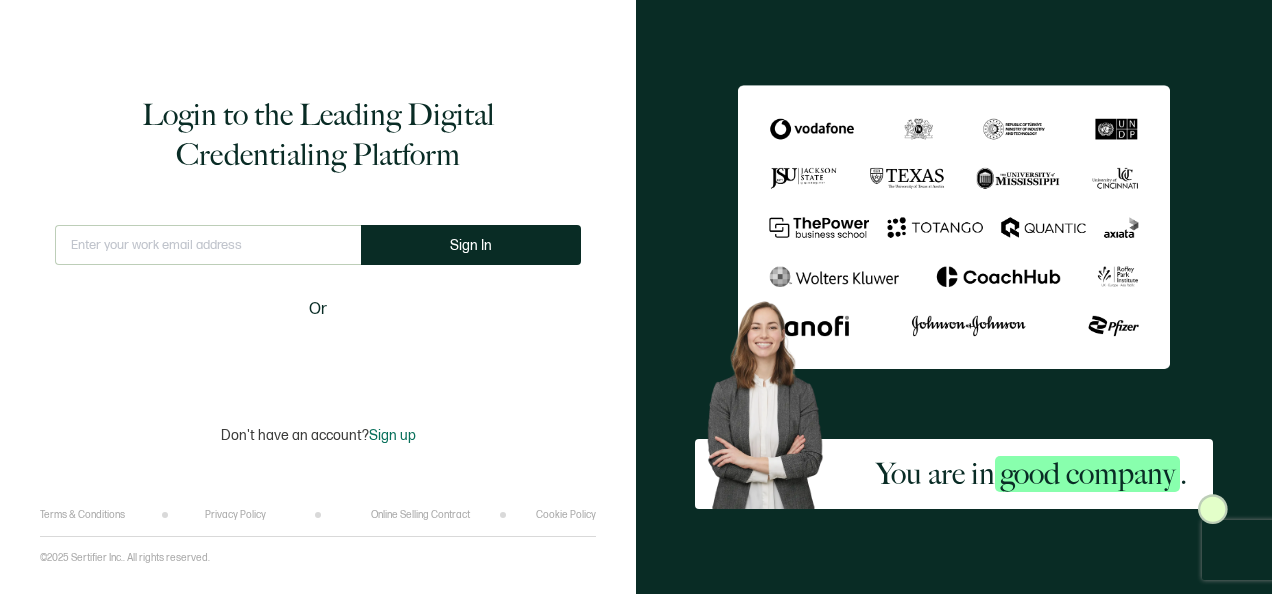 click at bounding box center [208, 245] 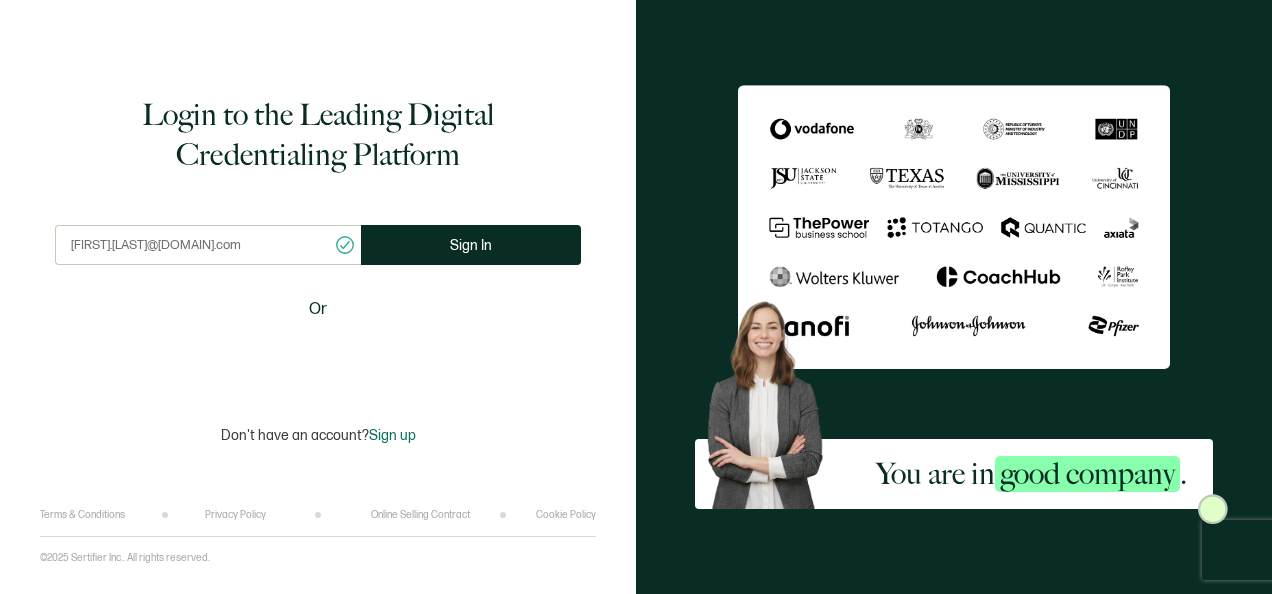 click on "[EMAIL]   This doesn't look like a valid email.
Sign In" at bounding box center [318, 253] 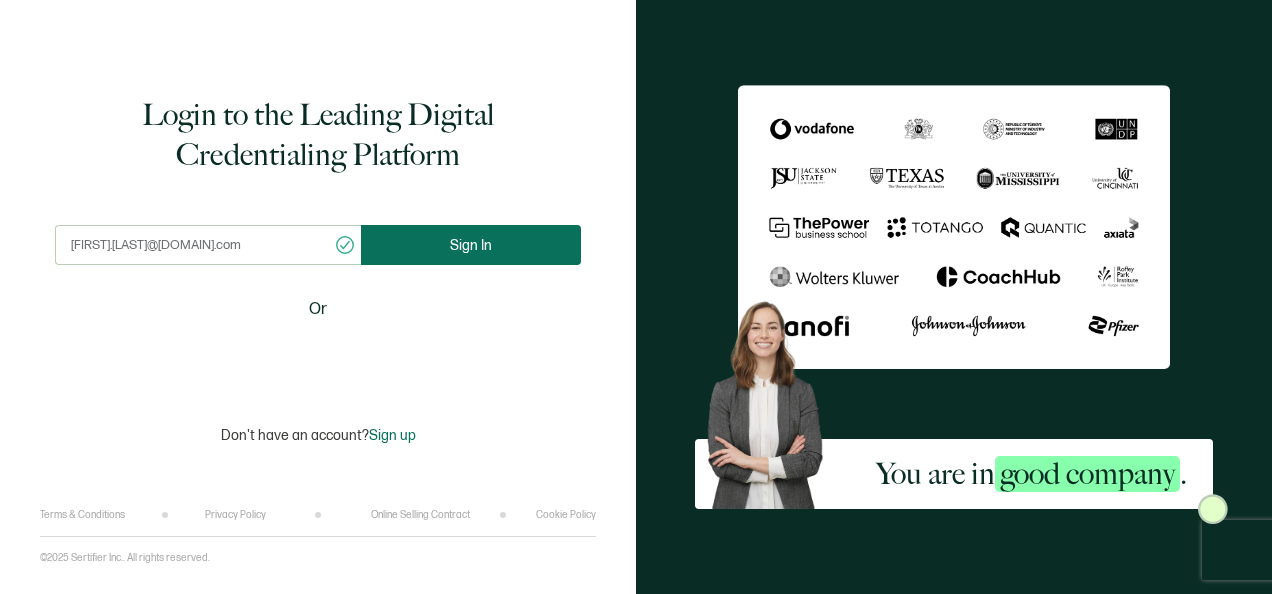 drag, startPoint x: 430, startPoint y: 266, endPoint x: 411, endPoint y: 254, distance: 22.472204 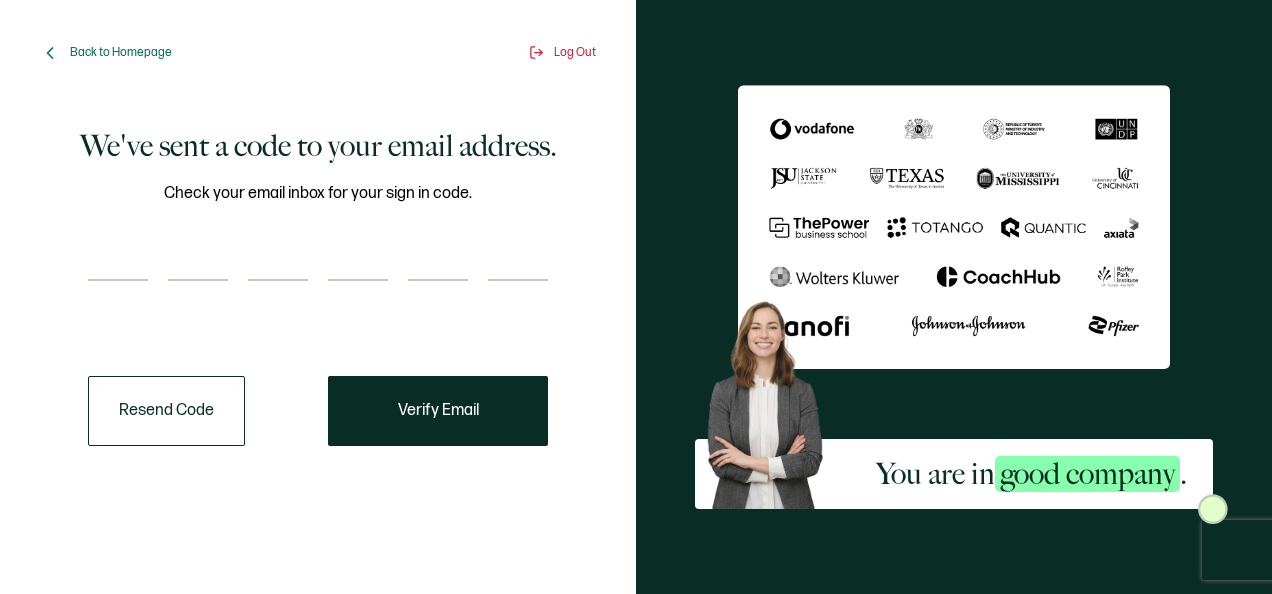 click at bounding box center (118, 261) 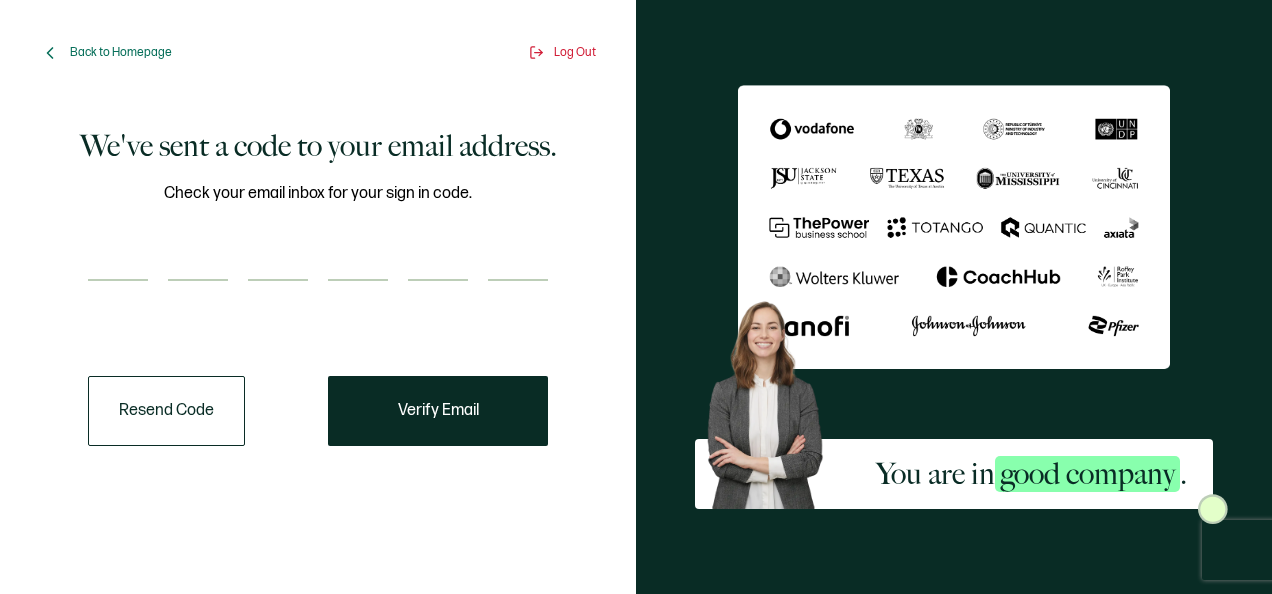 type on "7" 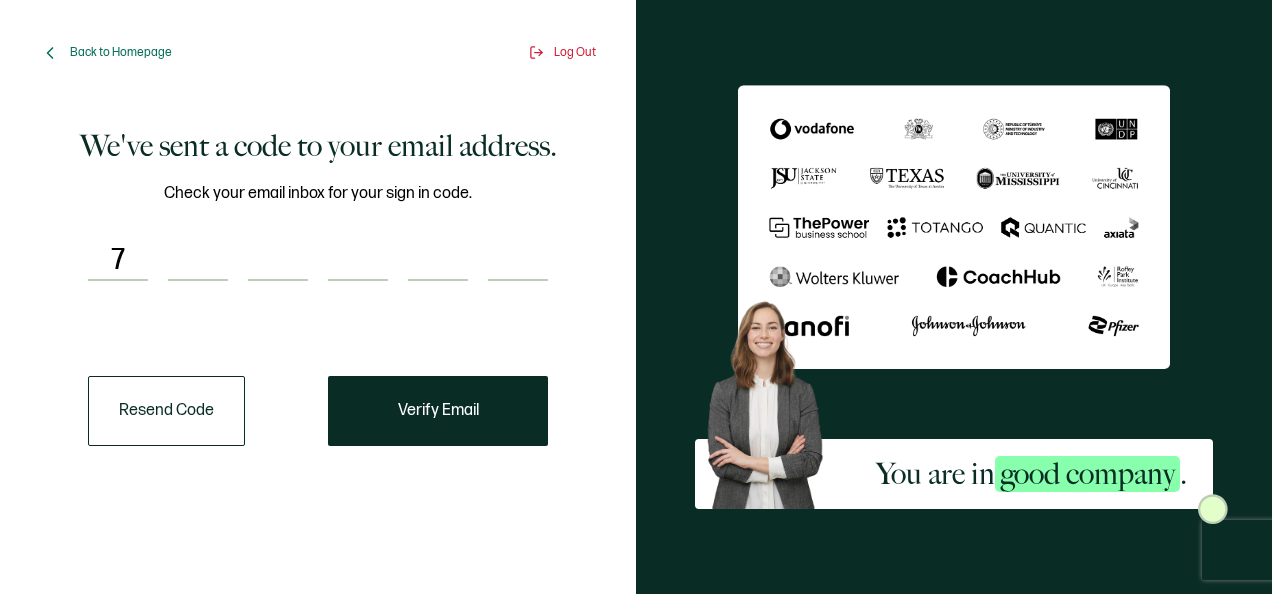 type on "0" 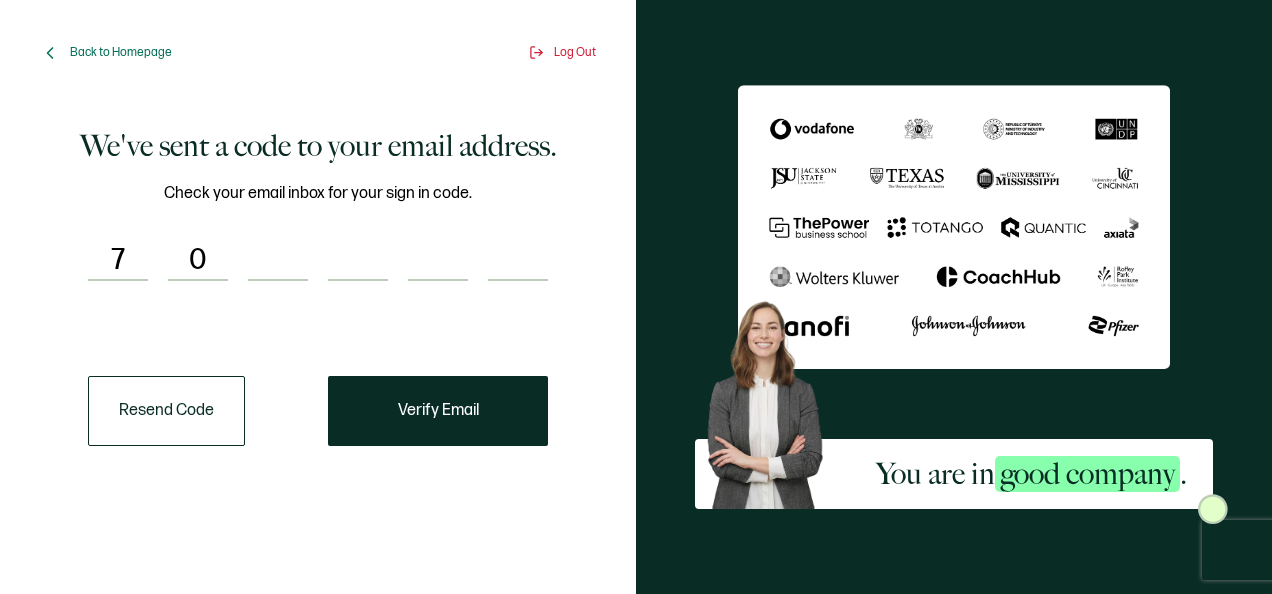 type on "1" 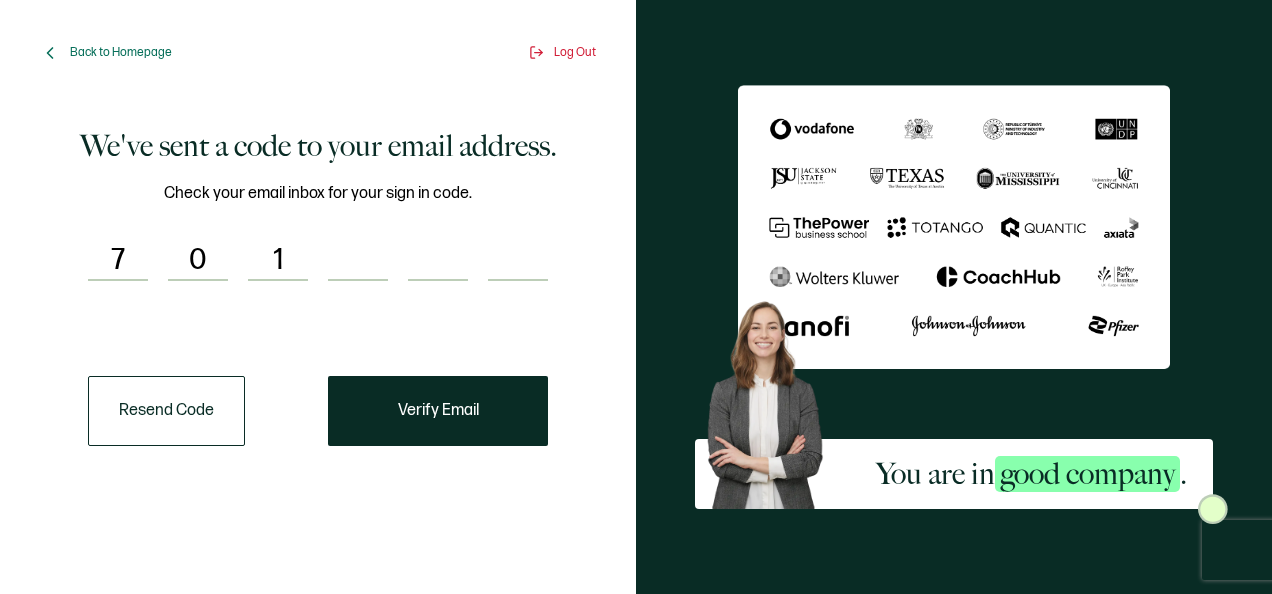 type on "9" 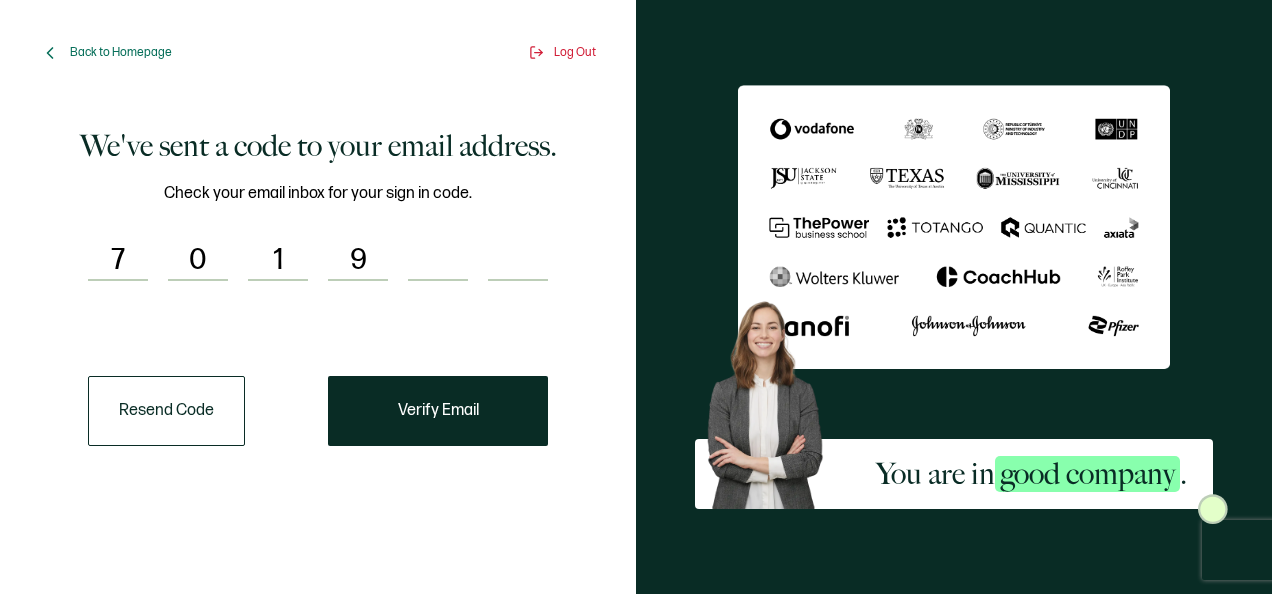 type on "6" 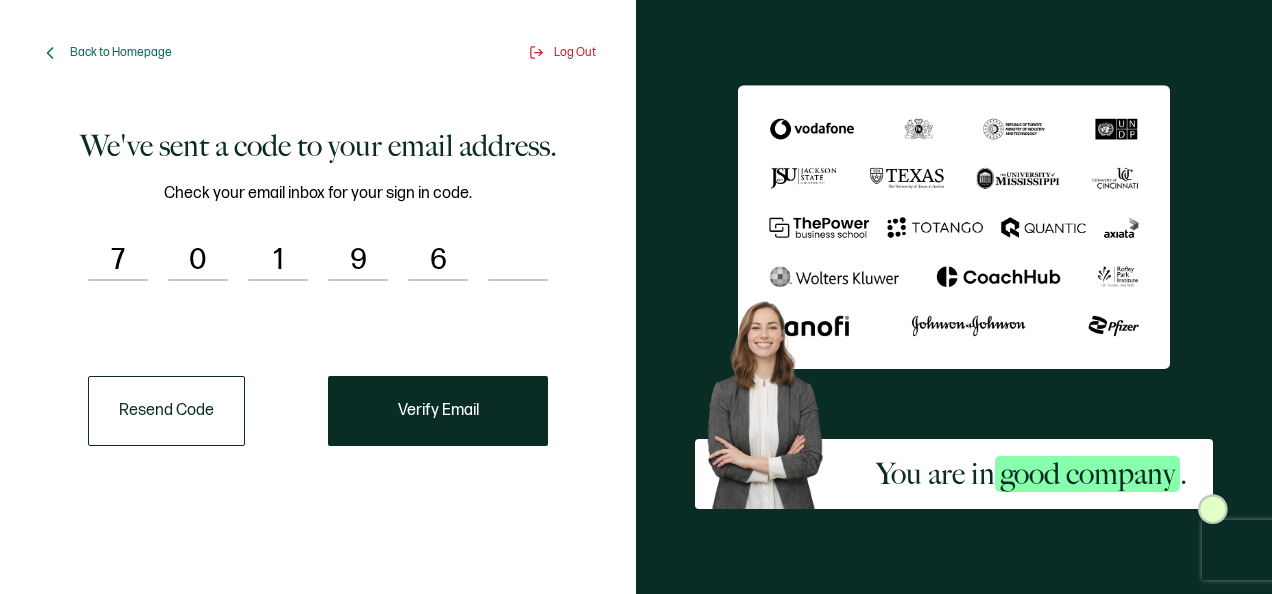 type on "6" 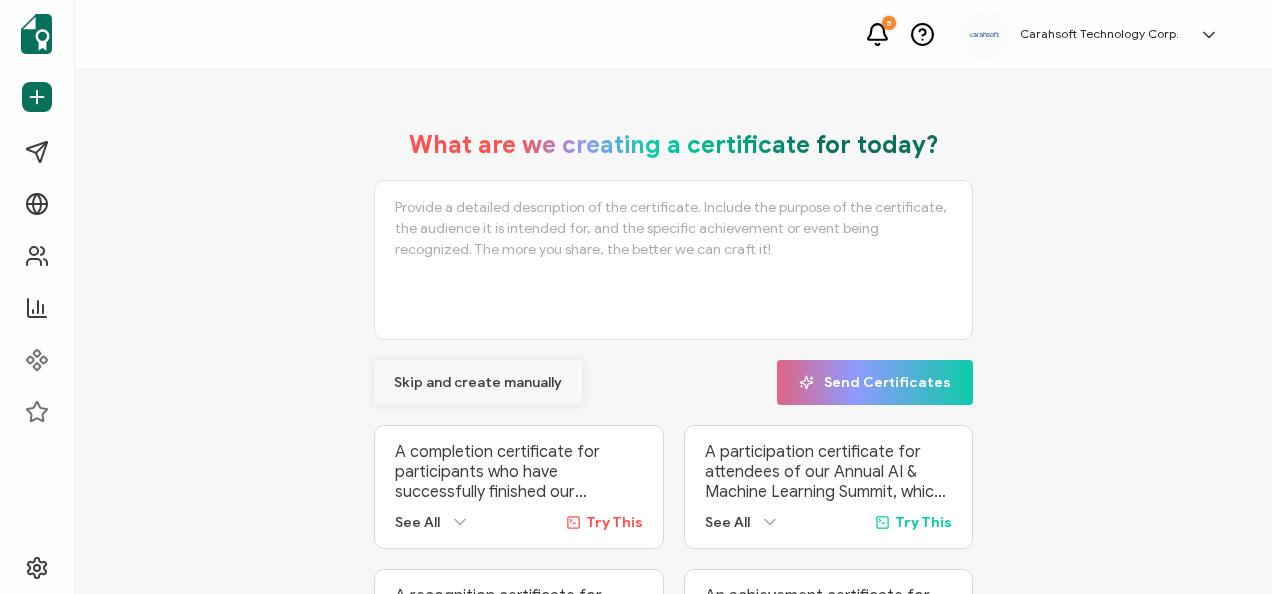 click on "Skip and create manually" at bounding box center (478, 383) 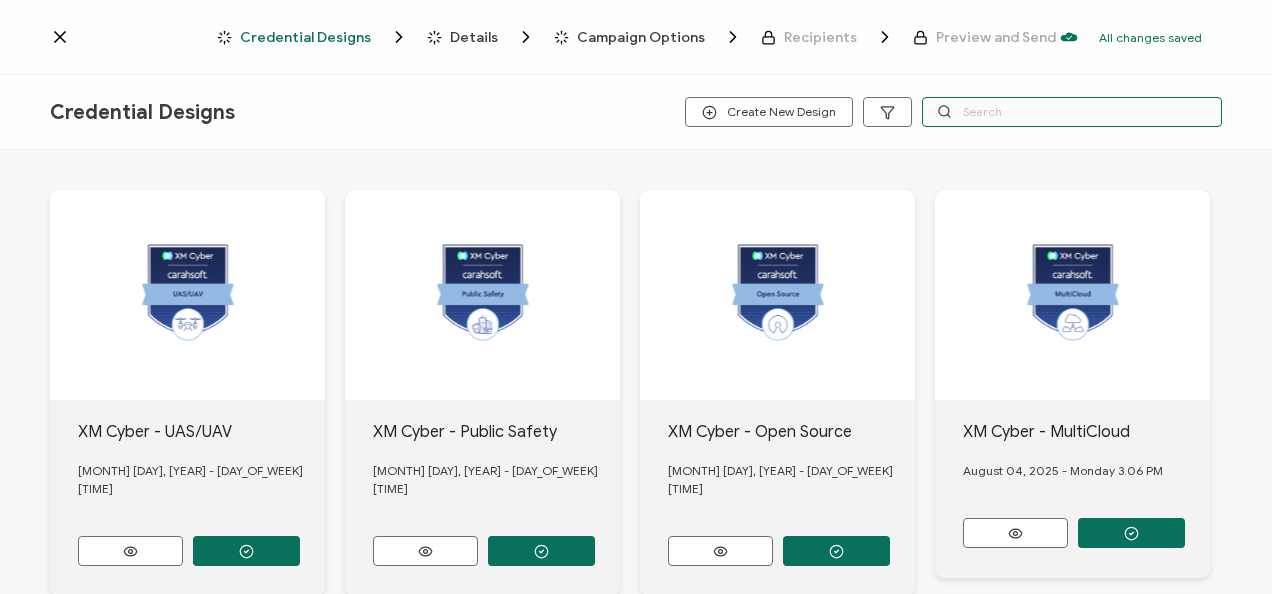 click at bounding box center [1072, 112] 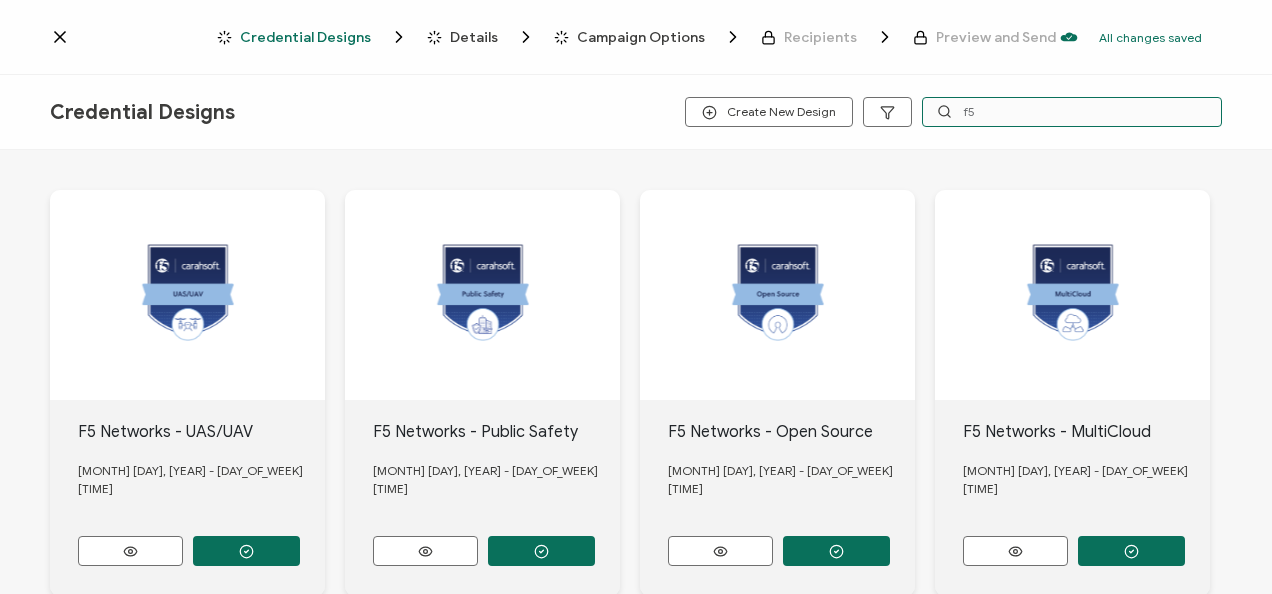 click on "f5" at bounding box center [1072, 112] 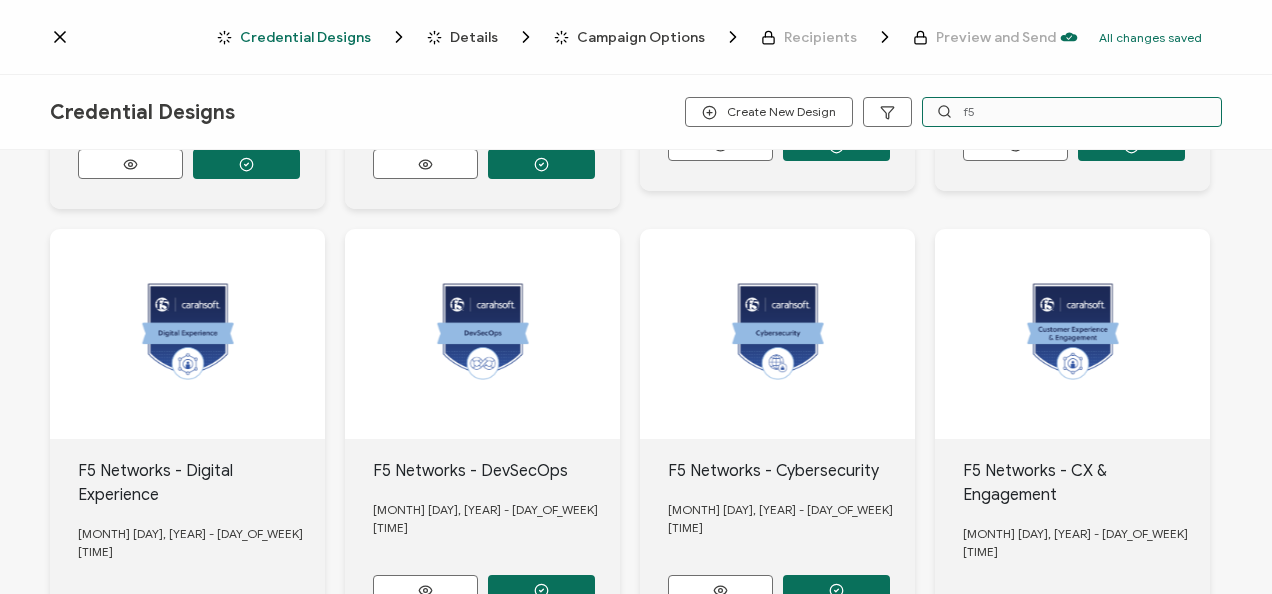 scroll, scrollTop: 811, scrollLeft: 0, axis: vertical 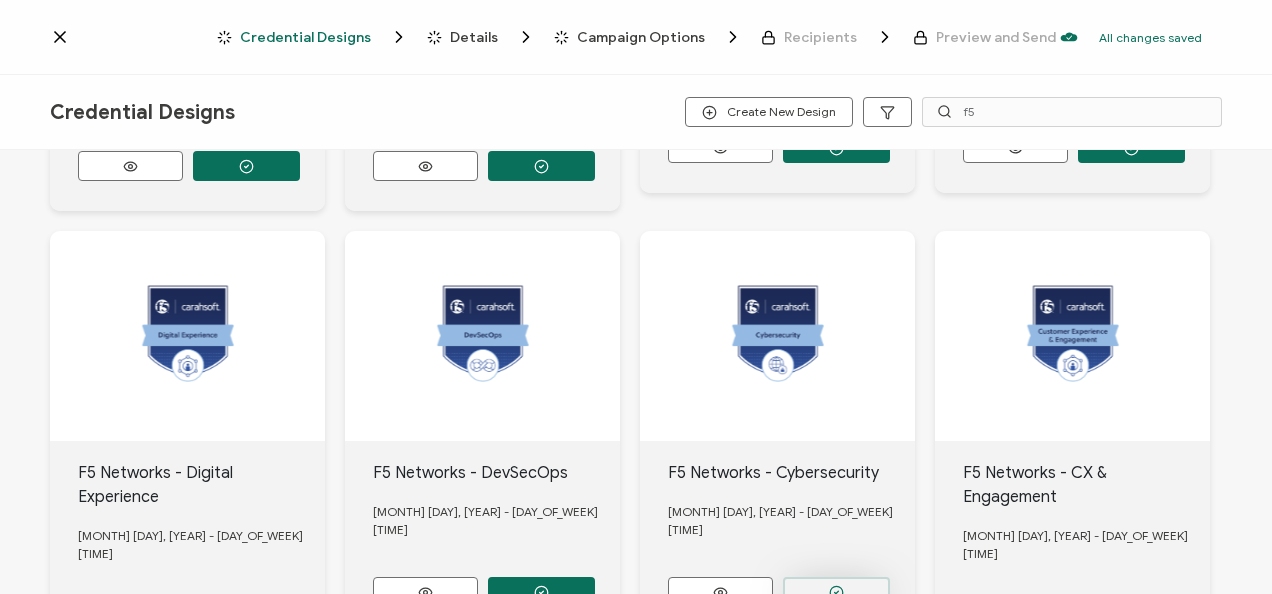 click at bounding box center (246, -260) 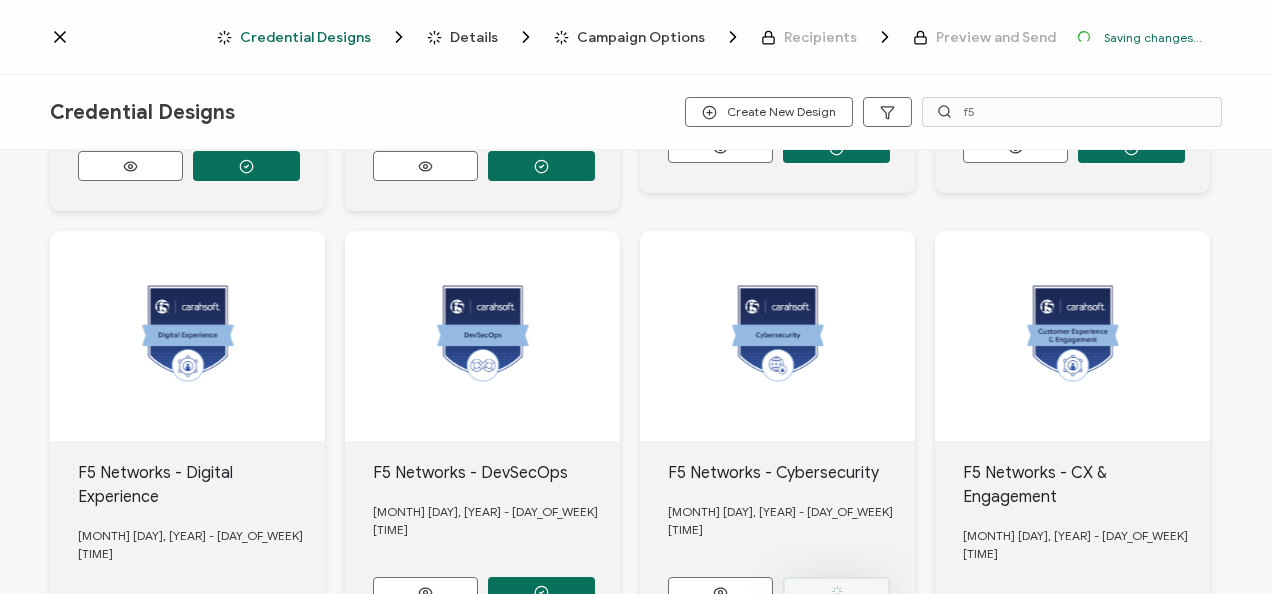 scroll, scrollTop: 927, scrollLeft: 0, axis: vertical 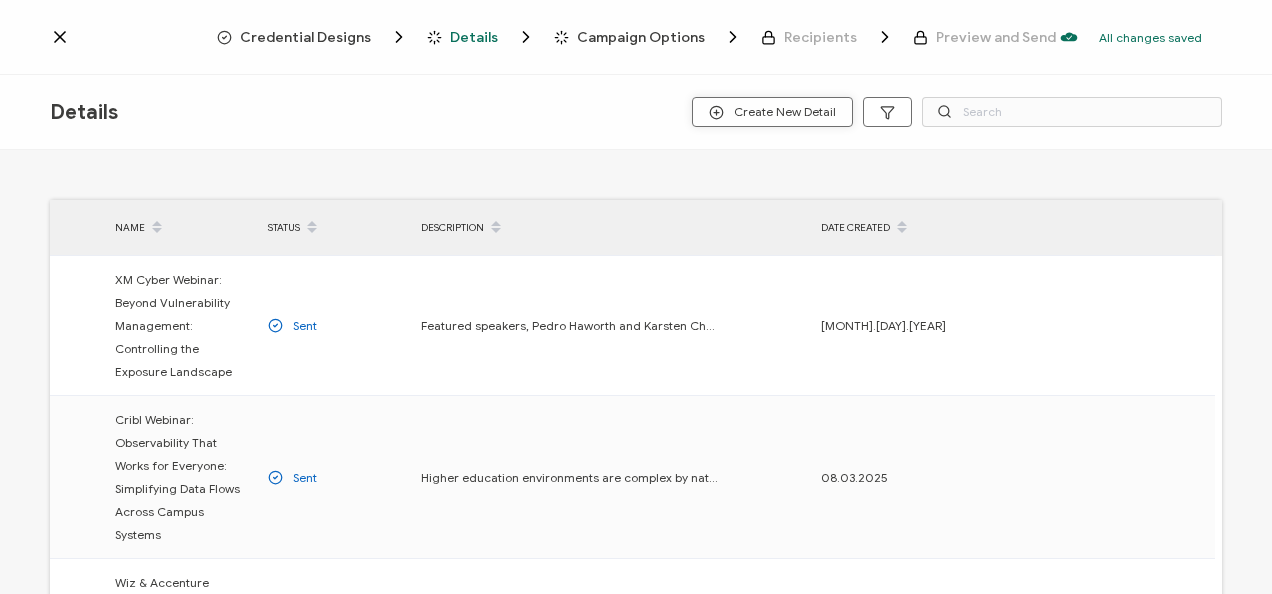 click on "Create New Detail" at bounding box center [772, 112] 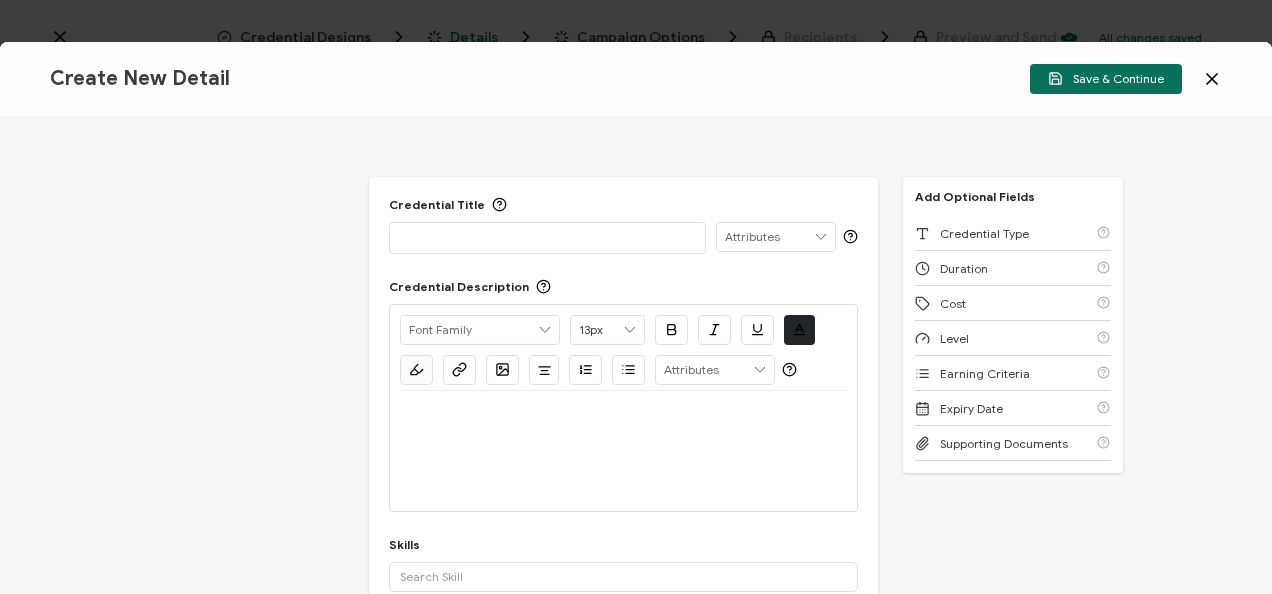click at bounding box center (547, 237) 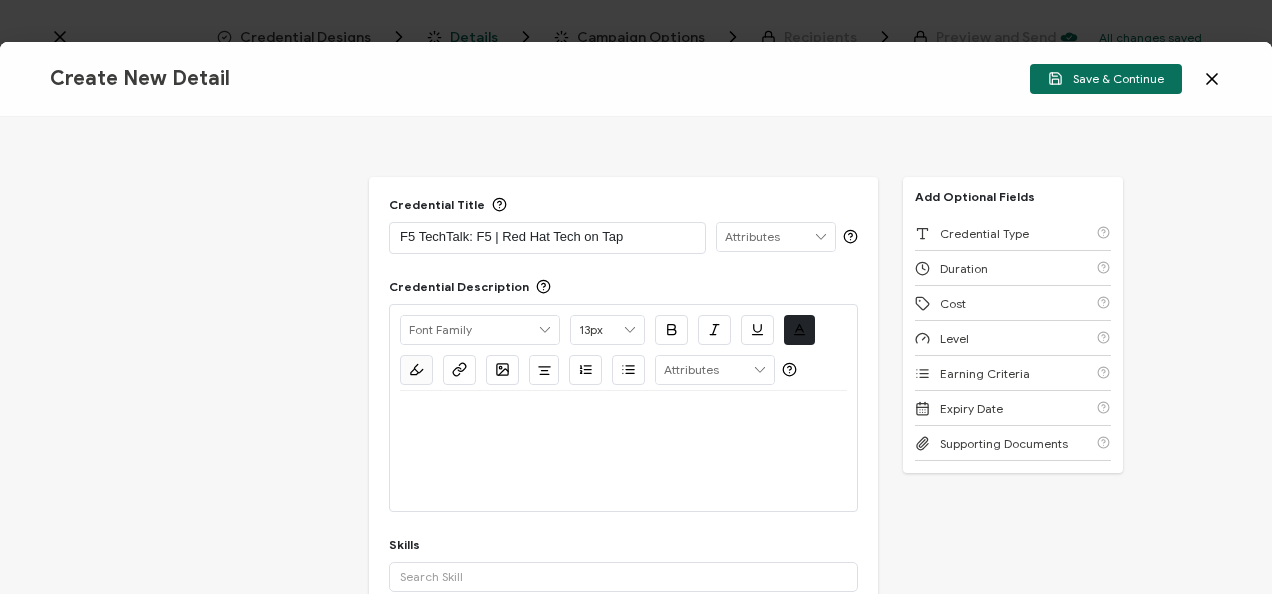 click at bounding box center [623, 415] 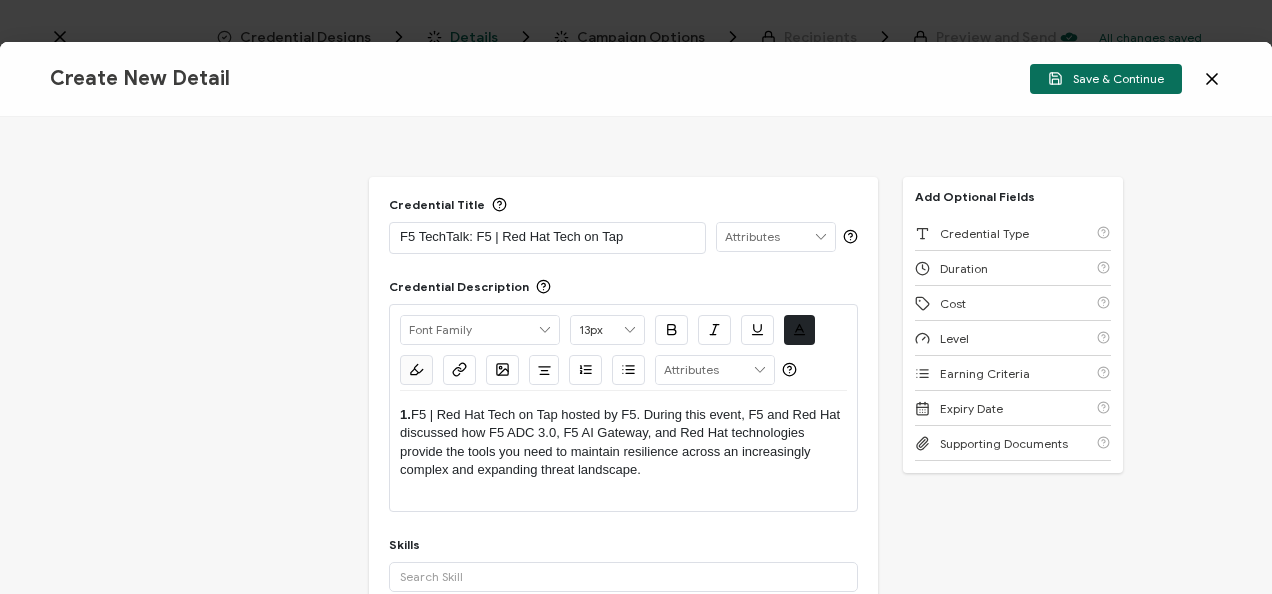 scroll, scrollTop: 0, scrollLeft: 0, axis: both 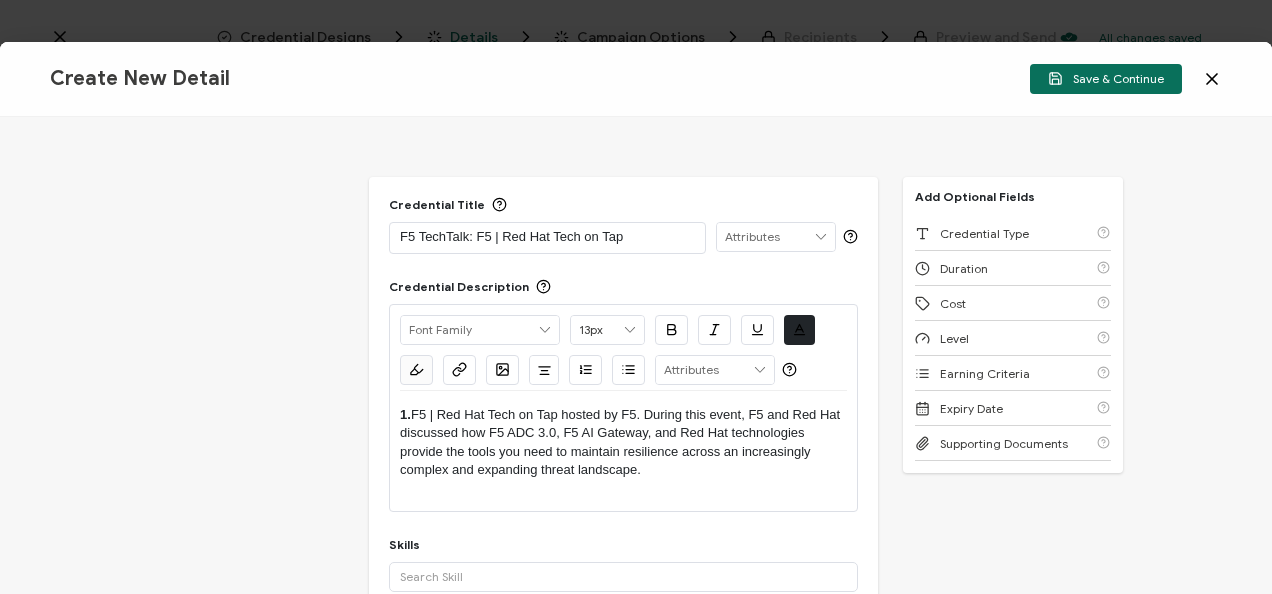 click on "1." at bounding box center (405, 414) 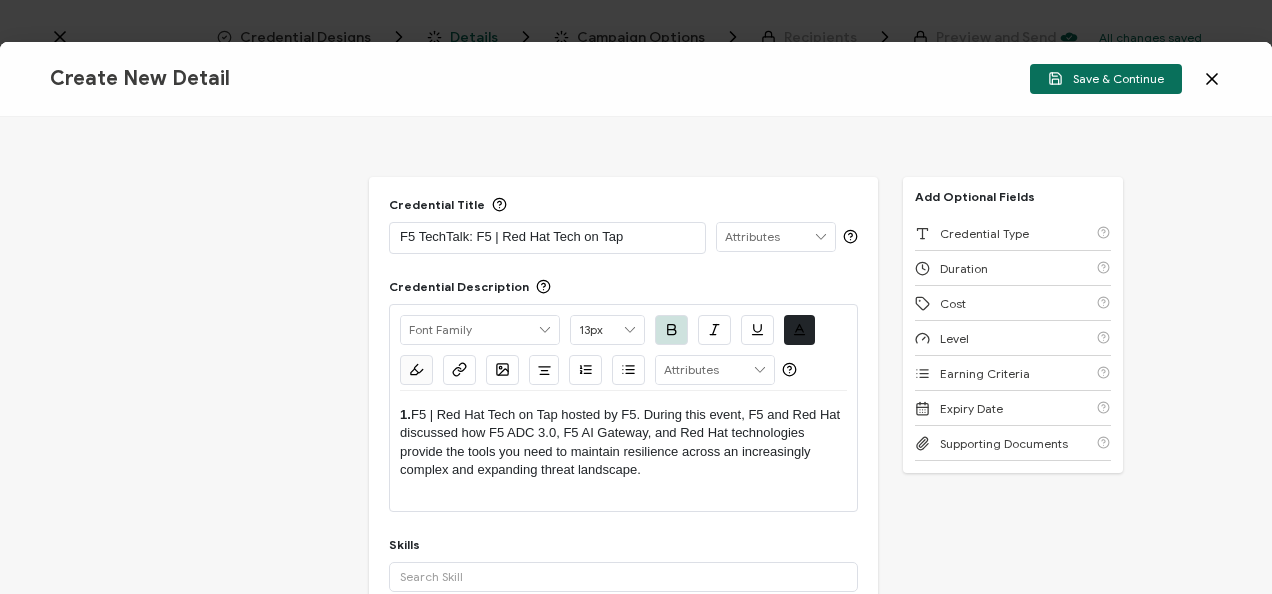 type 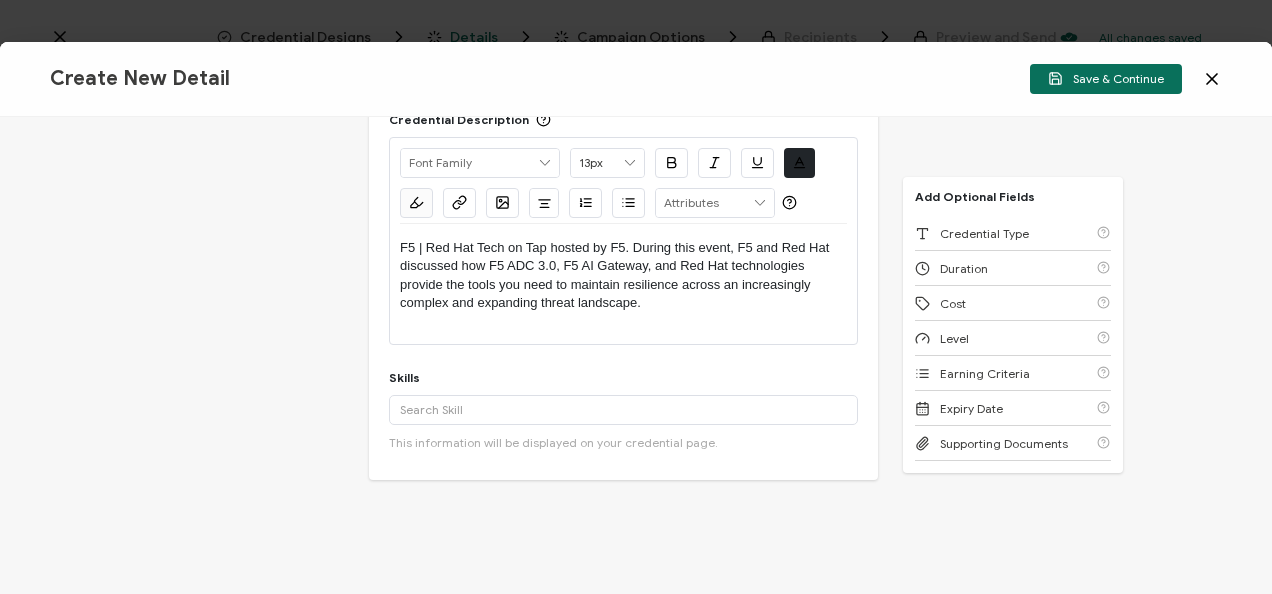 scroll, scrollTop: 168, scrollLeft: 0, axis: vertical 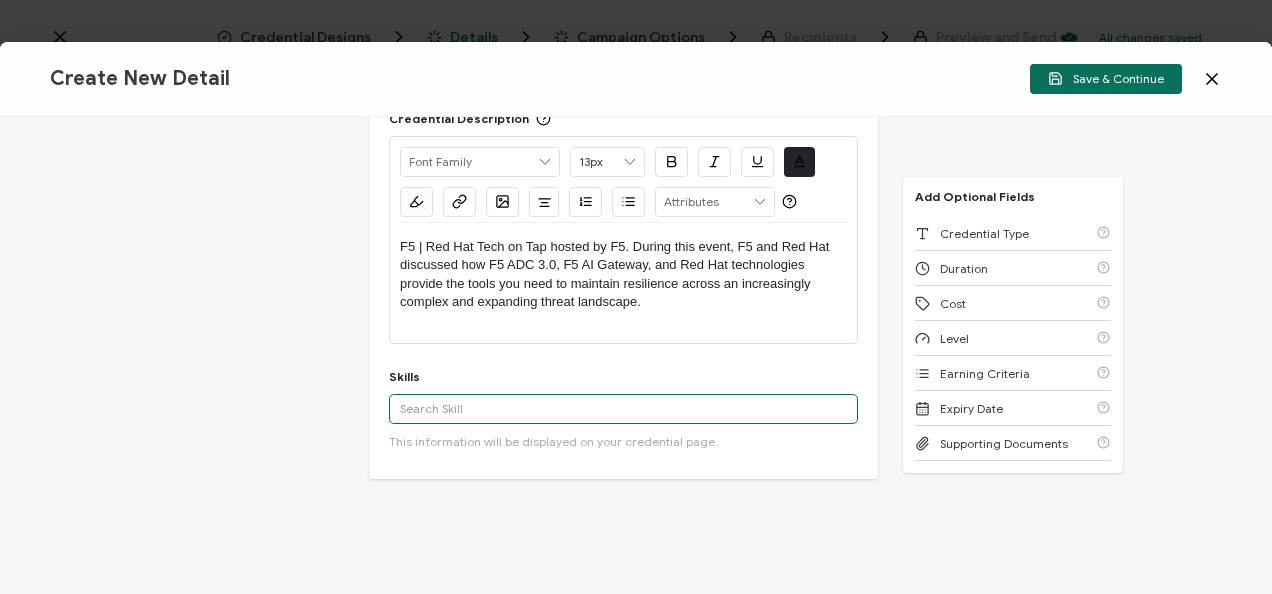 click at bounding box center (623, 409) 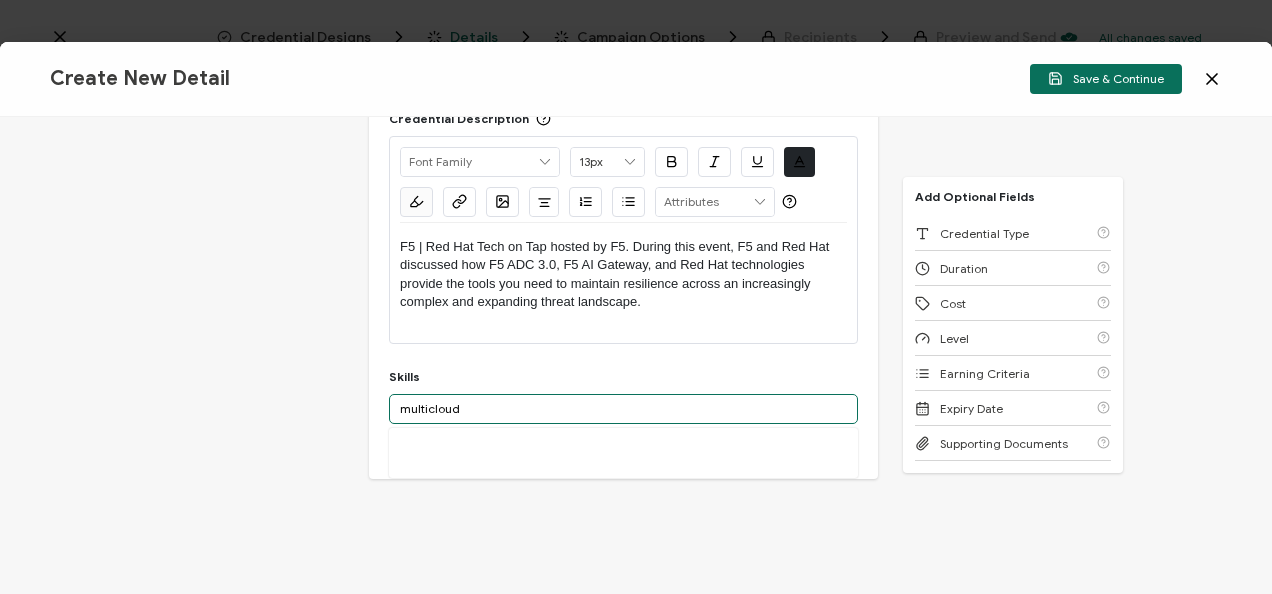 scroll, scrollTop: 229, scrollLeft: 0, axis: vertical 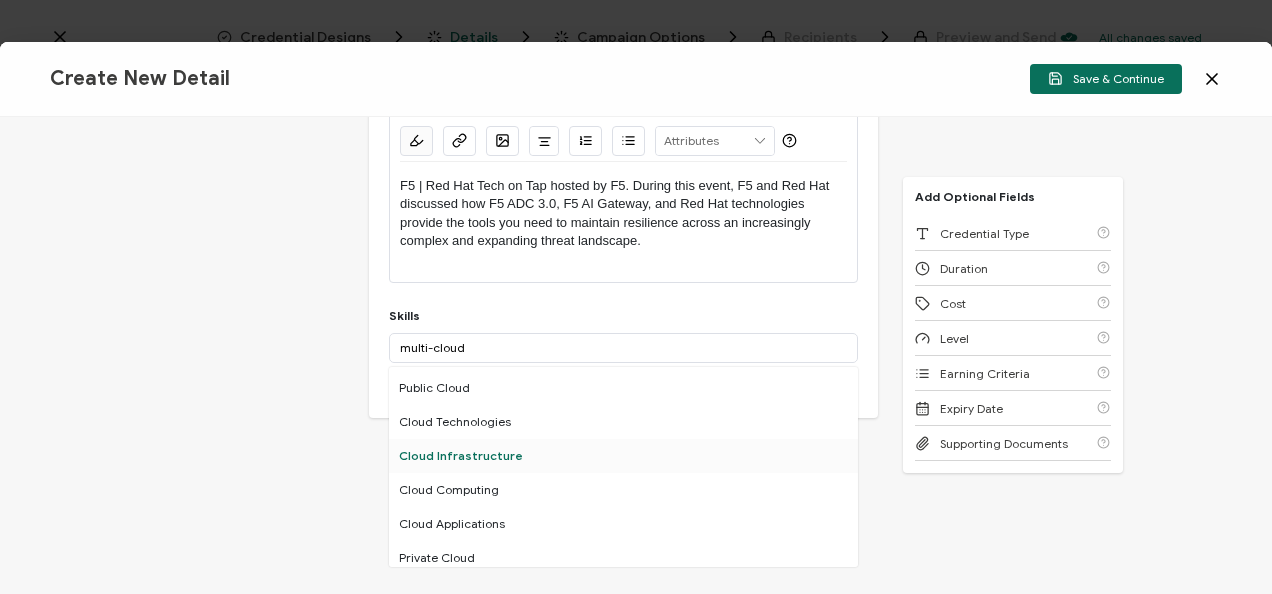 click on "Cloud Infrastructure" at bounding box center [623, 456] 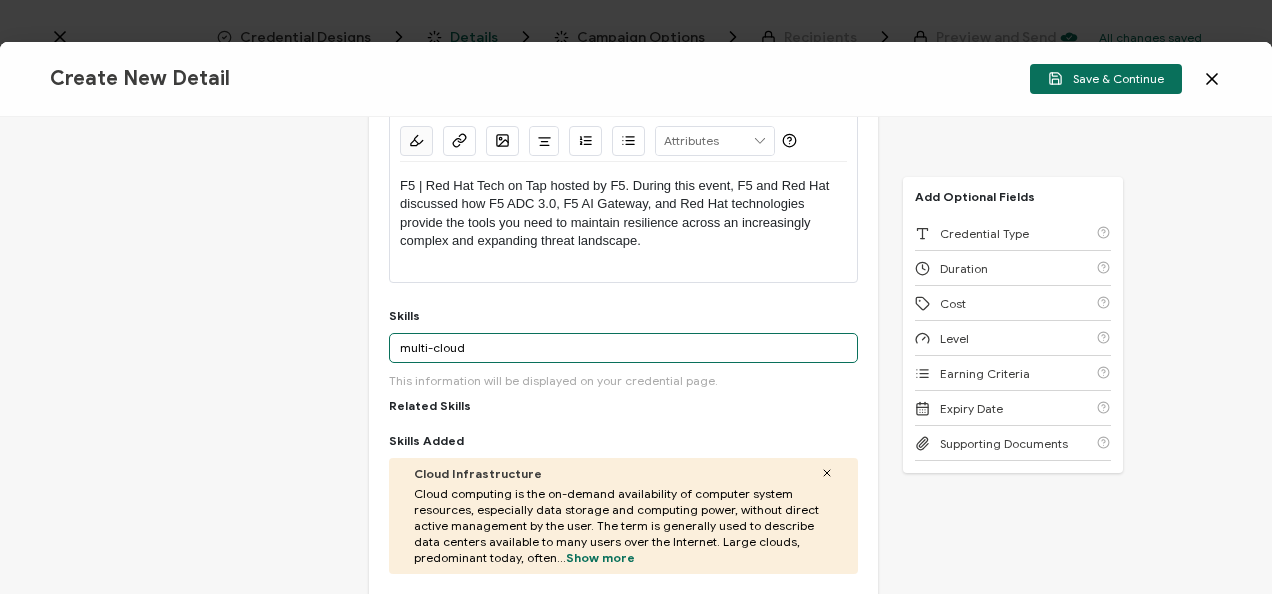 drag, startPoint x: 482, startPoint y: 346, endPoint x: 362, endPoint y: 339, distance: 120.203995 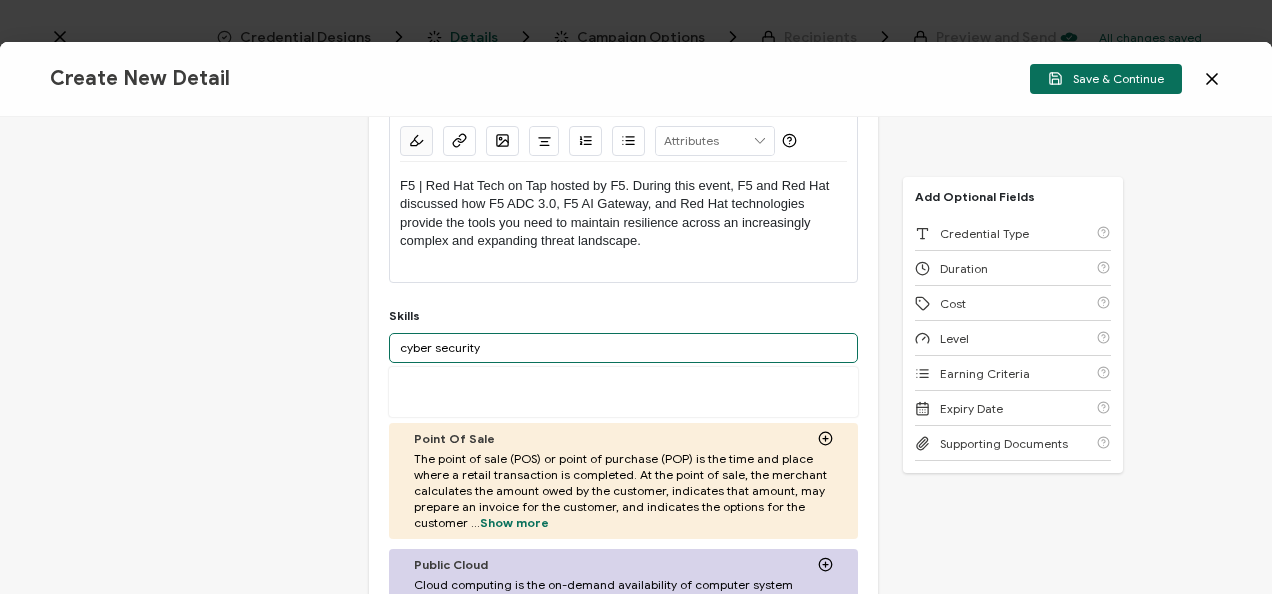scroll, scrollTop: 0, scrollLeft: 0, axis: both 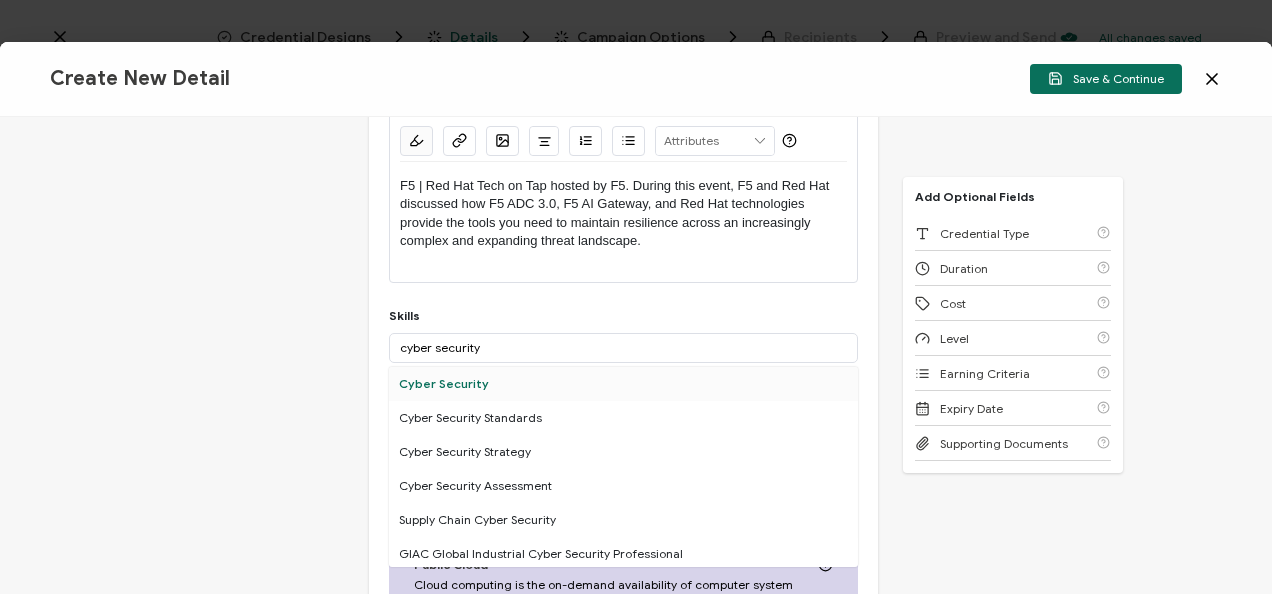 click on "Cyber Security" at bounding box center (623, 384) 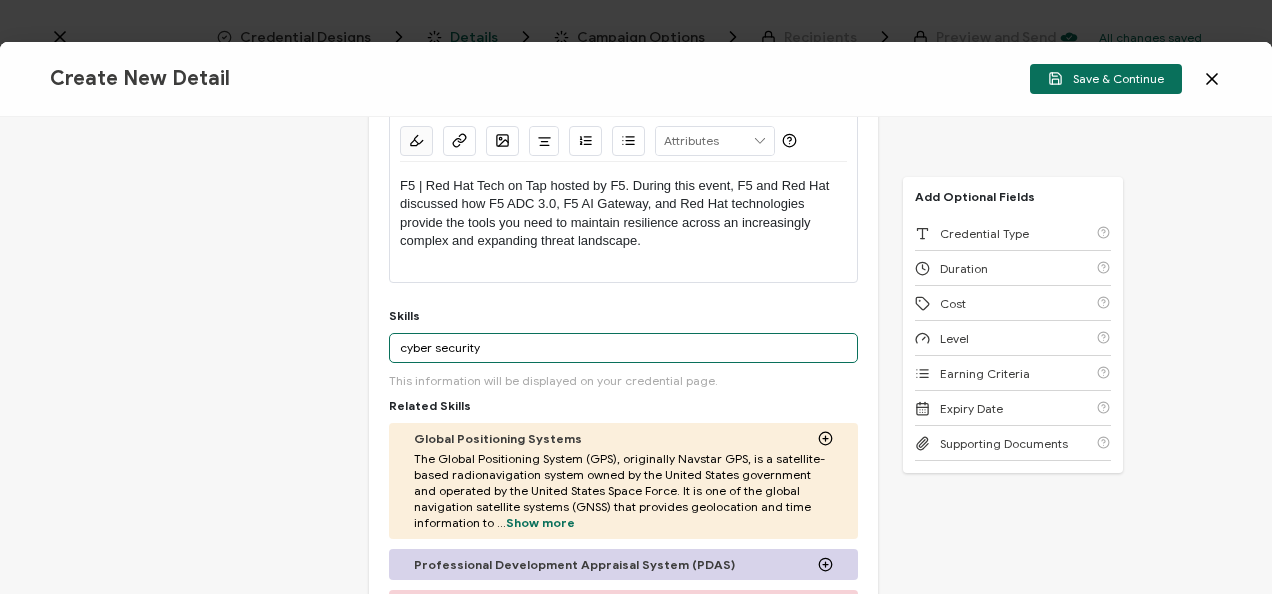 drag, startPoint x: 504, startPoint y: 344, endPoint x: 315, endPoint y: 336, distance: 189.16924 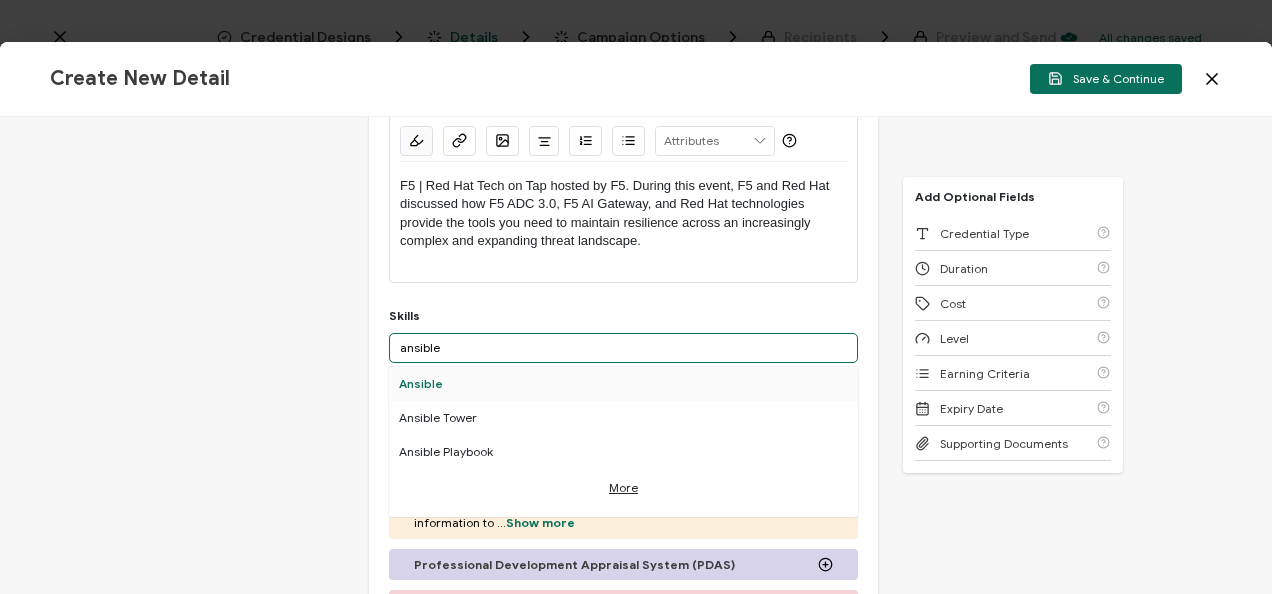 type on "ansible" 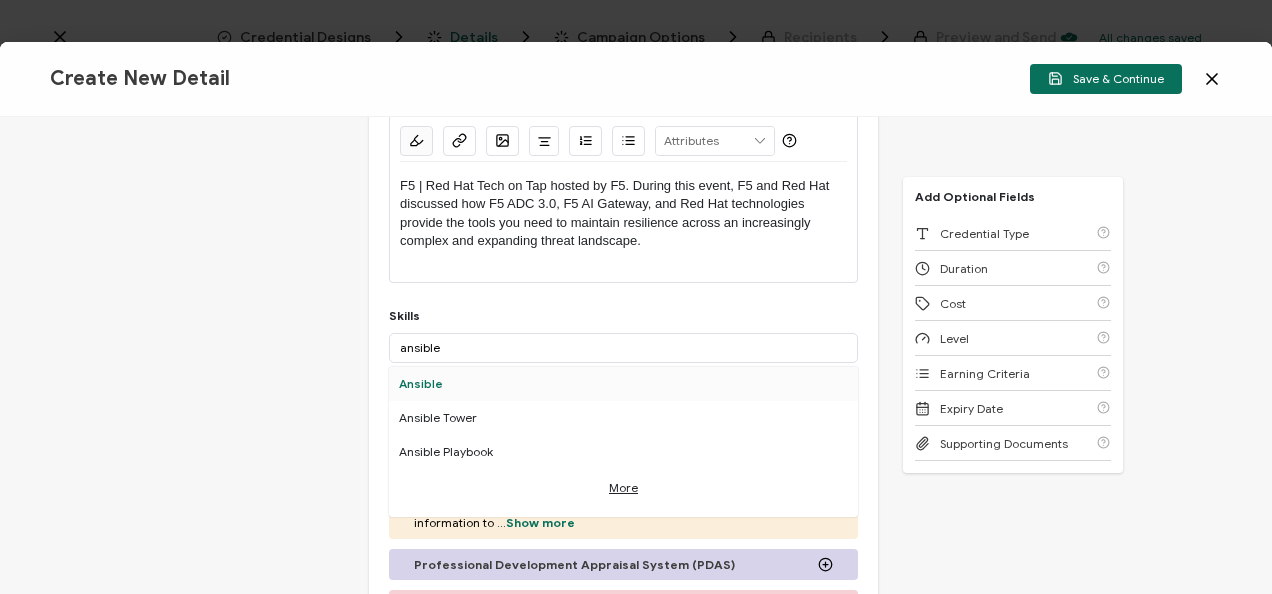click on "Ansible" at bounding box center [623, 384] 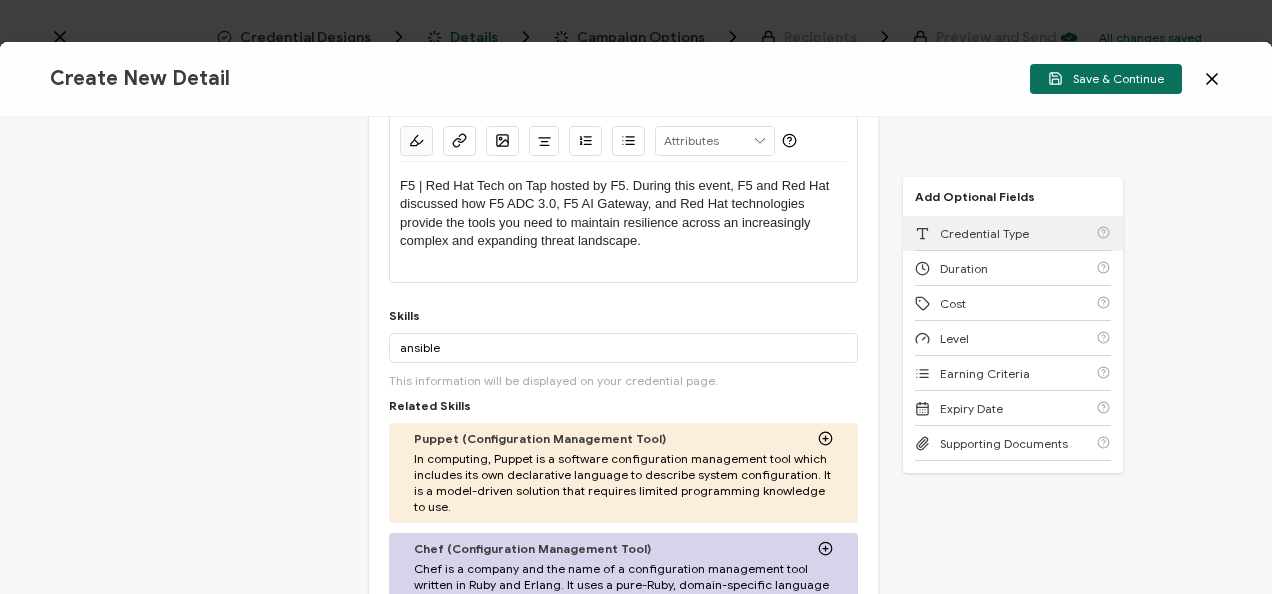 click on "Credential Type" at bounding box center [1013, 233] 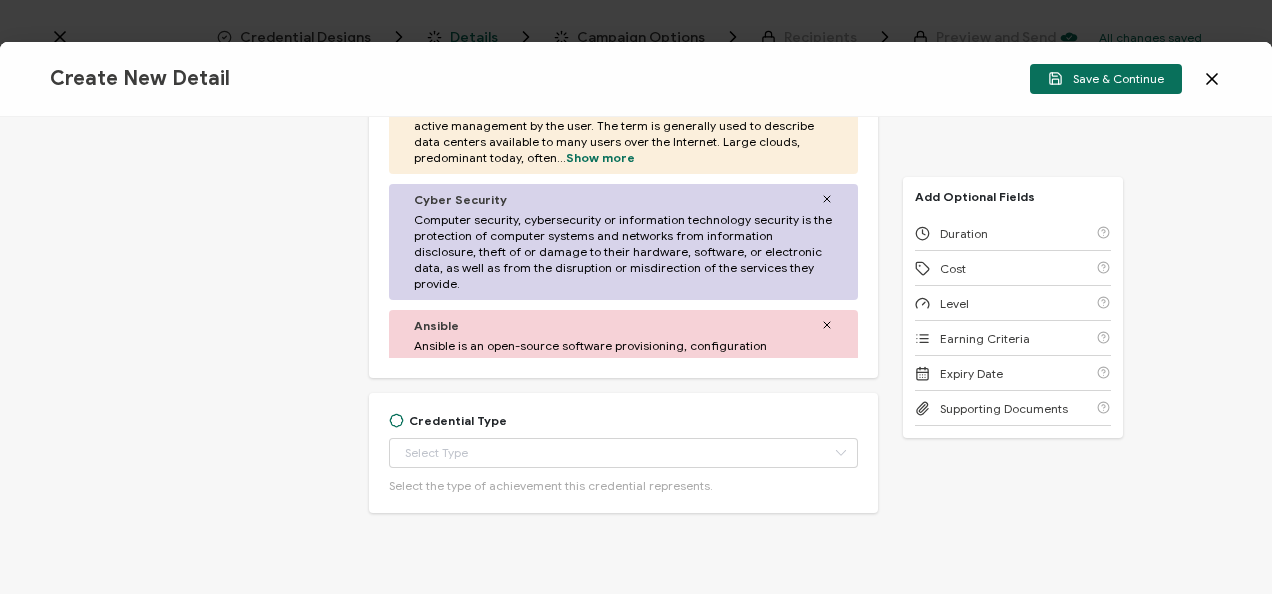 scroll, scrollTop: 966, scrollLeft: 0, axis: vertical 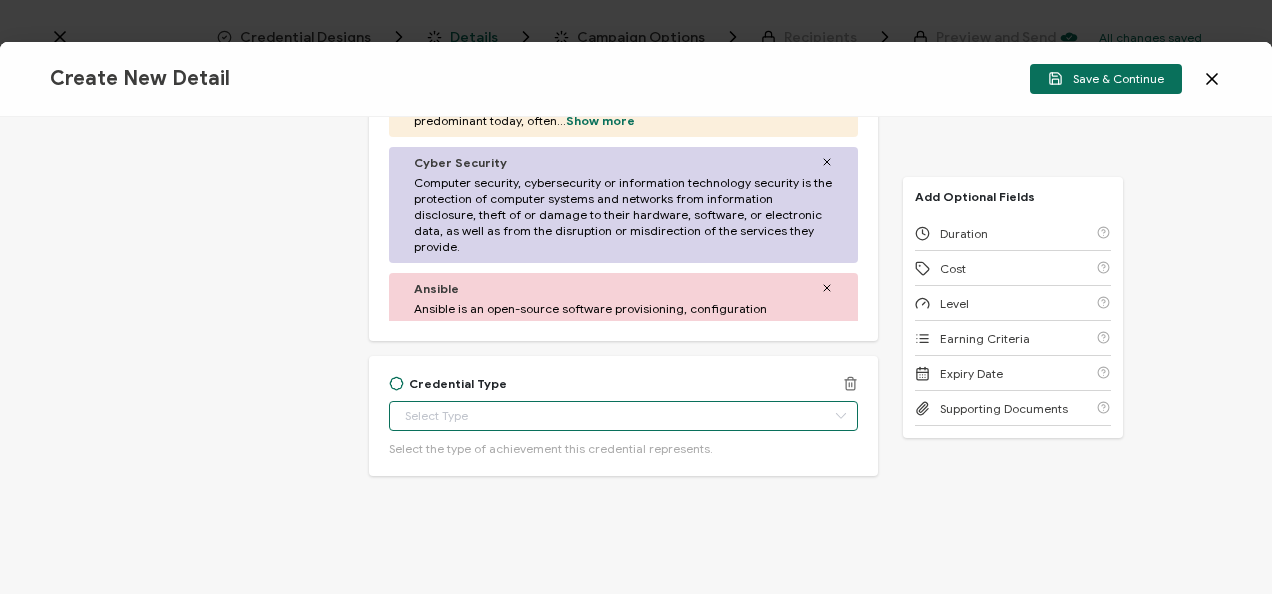 click at bounding box center (623, 416) 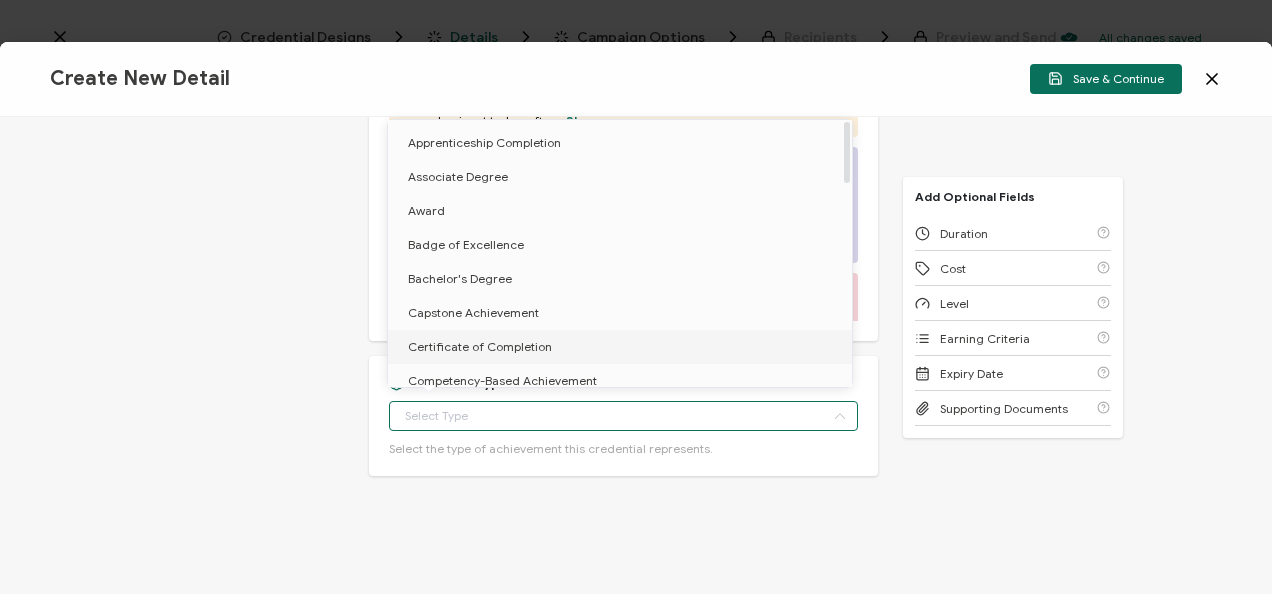click on "Certificate of Completion" at bounding box center [623, 347] 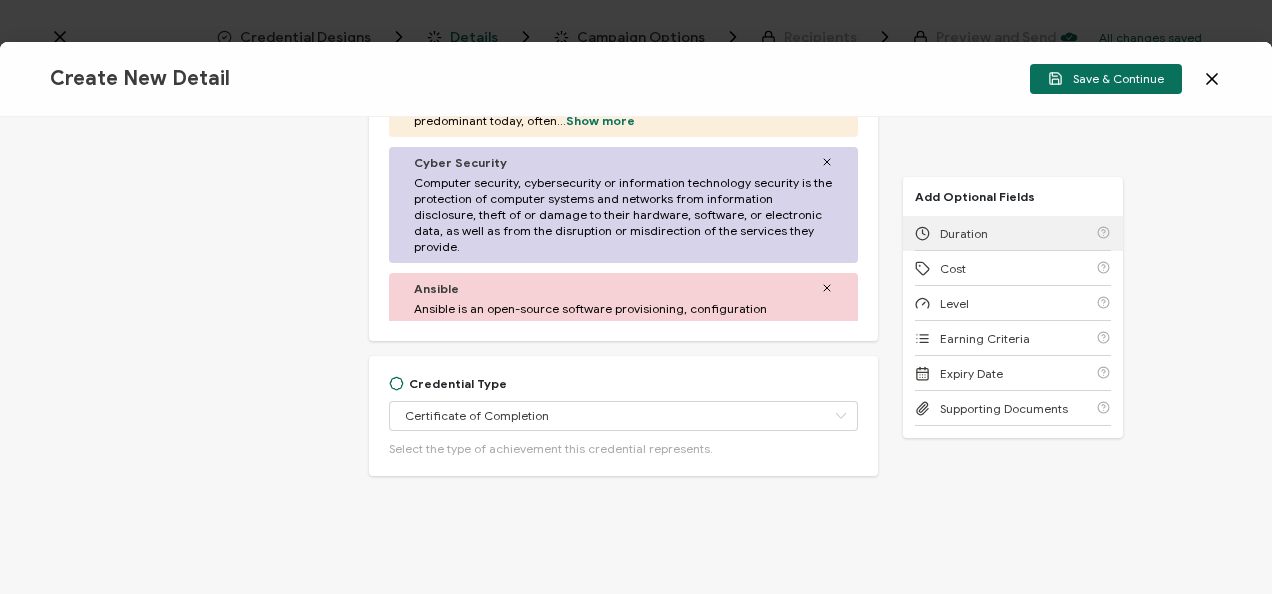 click 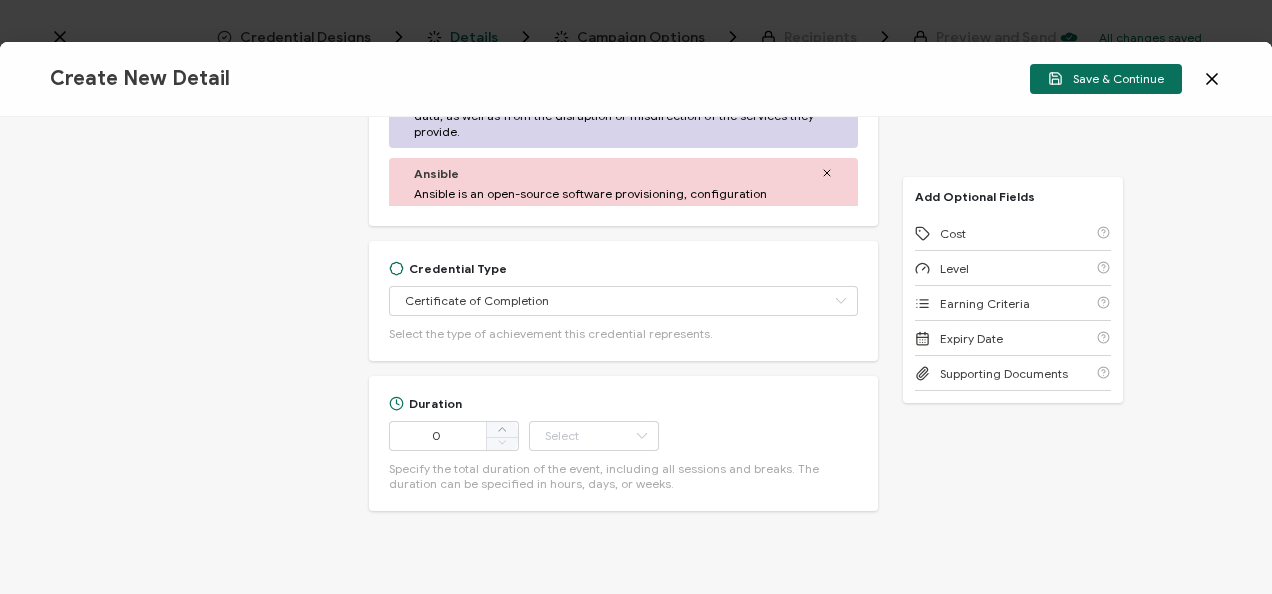 scroll, scrollTop: 1116, scrollLeft: 0, axis: vertical 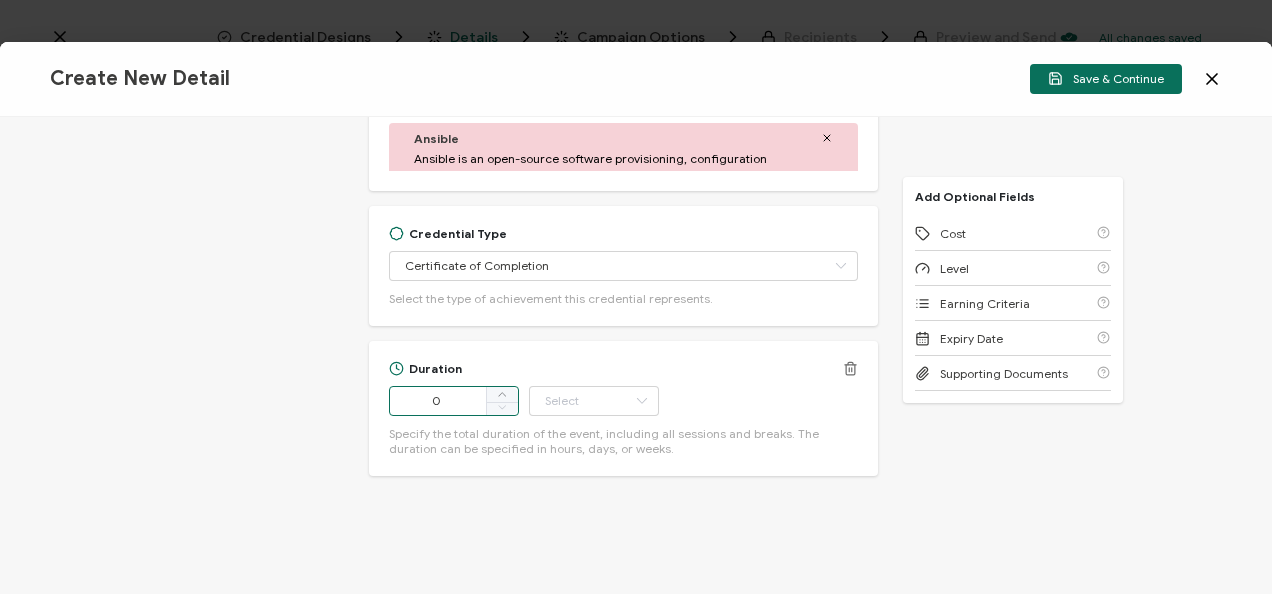 click on "0" at bounding box center [454, 401] 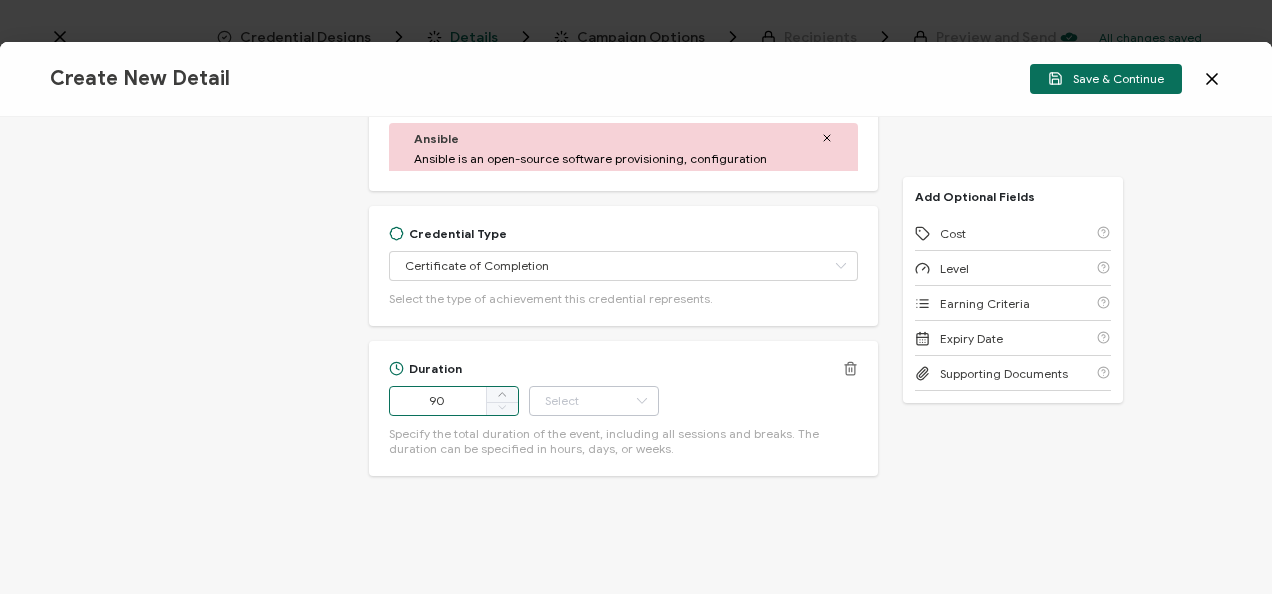 type on "90" 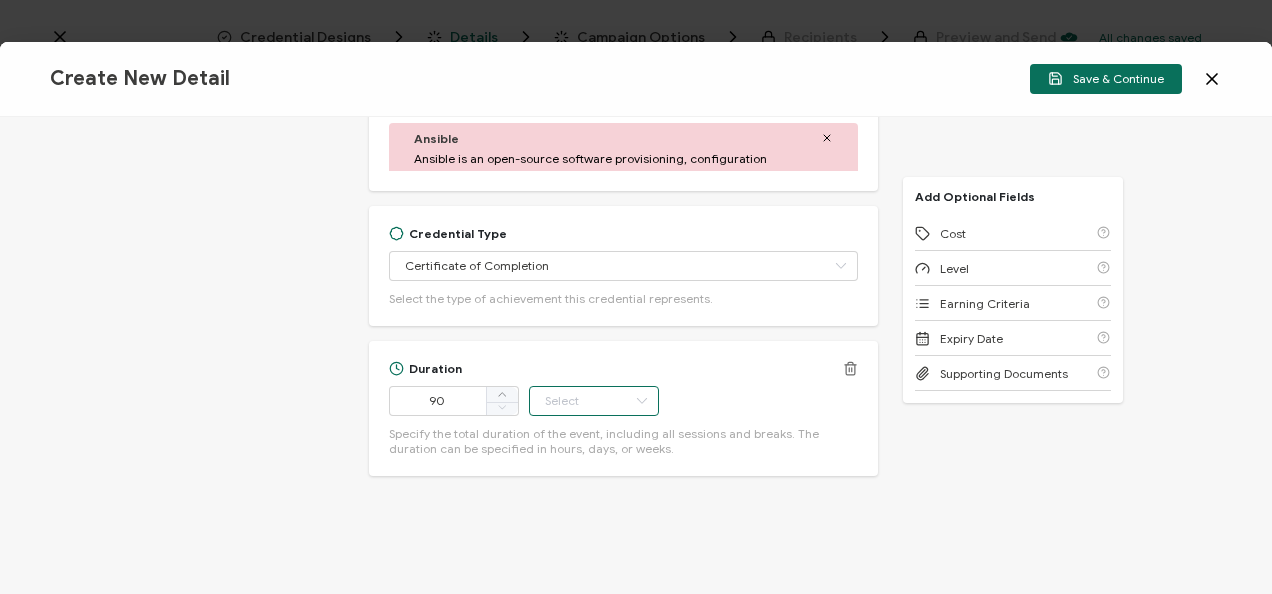 click at bounding box center (594, 401) 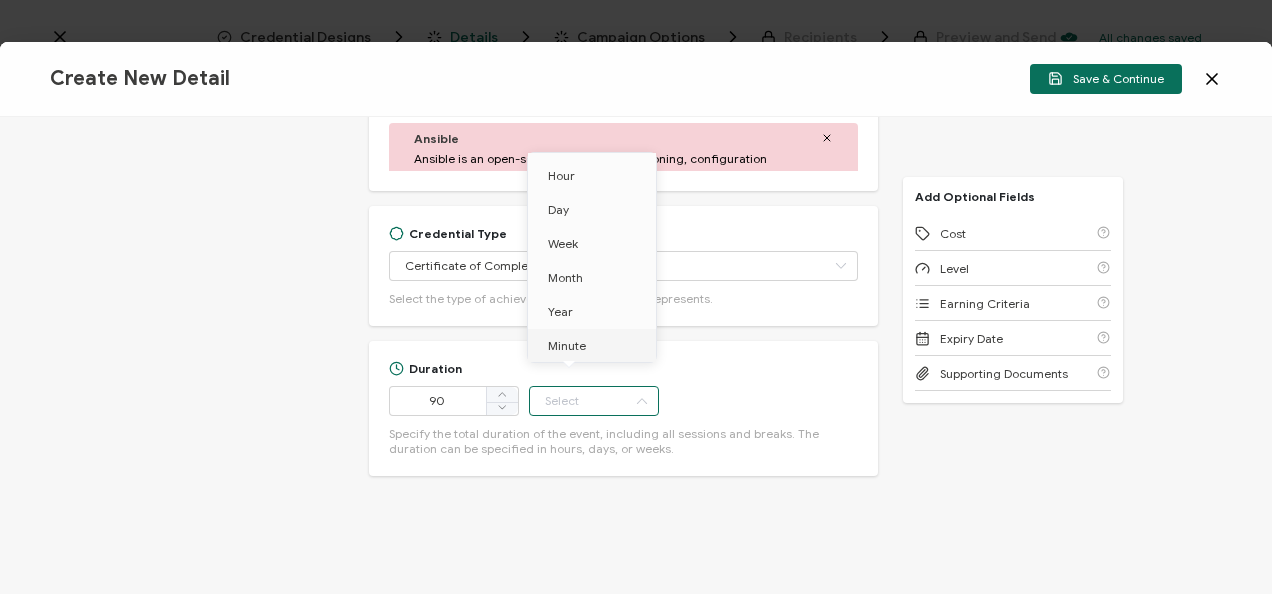 click on "Minute" at bounding box center [595, 346] 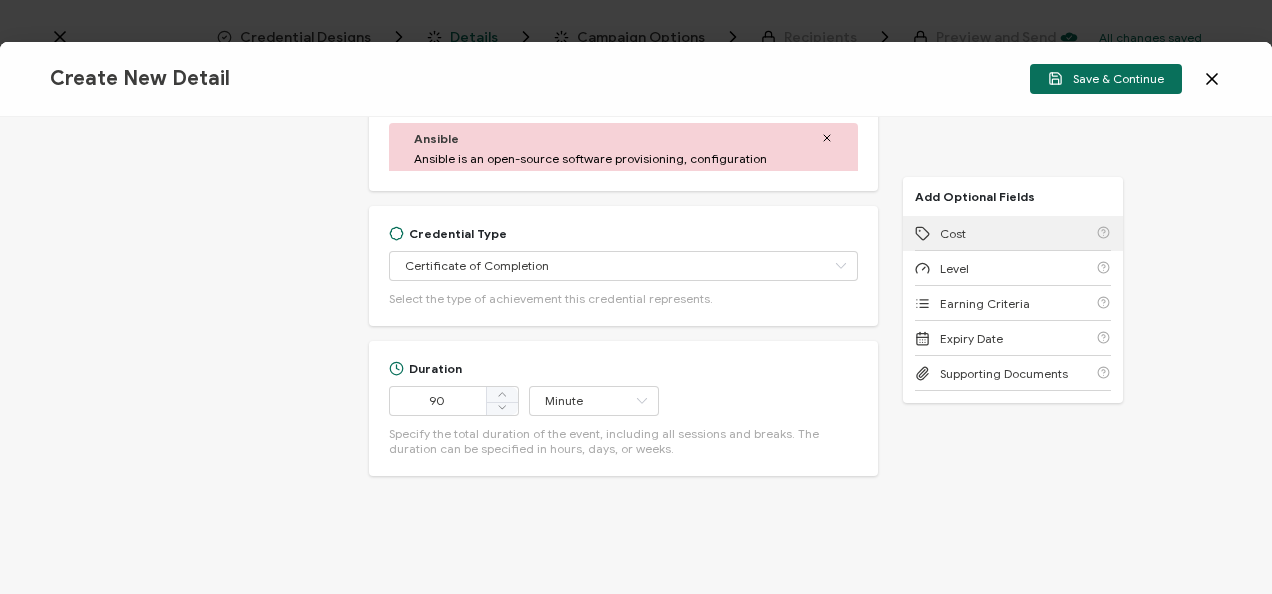 click on "Cost" at bounding box center [953, 233] 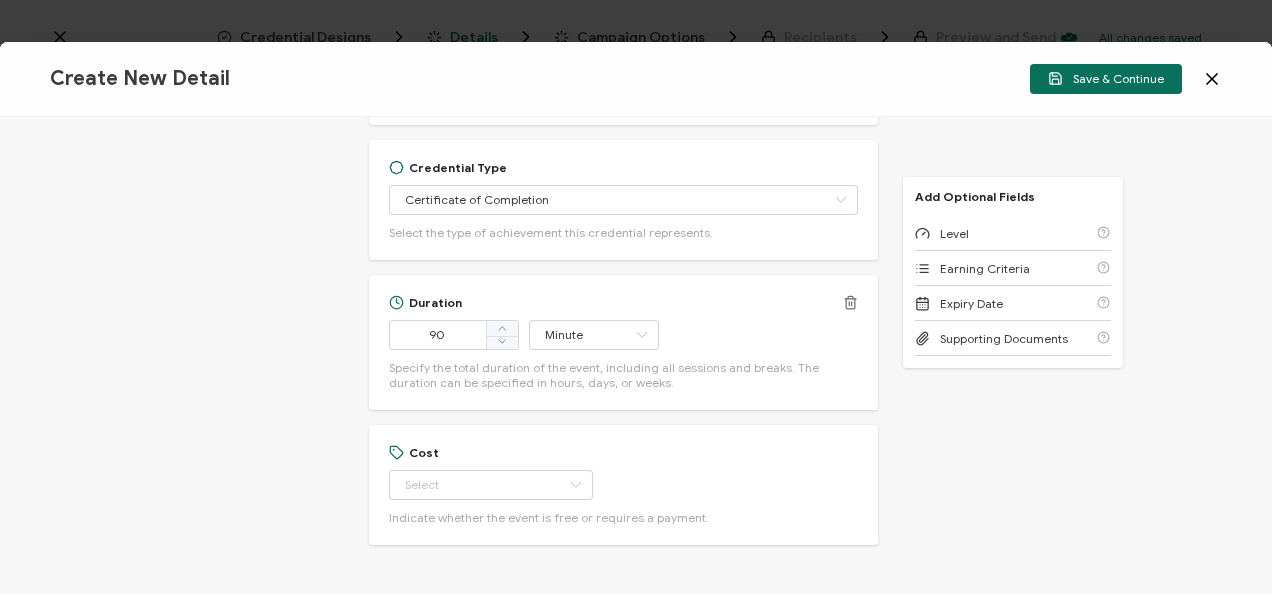 scroll, scrollTop: 1251, scrollLeft: 0, axis: vertical 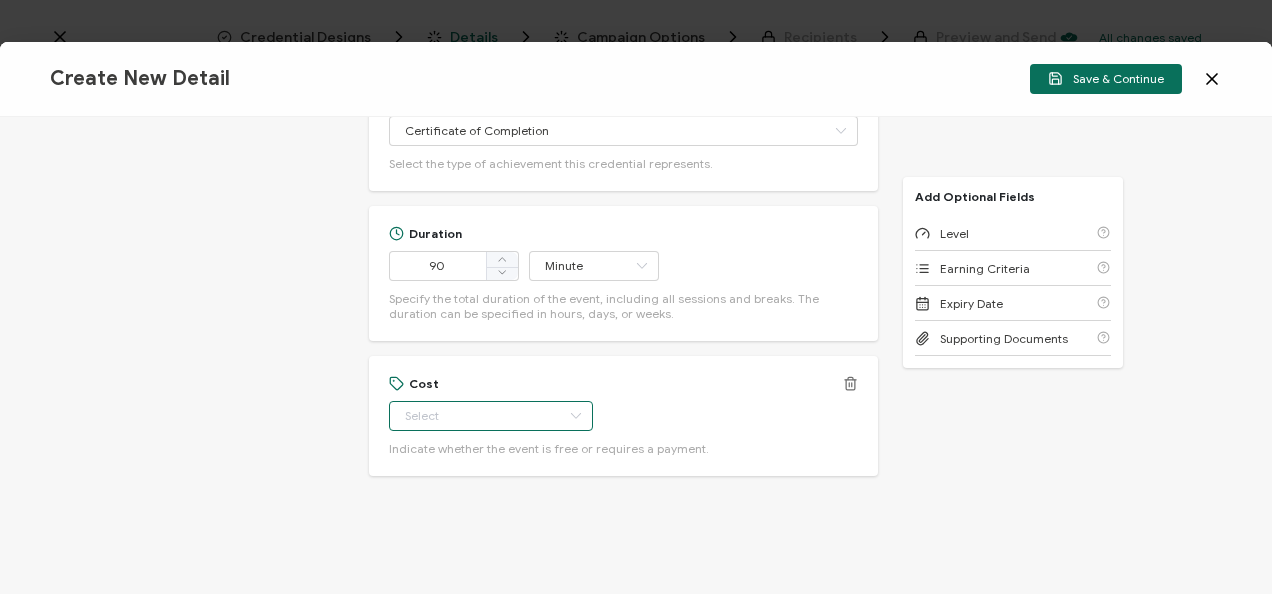 click at bounding box center (491, 416) 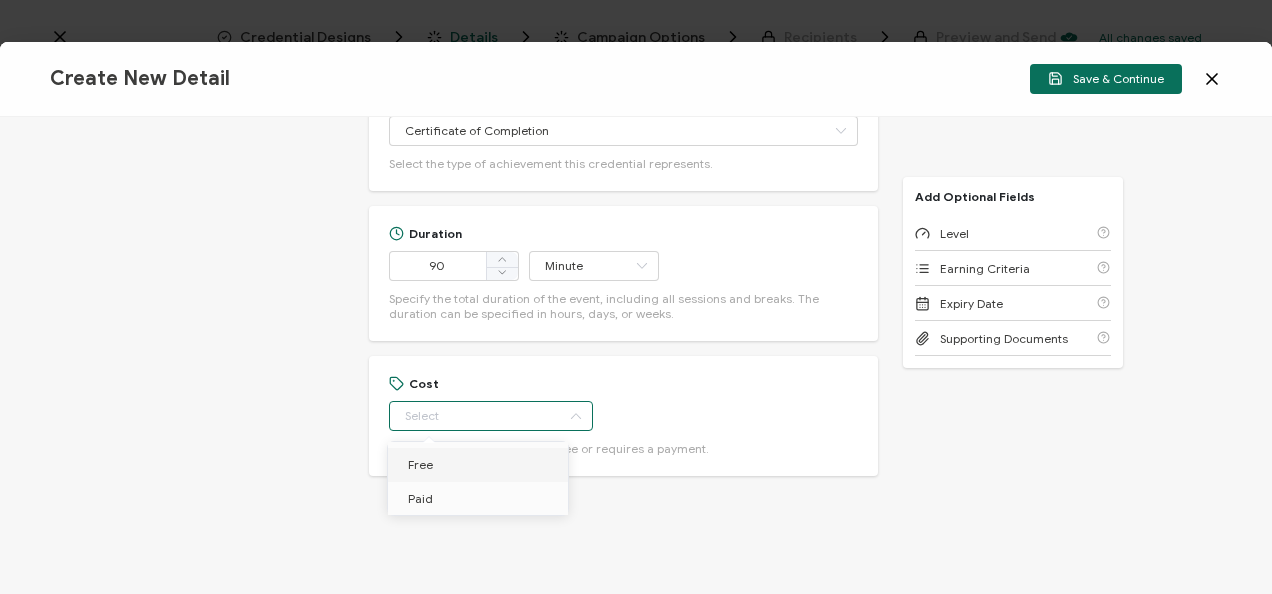 click on "Free" at bounding box center (481, 465) 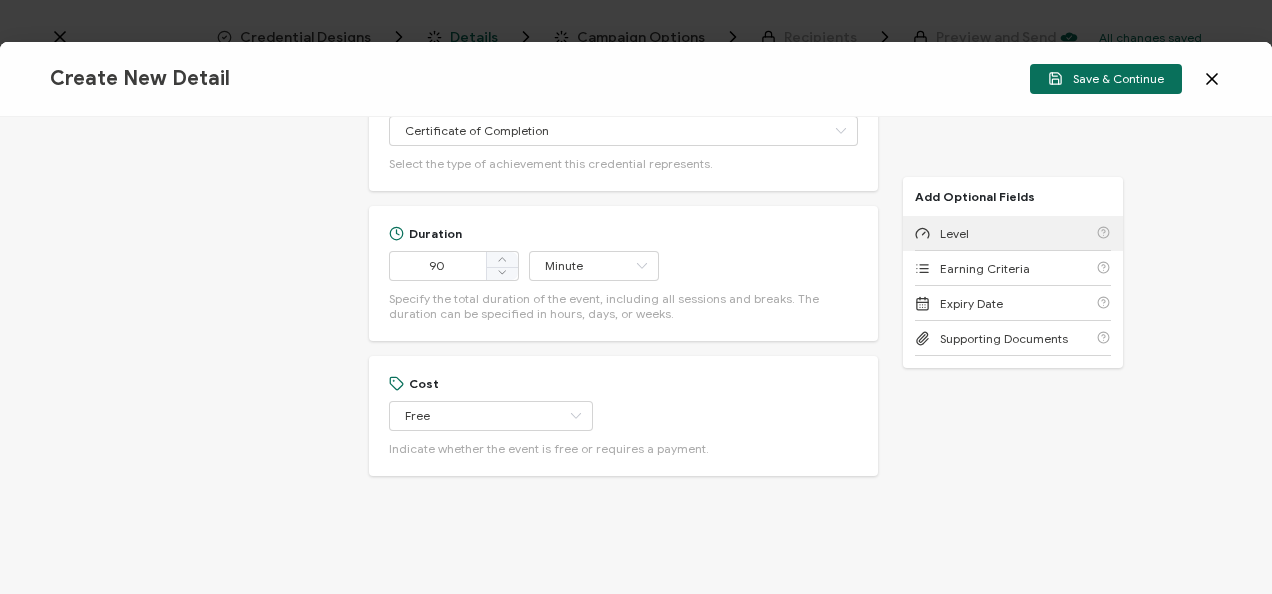 click on "Level" at bounding box center (954, 233) 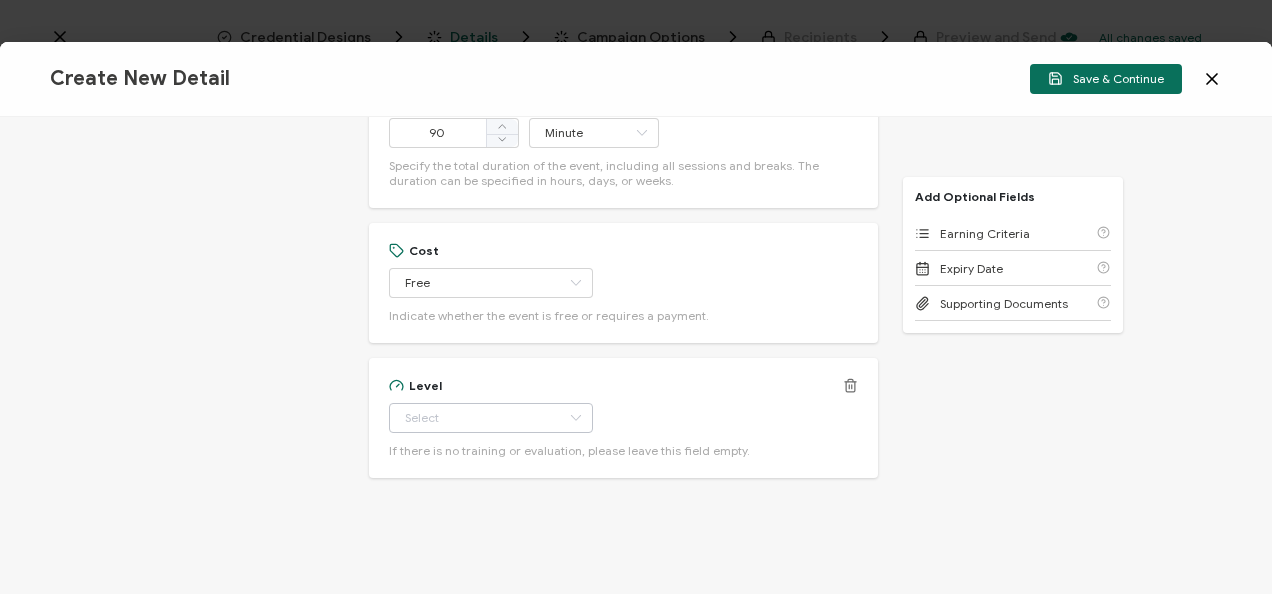 scroll, scrollTop: 1386, scrollLeft: 0, axis: vertical 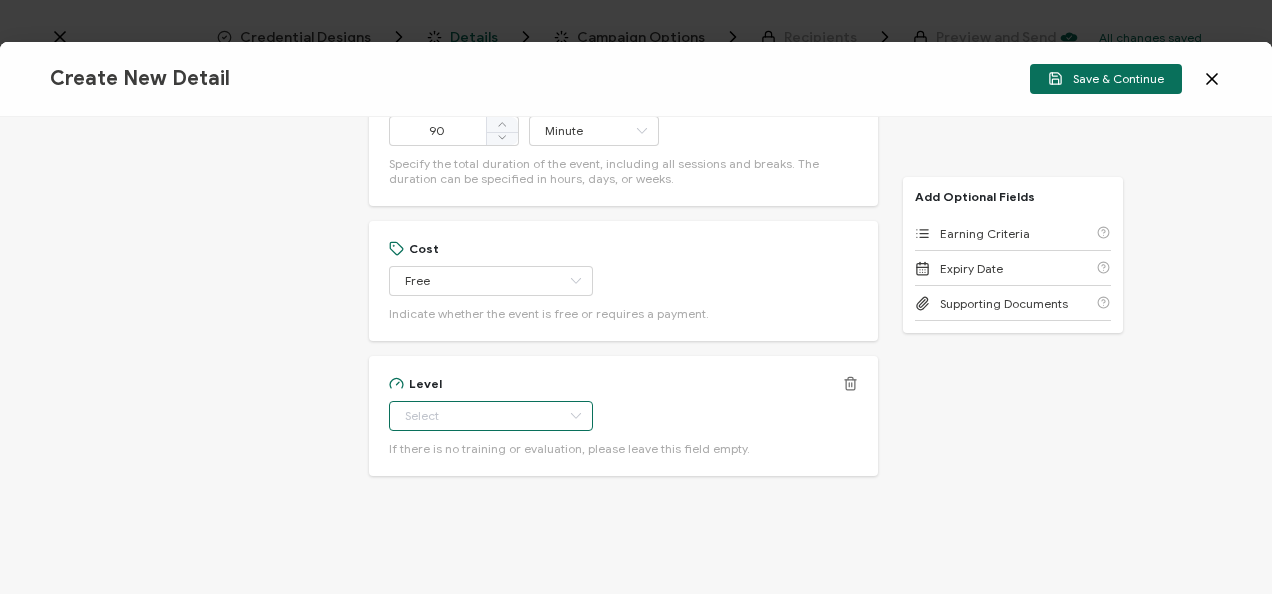 click at bounding box center [491, 416] 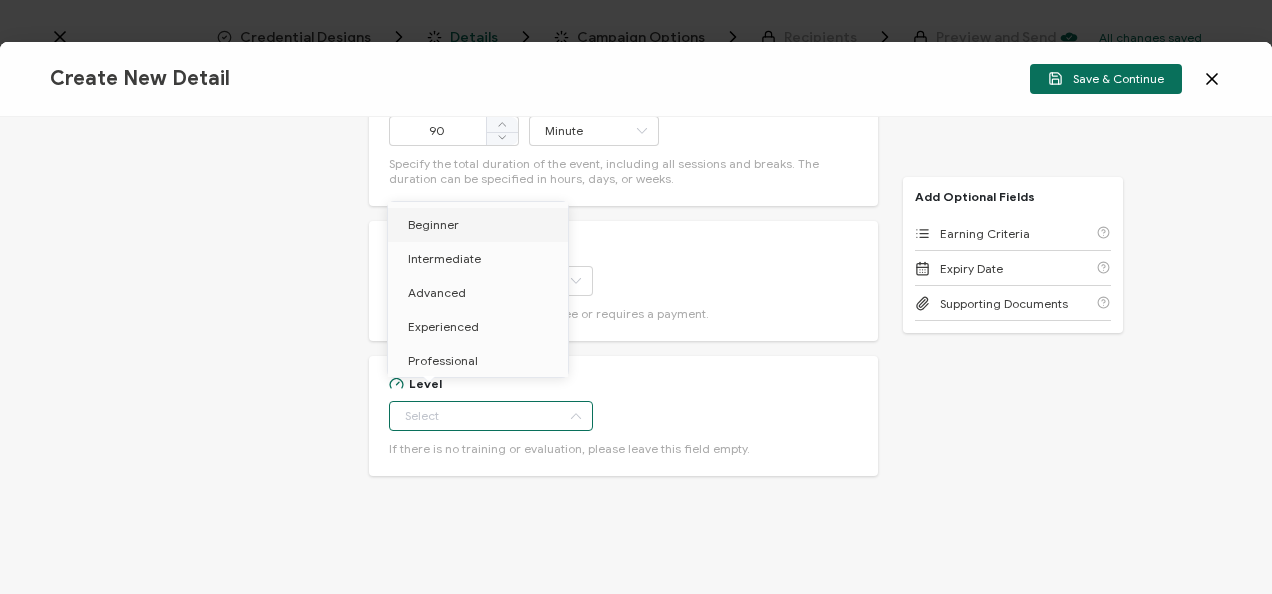 click on "Beginner" at bounding box center [433, 224] 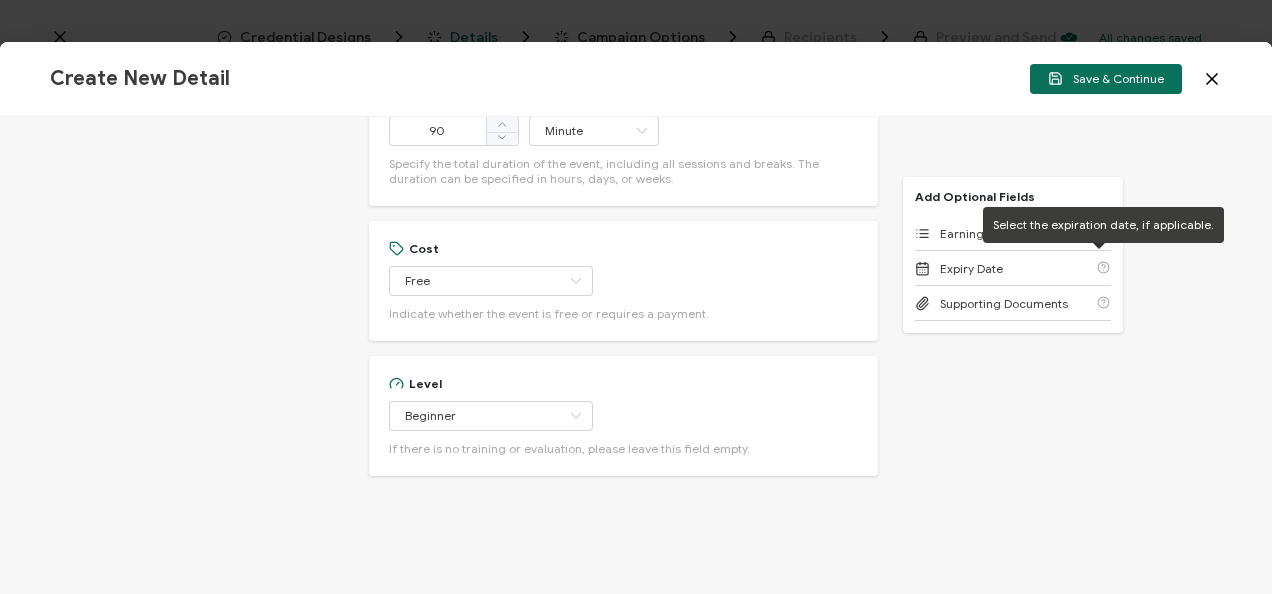 click on "Select the expiration date, if applicable." at bounding box center [1103, 225] 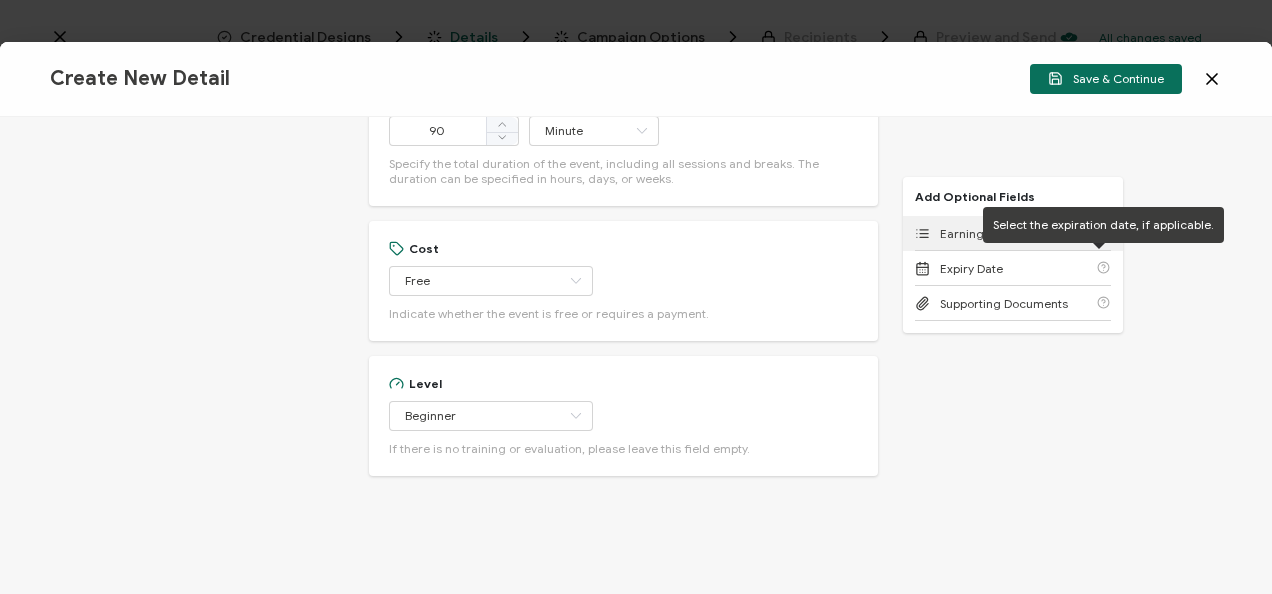 click 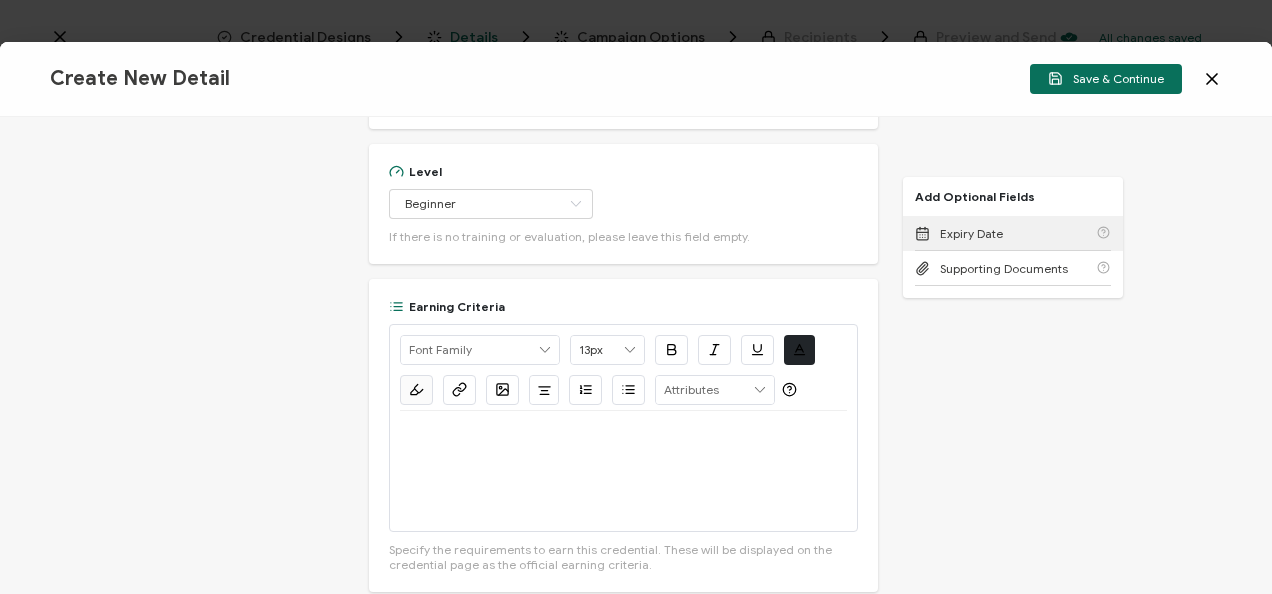 scroll, scrollTop: 1713, scrollLeft: 0, axis: vertical 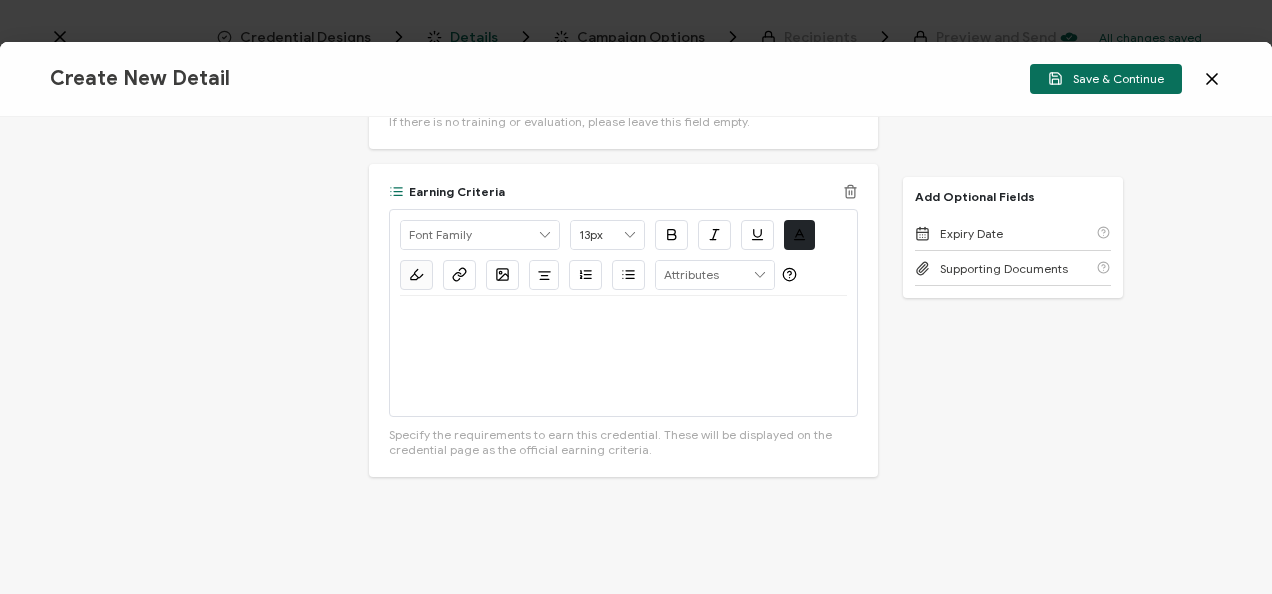 click at bounding box center (623, 356) 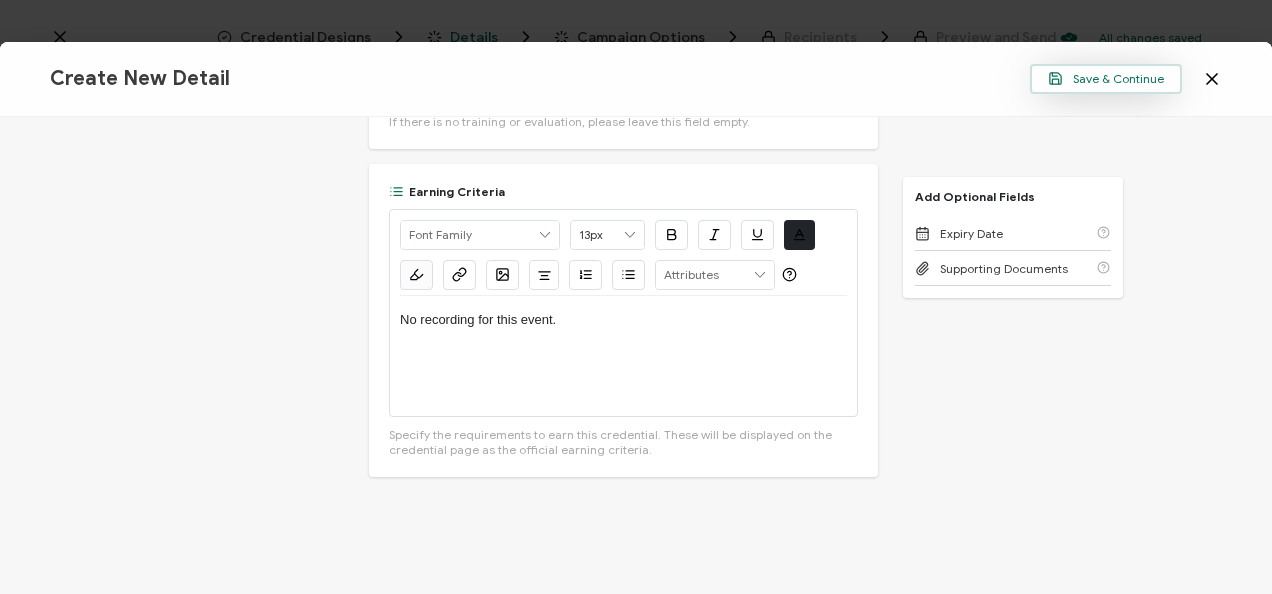 click on "Save & Continue" at bounding box center [1106, 79] 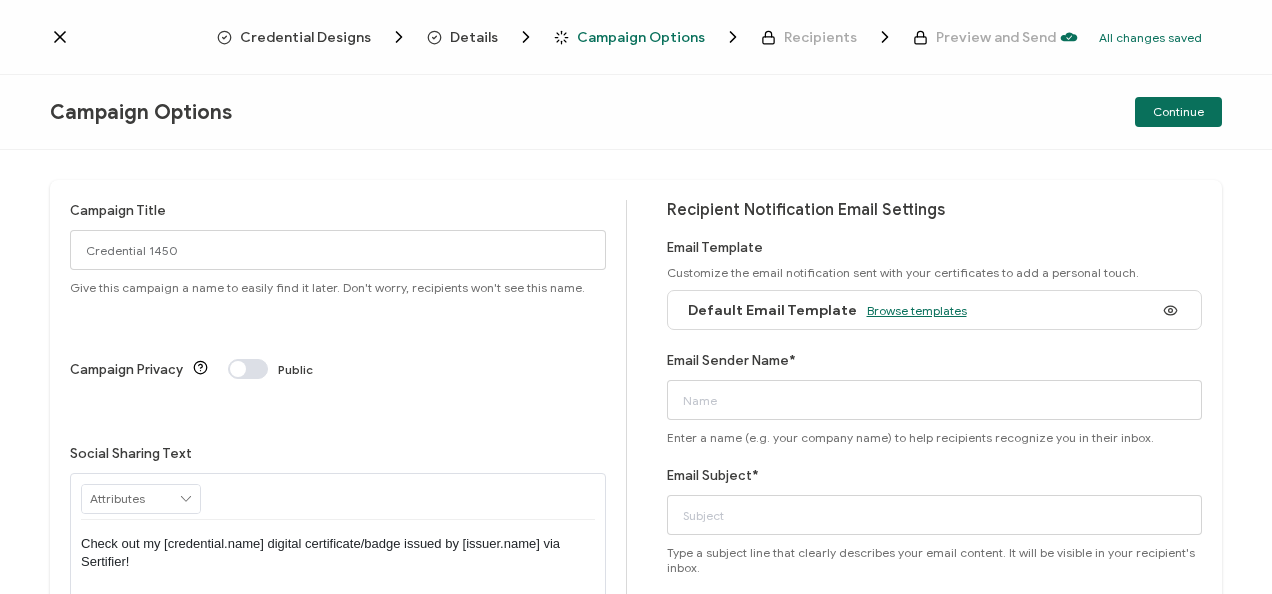 click on "Browse templates" at bounding box center [917, 310] 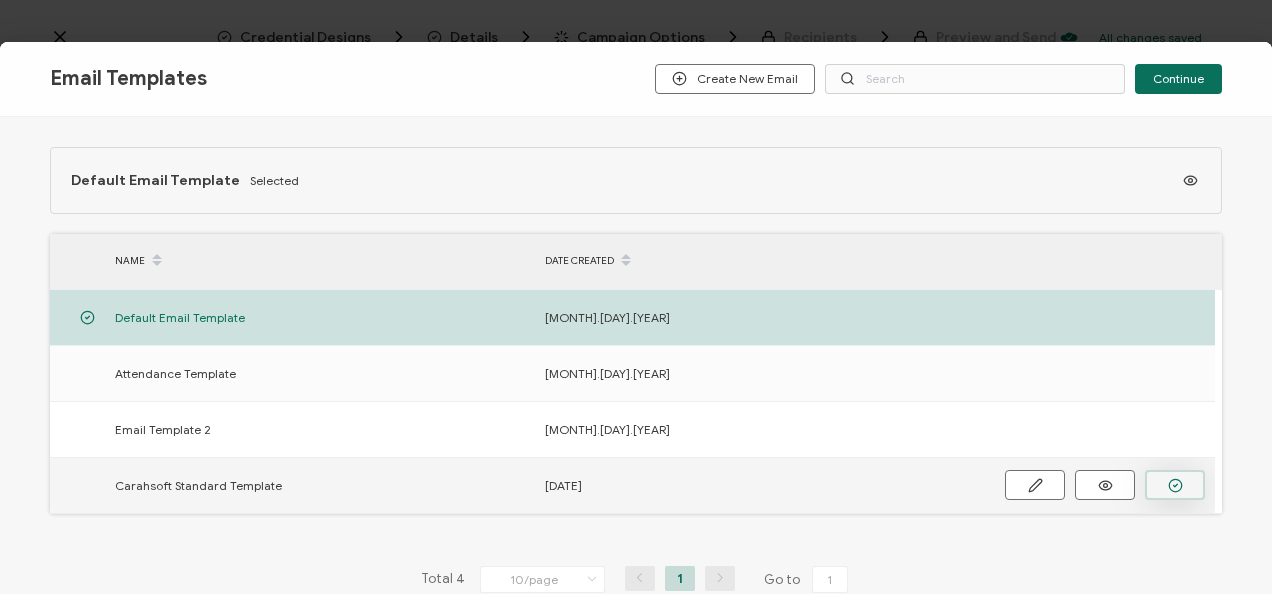 click at bounding box center [0, 0] 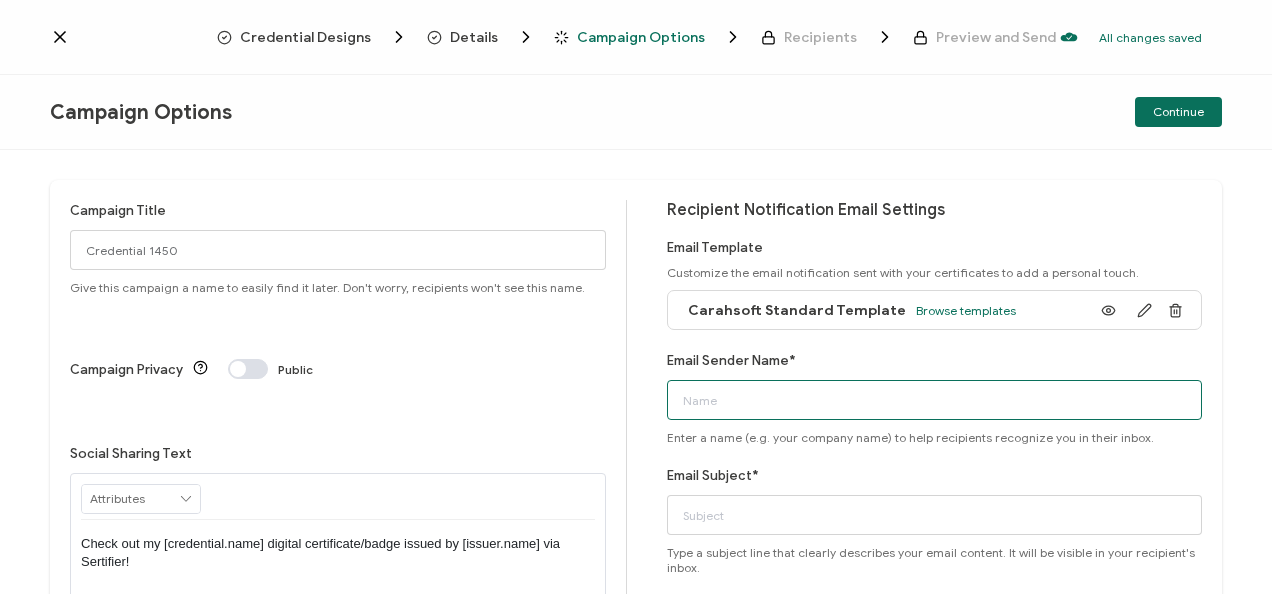 click on "Email Sender Name*" at bounding box center [935, 400] 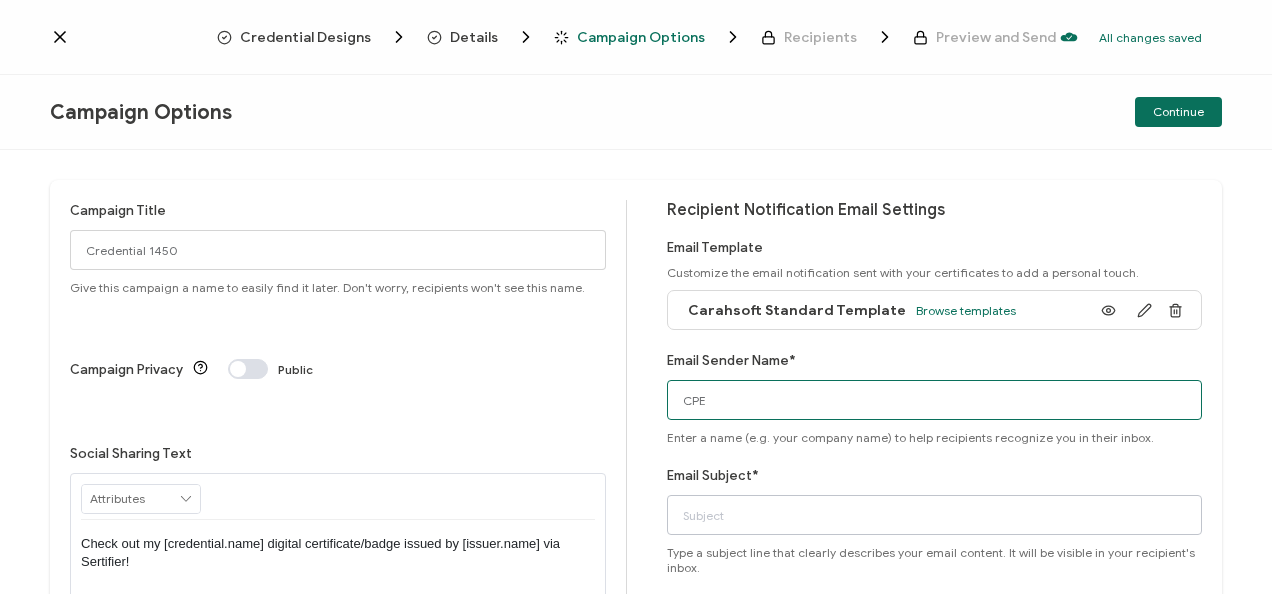 type on "CPE" 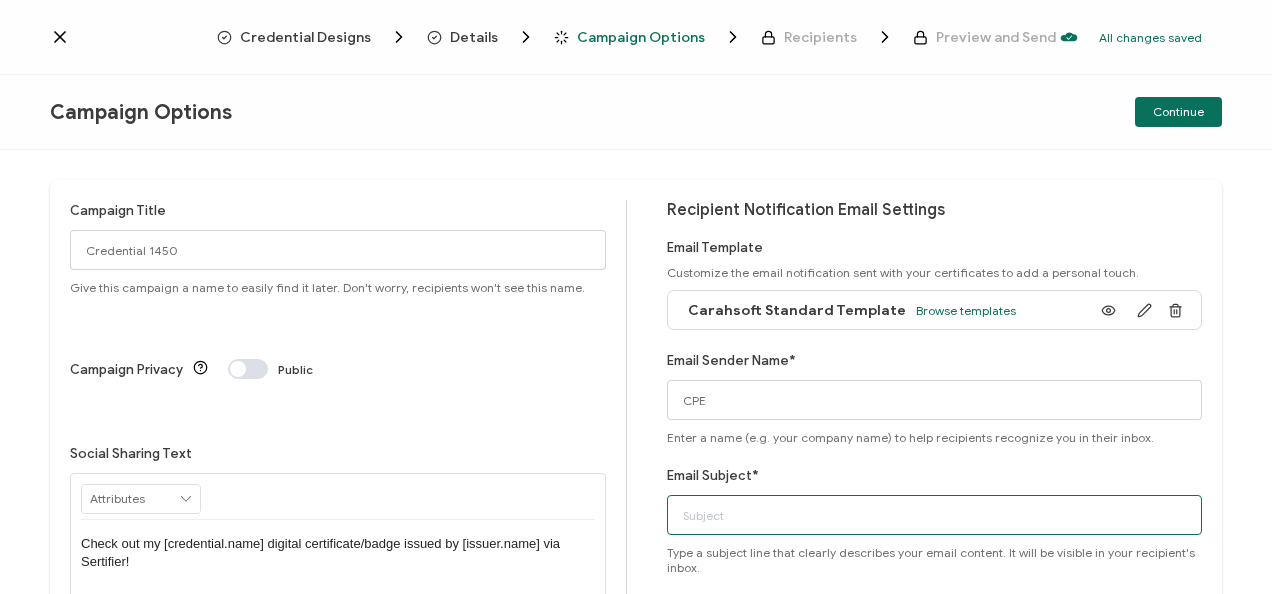 click on "Email Subject*" at bounding box center (935, 515) 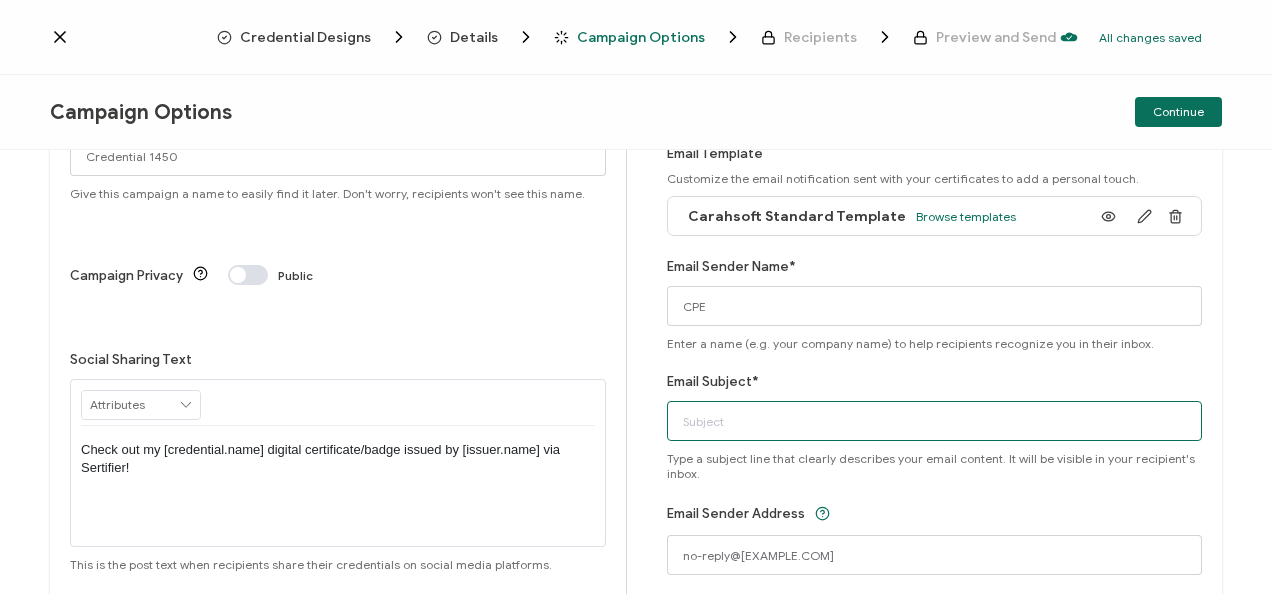 scroll, scrollTop: 95, scrollLeft: 0, axis: vertical 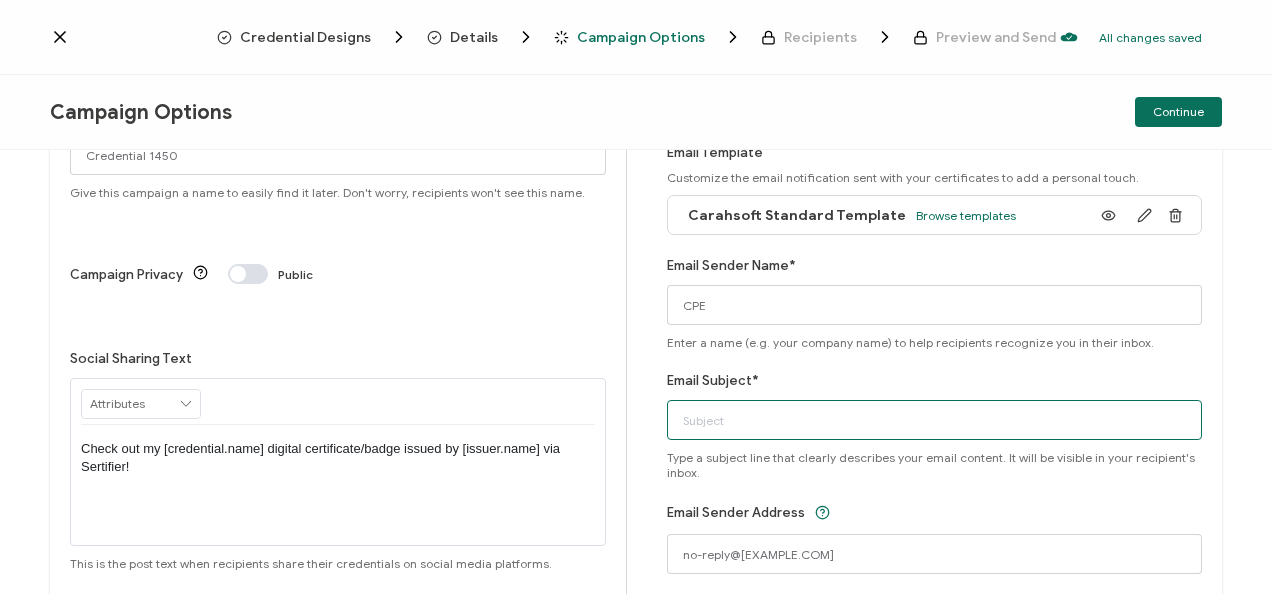 paste on "[MONTH]-[DAY]-[YEAR]_F5 Event" 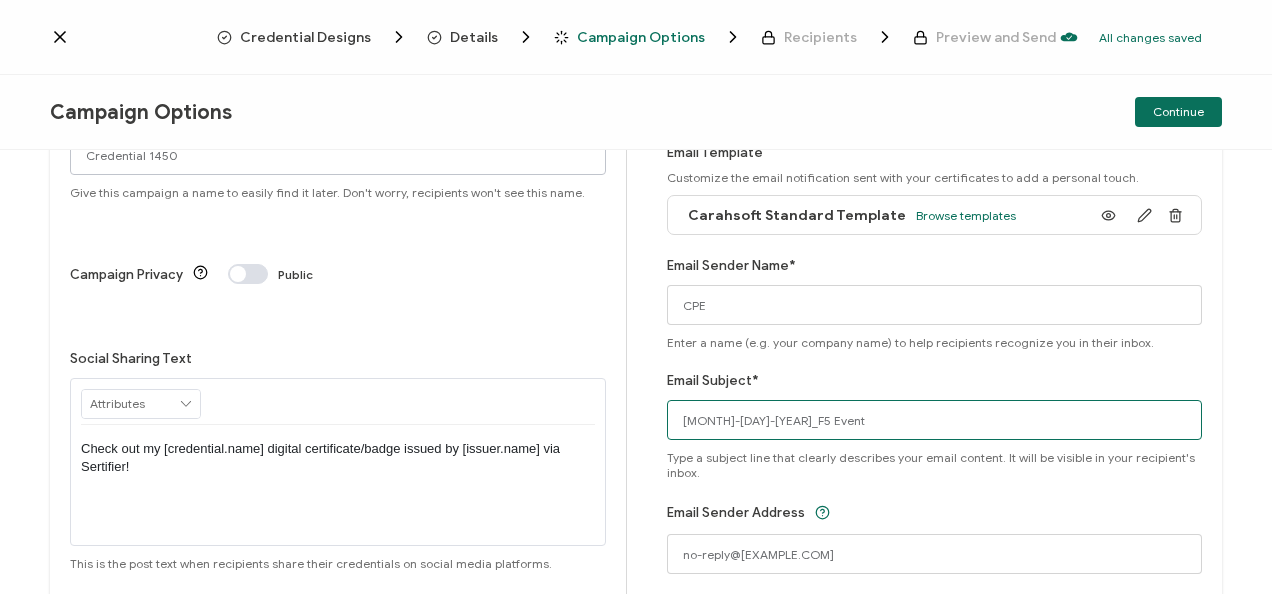 type on "[MONTH]-[DAY]-[YEAR]_F5 Event" 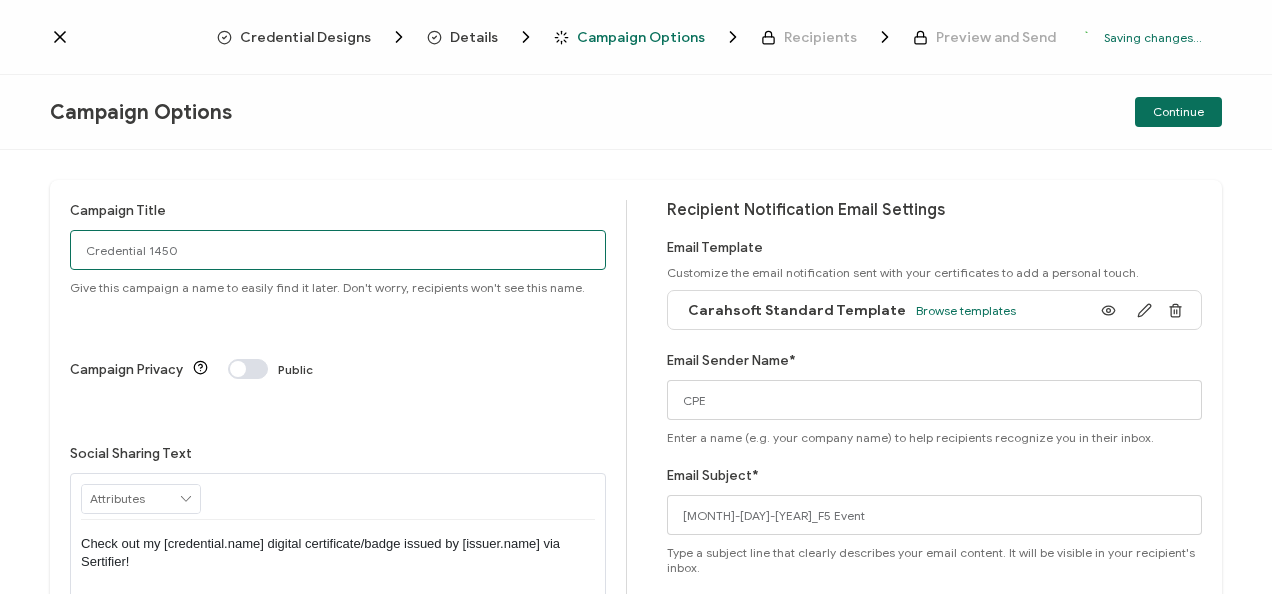 drag, startPoint x: 196, startPoint y: 154, endPoint x: 66, endPoint y: 137, distance: 131.10683 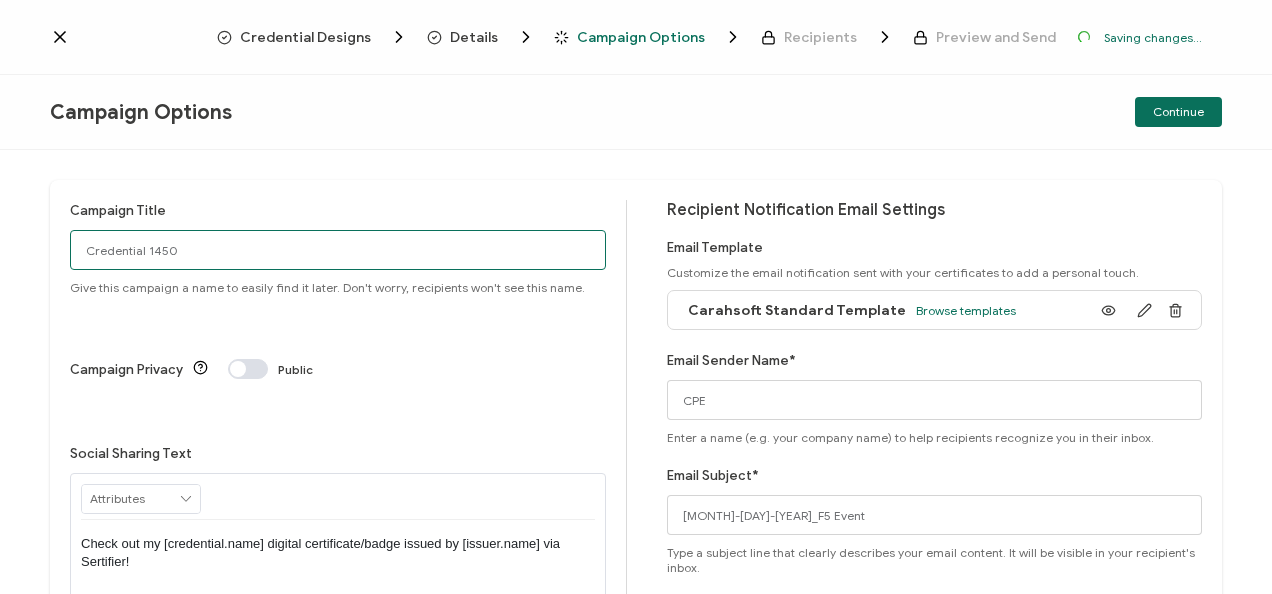 paste on "[MONTH]-[DAY]-[YEAR]_F5 Event" 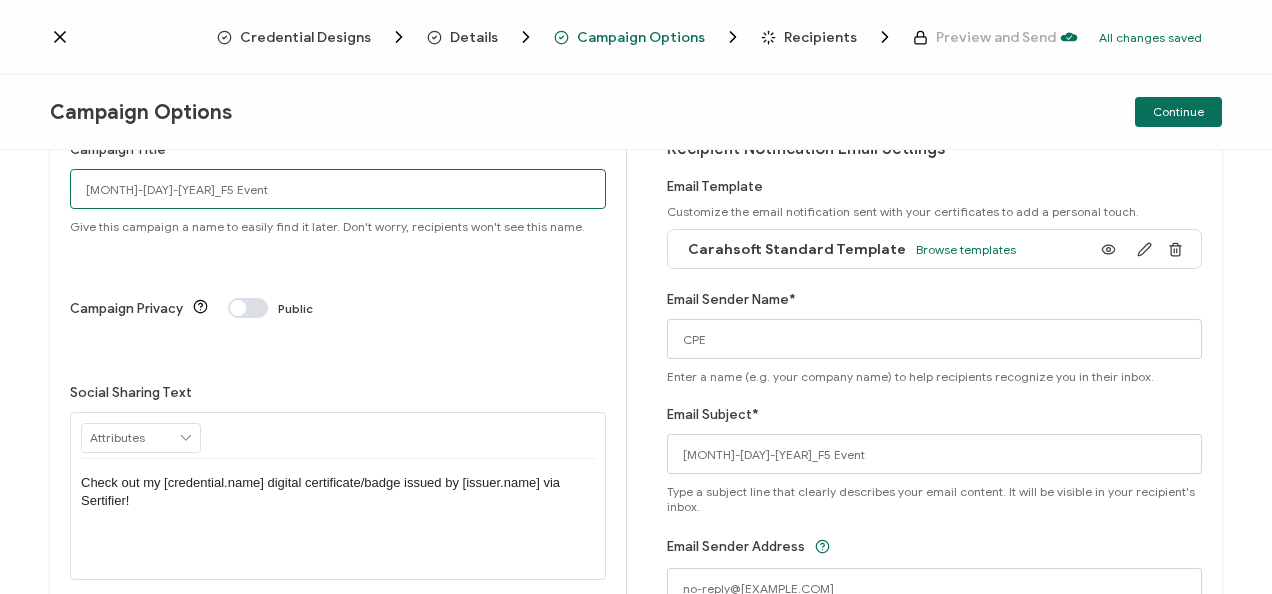 scroll, scrollTop: 206, scrollLeft: 0, axis: vertical 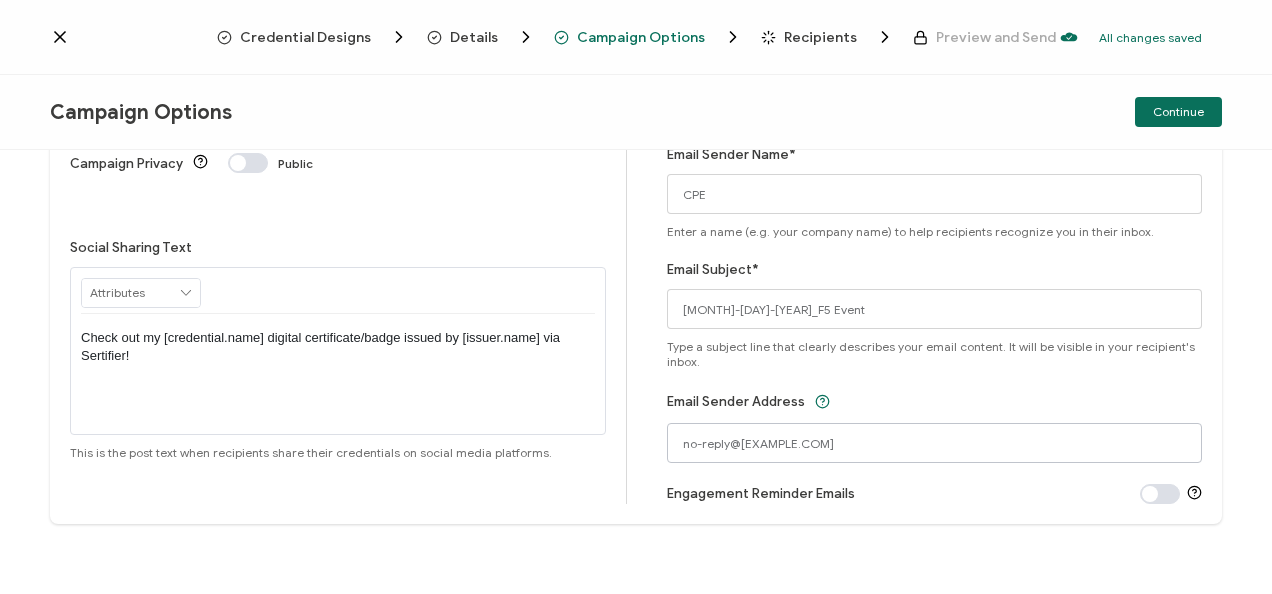 type on "[MONTH]-[DAY]-[YEAR]_F5 Event" 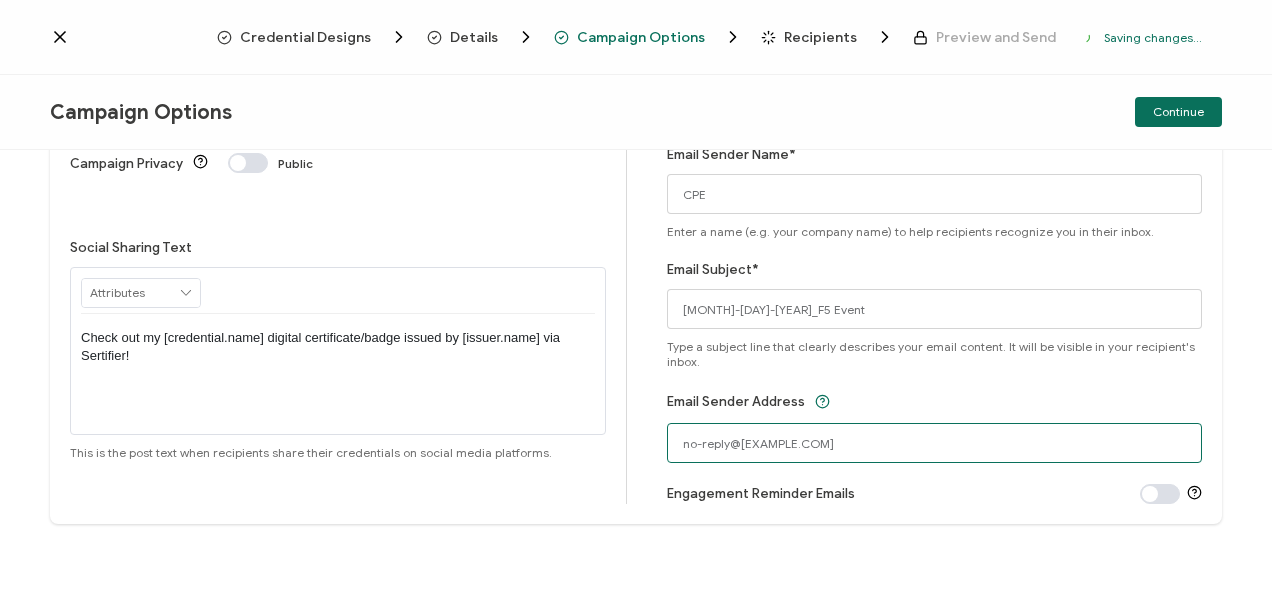 drag, startPoint x: 726, startPoint y: 442, endPoint x: 613, endPoint y: 433, distance: 113.35784 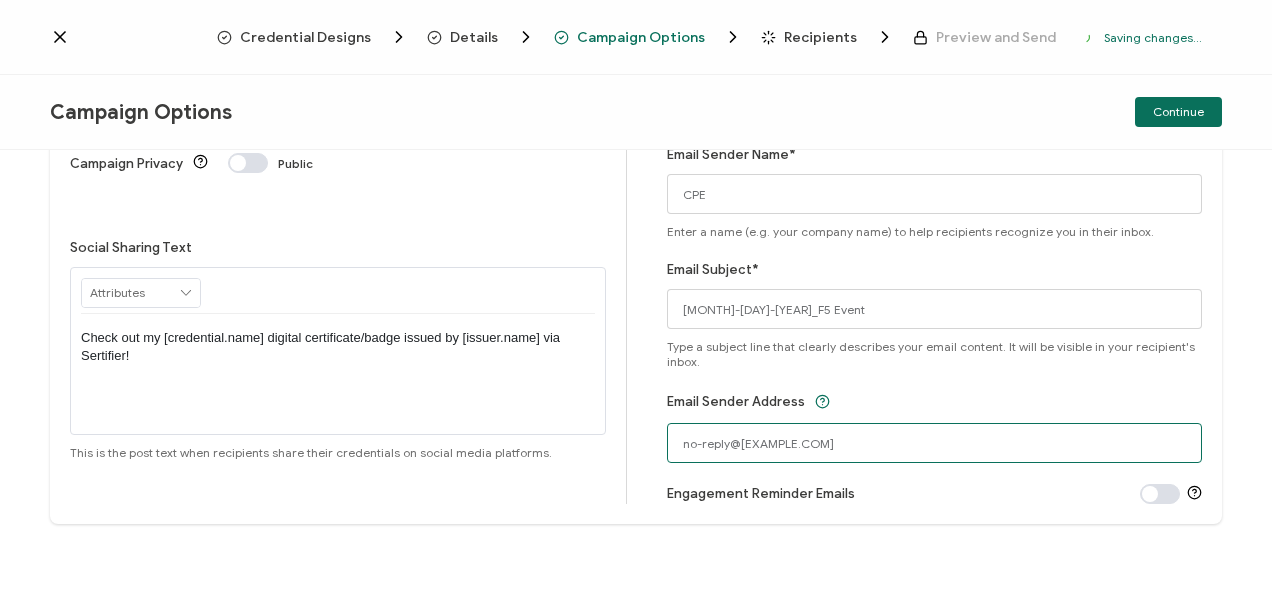 click on "Campaign Title
[MONTH]-[DAY]-[YEAR]_[NUMBER]_F5 Event     Give this campaign a name to easily find it later. Don't worry, recipients won't see this name.
Campaign Privacy
Public
Social Sharing Text
RECIPIENT
Recipient Name
Recipient E-Mail
CREDENTIAL
Credential ID
Issue Date
Credential Name
Credential Desciption
Expire Date
ISSUER
Issuer Name
CUSTOM
Event Date" at bounding box center (636, 249) 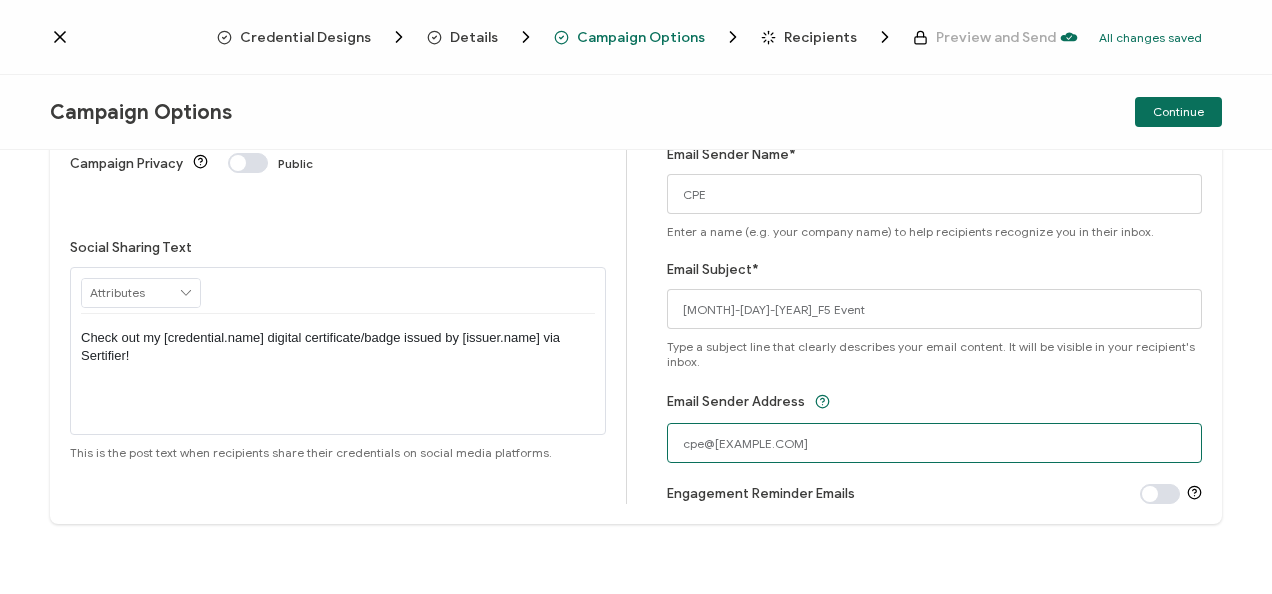 drag, startPoint x: 763, startPoint y: 448, endPoint x: 713, endPoint y: 450, distance: 50.039986 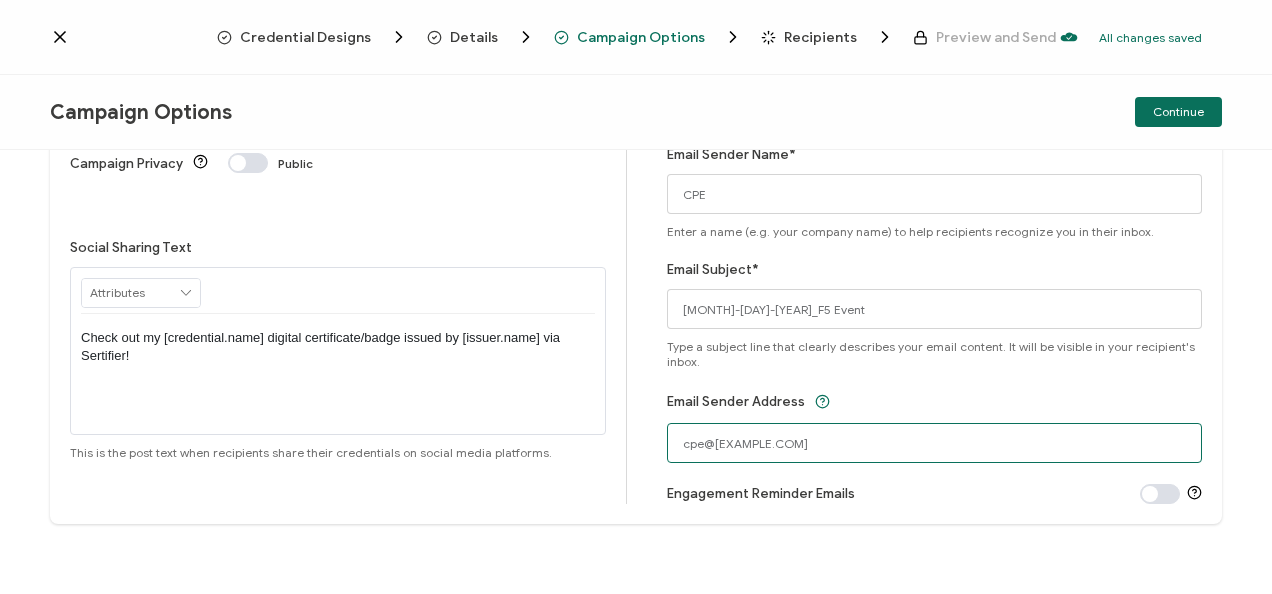 click on "cpe@[EXAMPLE.COM]" at bounding box center [935, 443] 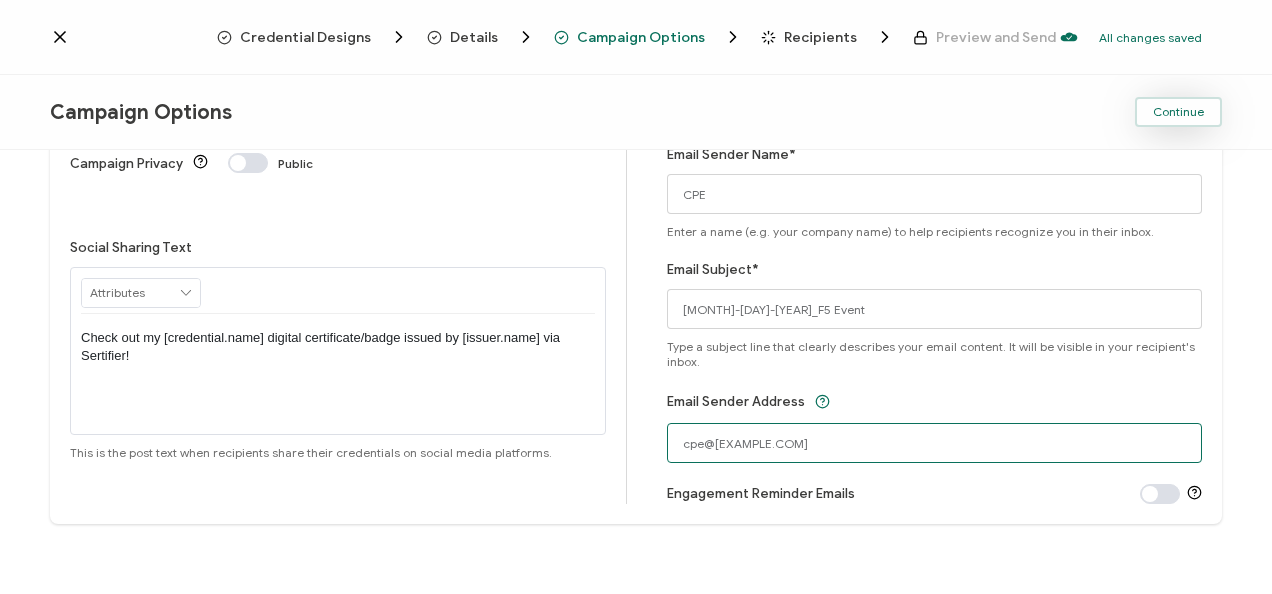 type on "cpe@[EXAMPLE.COM]" 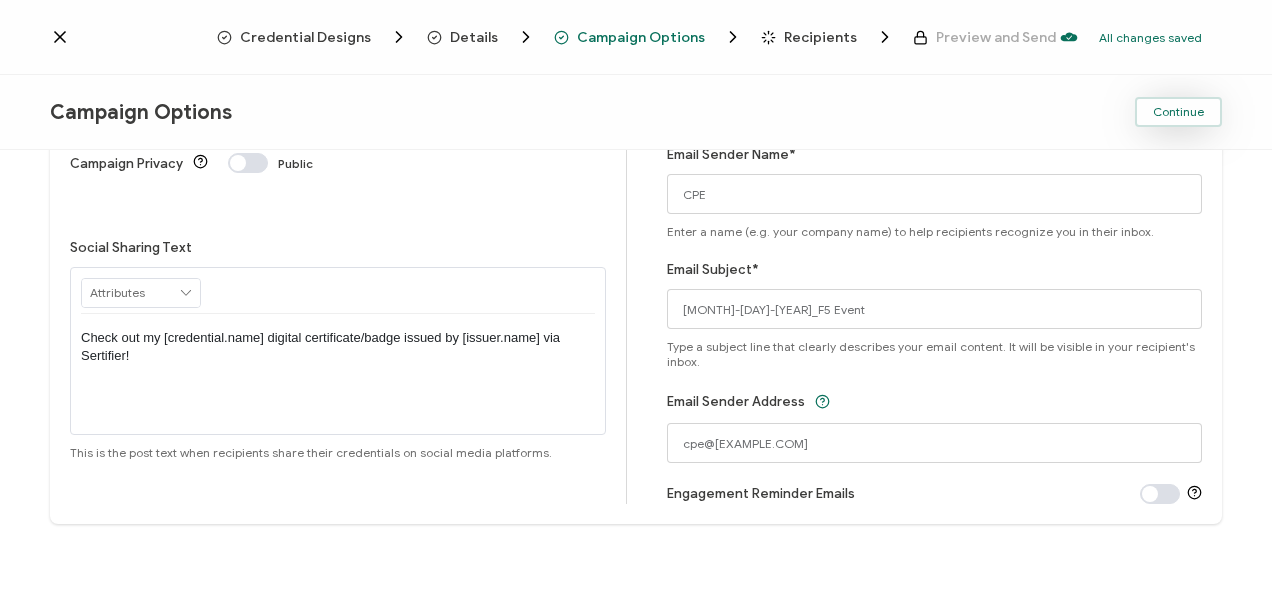 click on "Continue" at bounding box center (1178, 112) 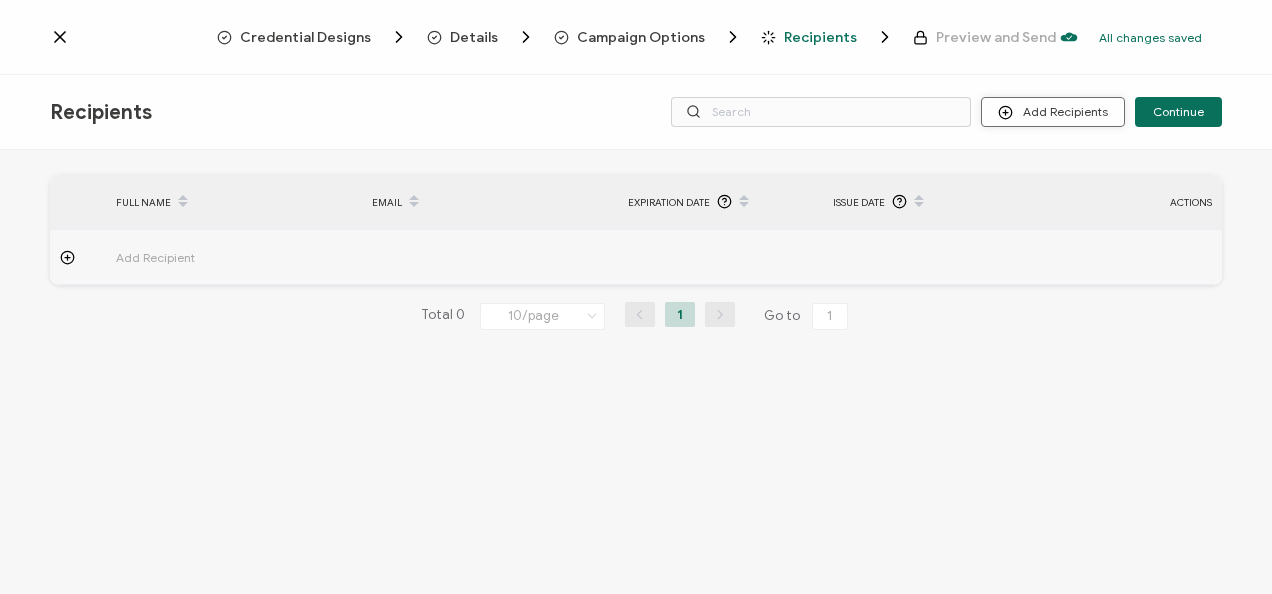 click on "Add Recipients" at bounding box center (1053, 112) 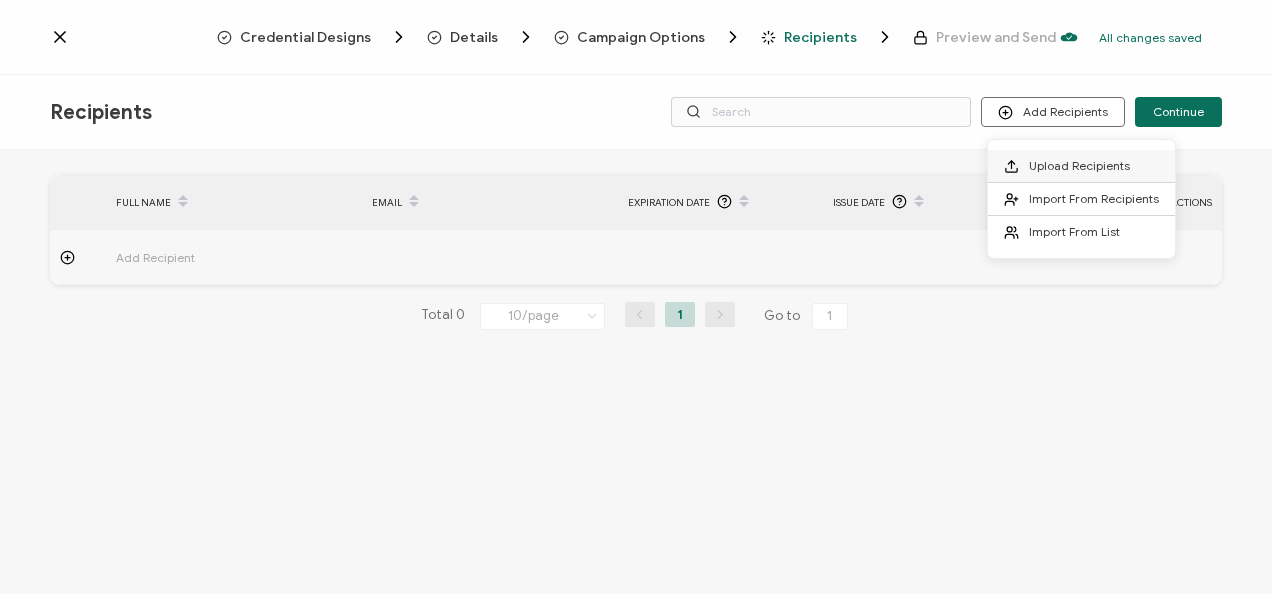 click on "Upload Recipients" at bounding box center [1079, 165] 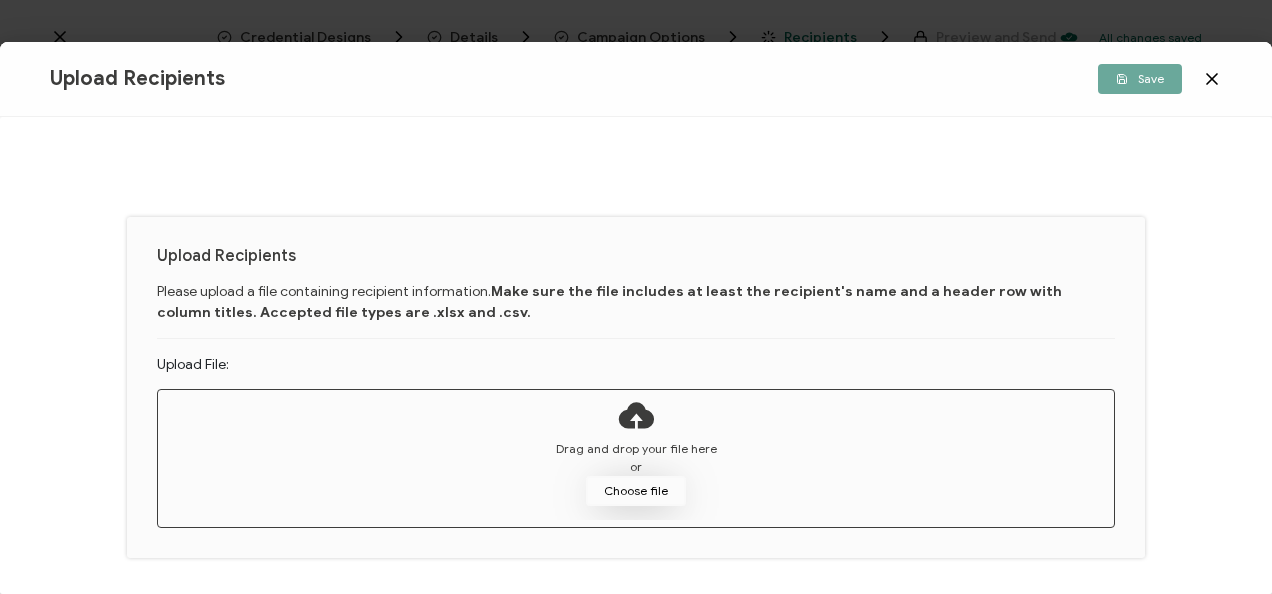 click on "Choose file" at bounding box center (636, 491) 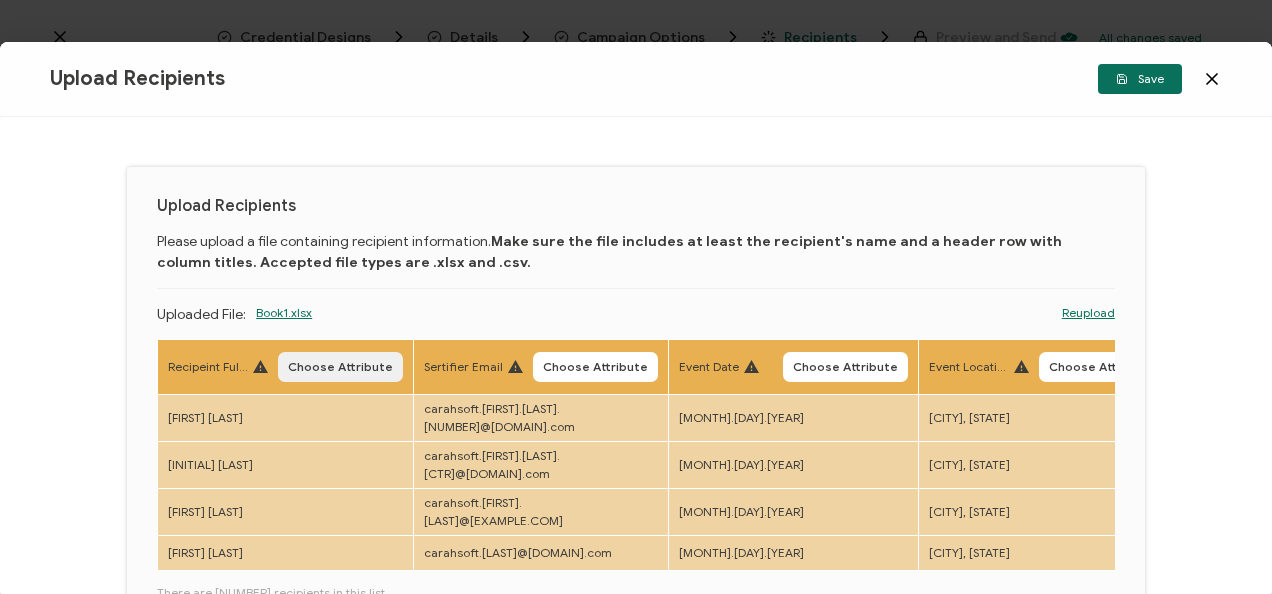 click on "Choose Attribute" at bounding box center [340, 367] 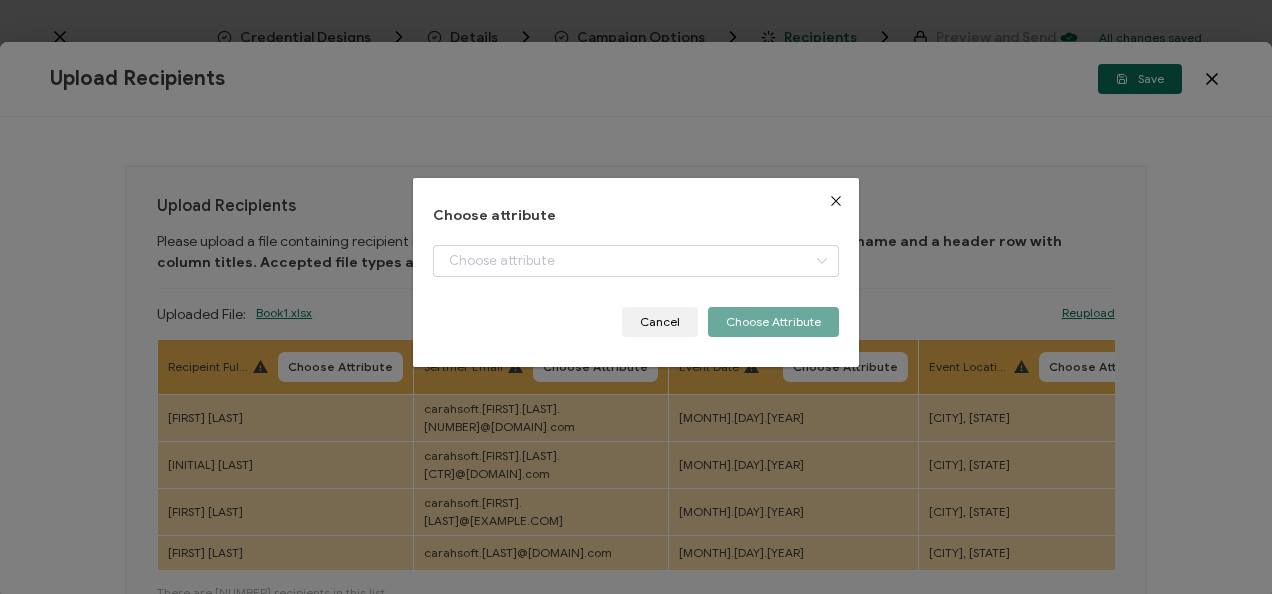 click on "+ Add New Attribute   Full Name E-mail Issue Date Expiration Date Event Date Location Delivery Method Field of Study True Email ID Event Name Credit Earned" at bounding box center [635, 276] 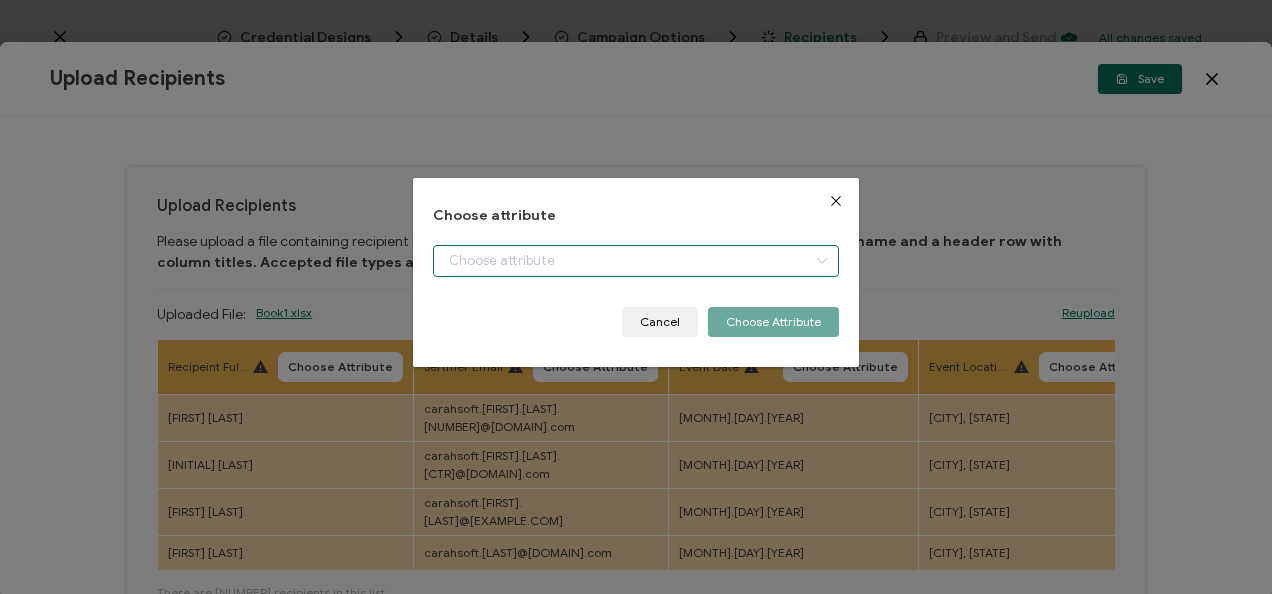 click at bounding box center [635, 261] 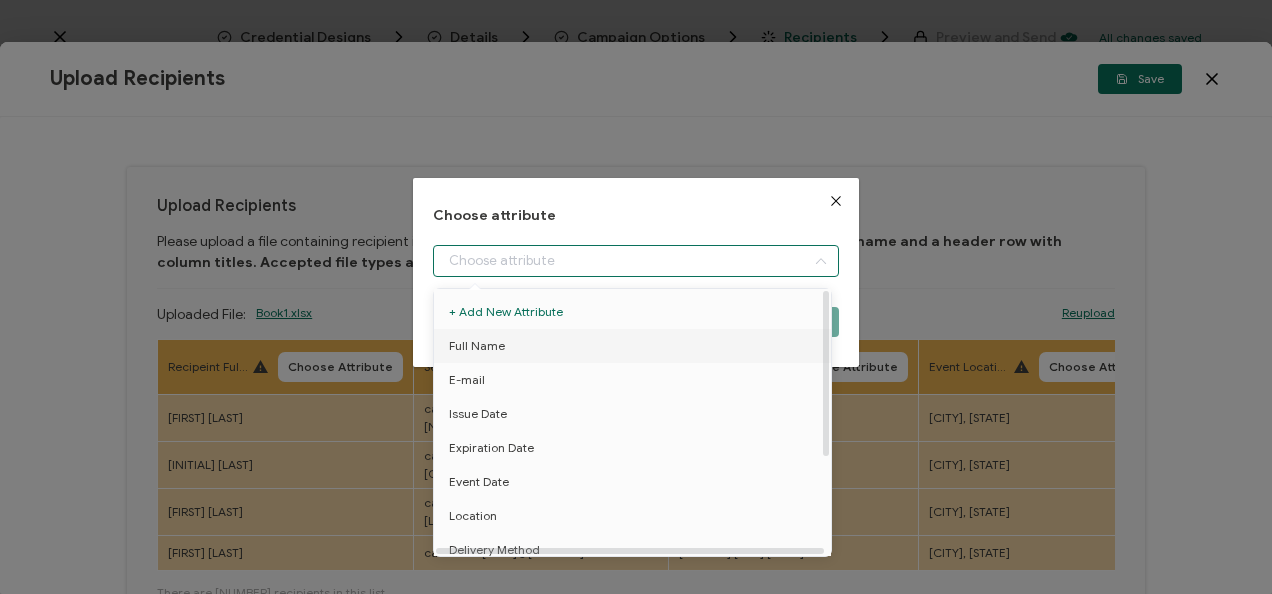 click on "Full Name" at bounding box center [636, 346] 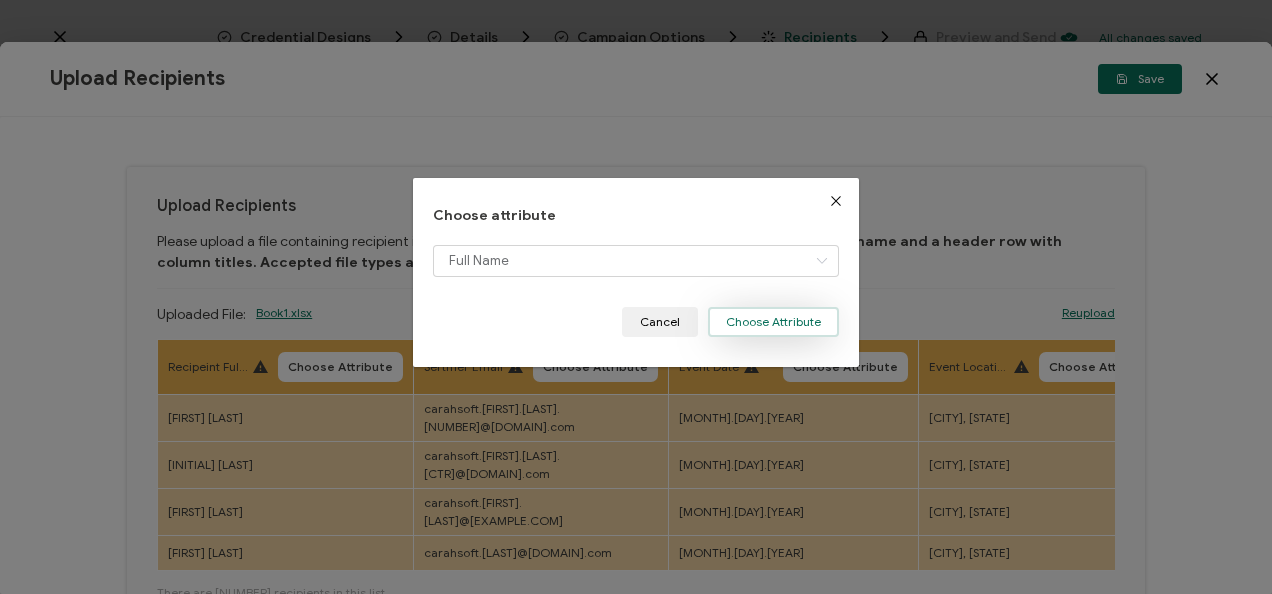 click on "Choose Attribute" at bounding box center [773, 322] 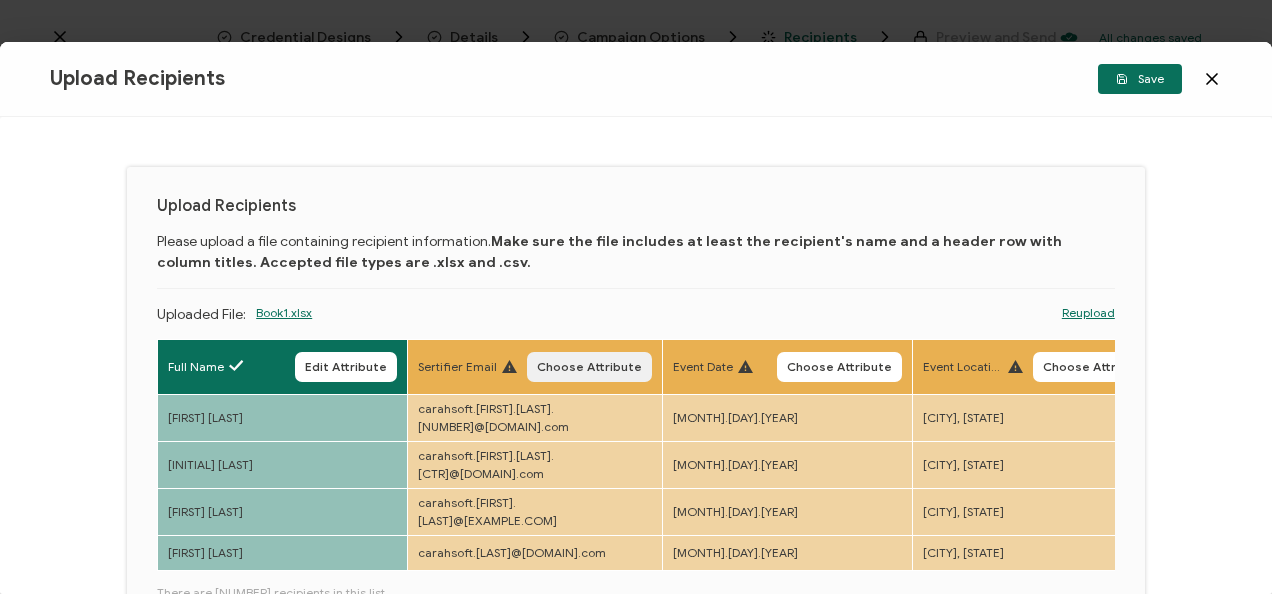 click on "Choose Attribute" at bounding box center (589, 367) 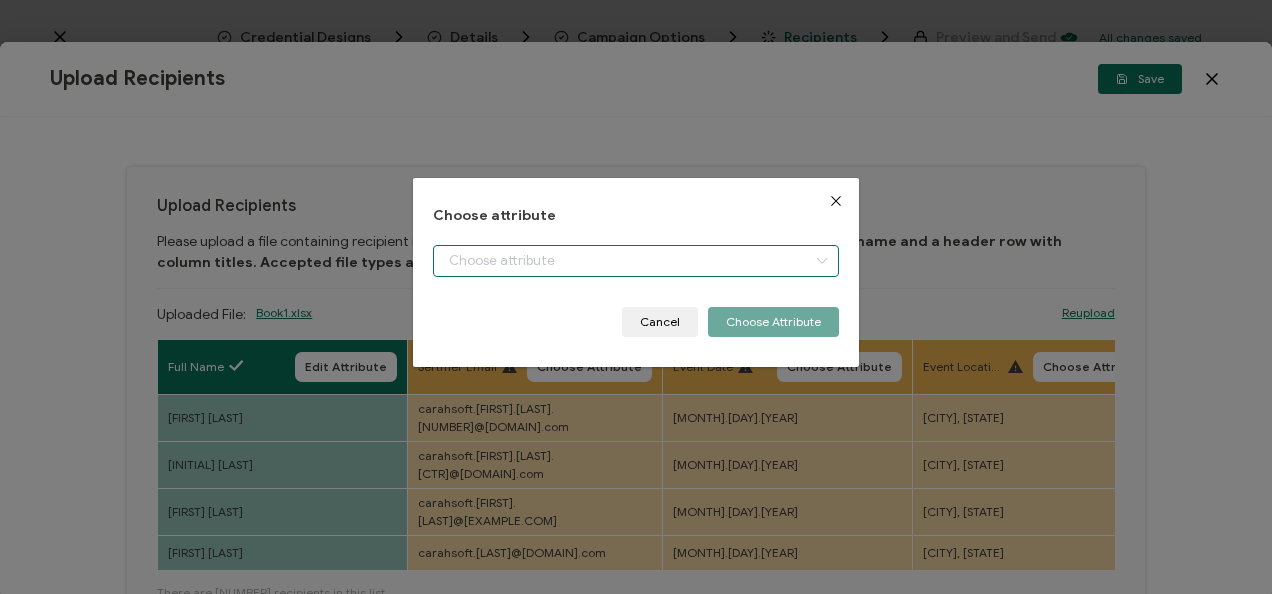 click at bounding box center (635, 261) 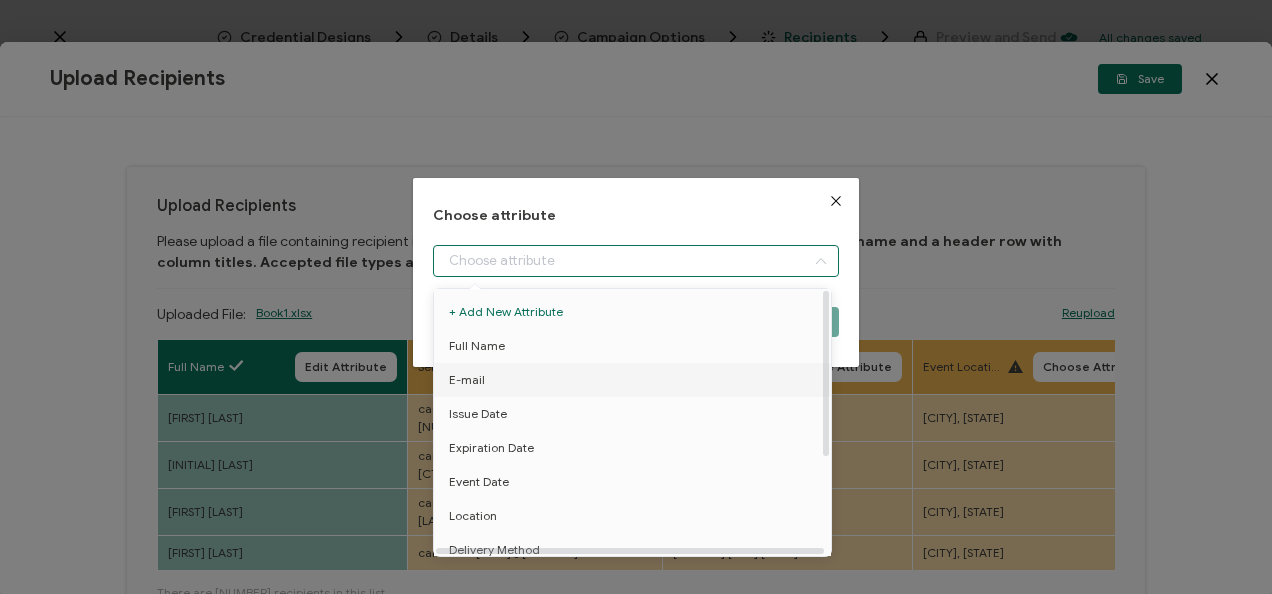 click on "E-mail" at bounding box center [636, 380] 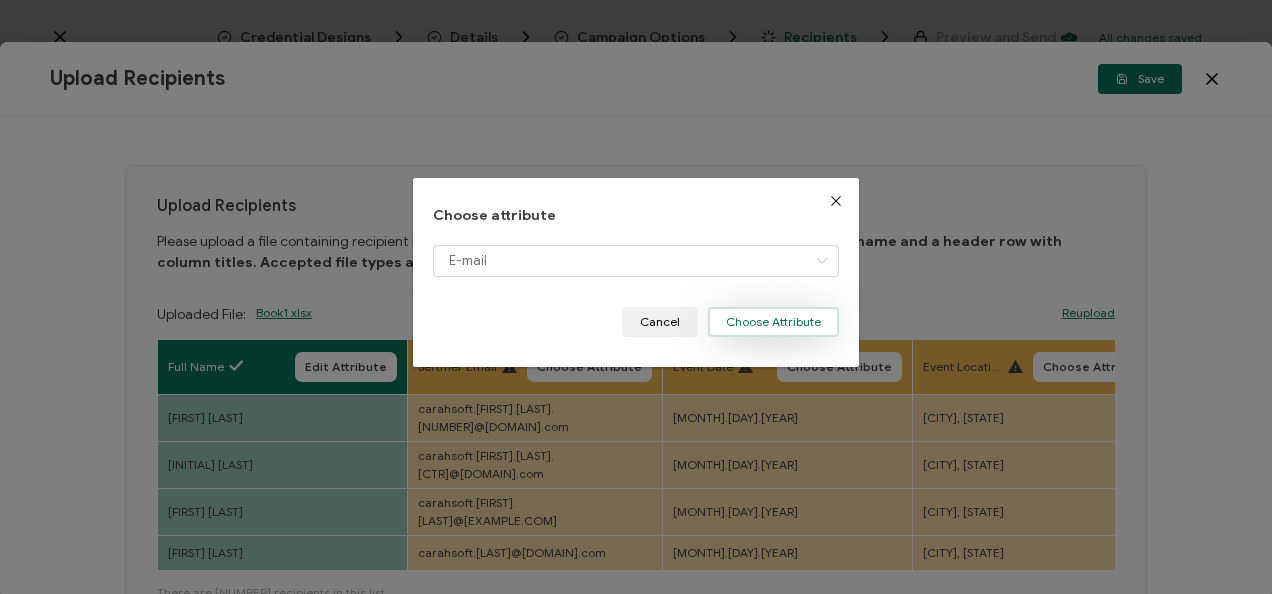 click on "Choose Attribute" at bounding box center [773, 322] 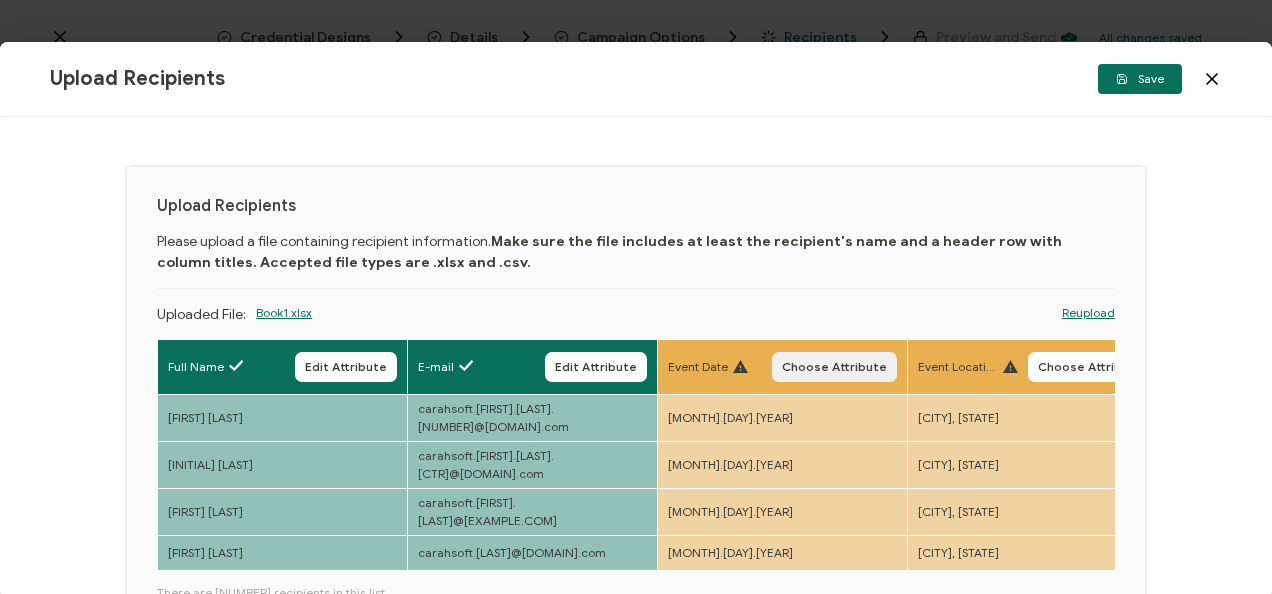 click on "Choose Attribute" at bounding box center [834, 367] 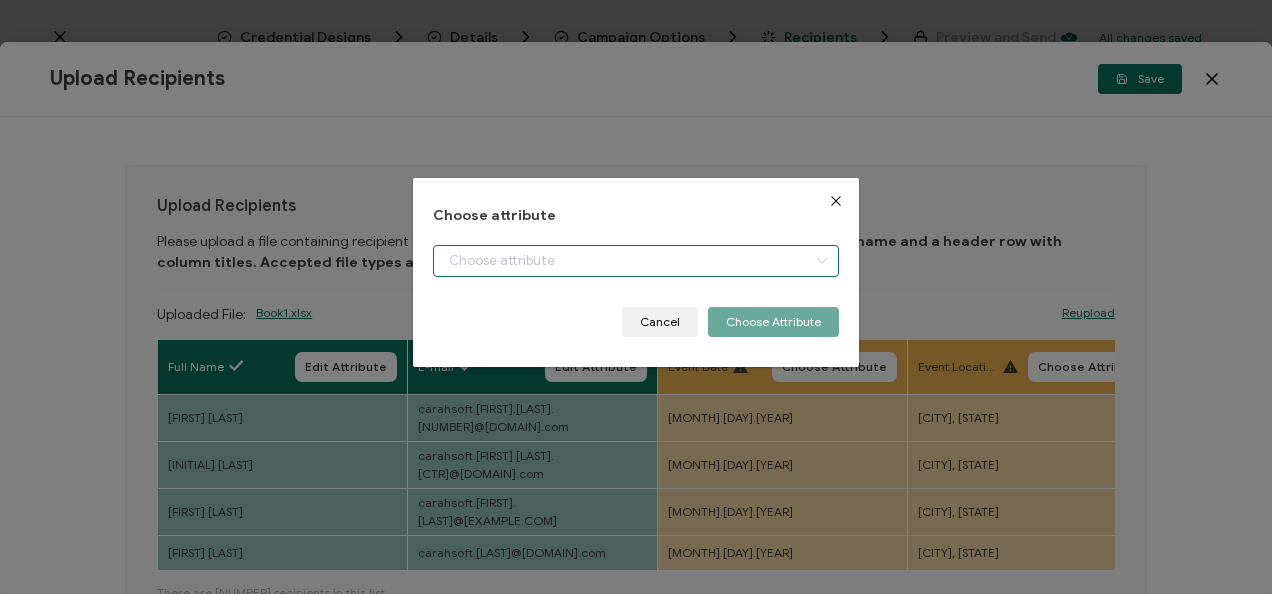 click at bounding box center [635, 261] 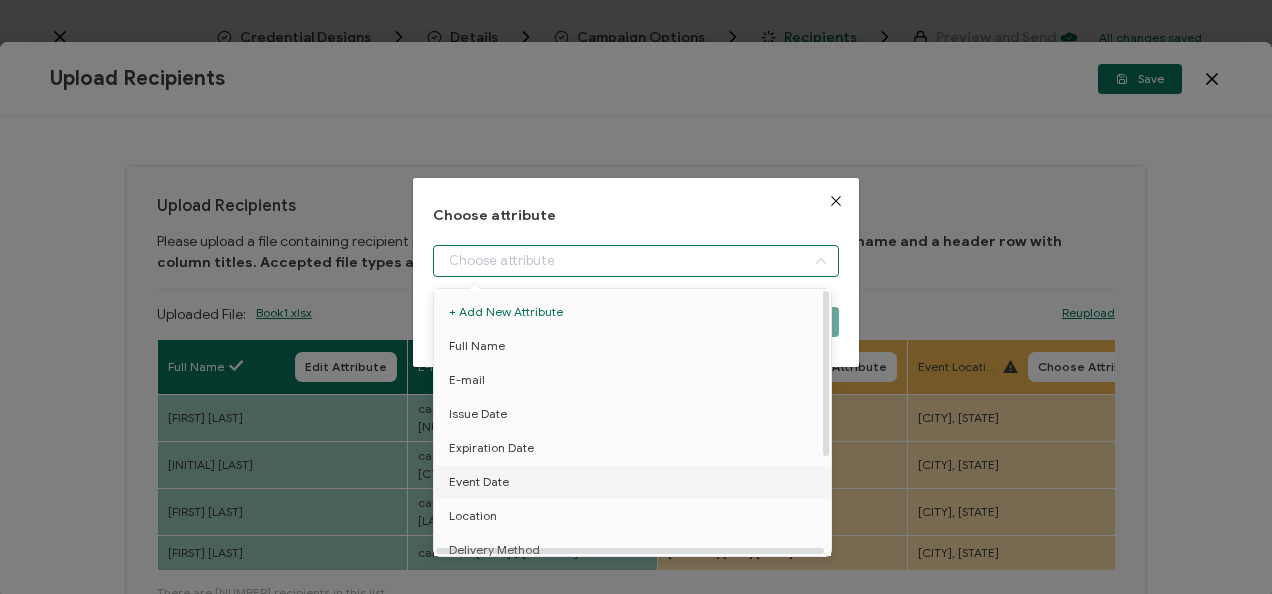 click on "Event Date" at bounding box center [636, 482] 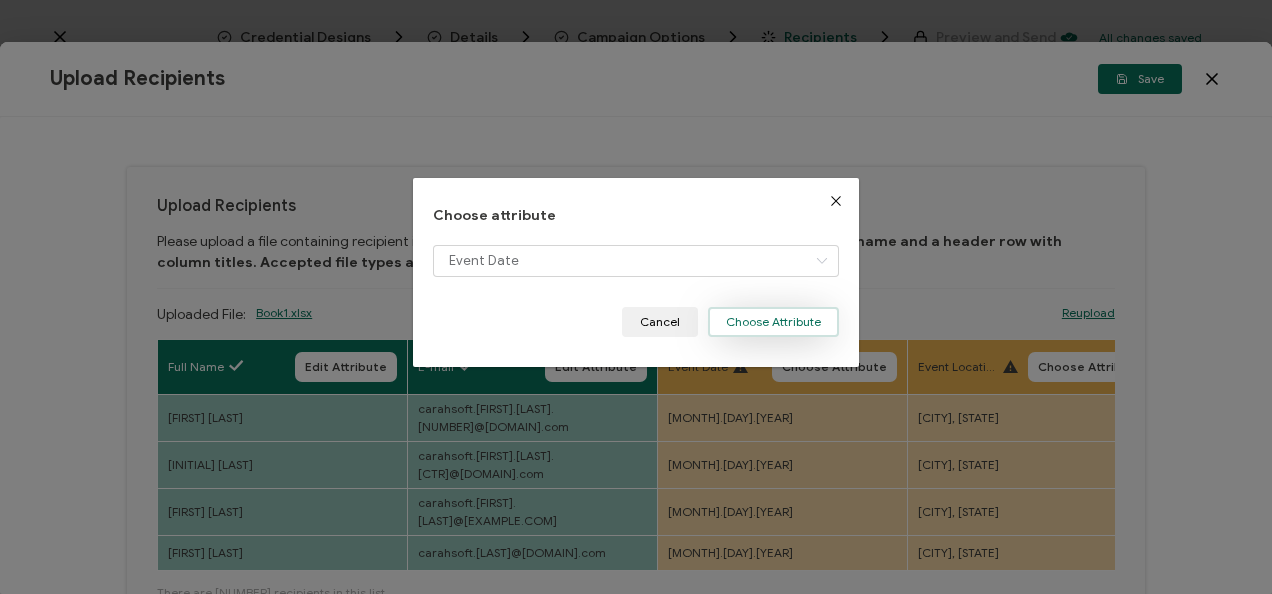 click on "Choose Attribute" at bounding box center [773, 322] 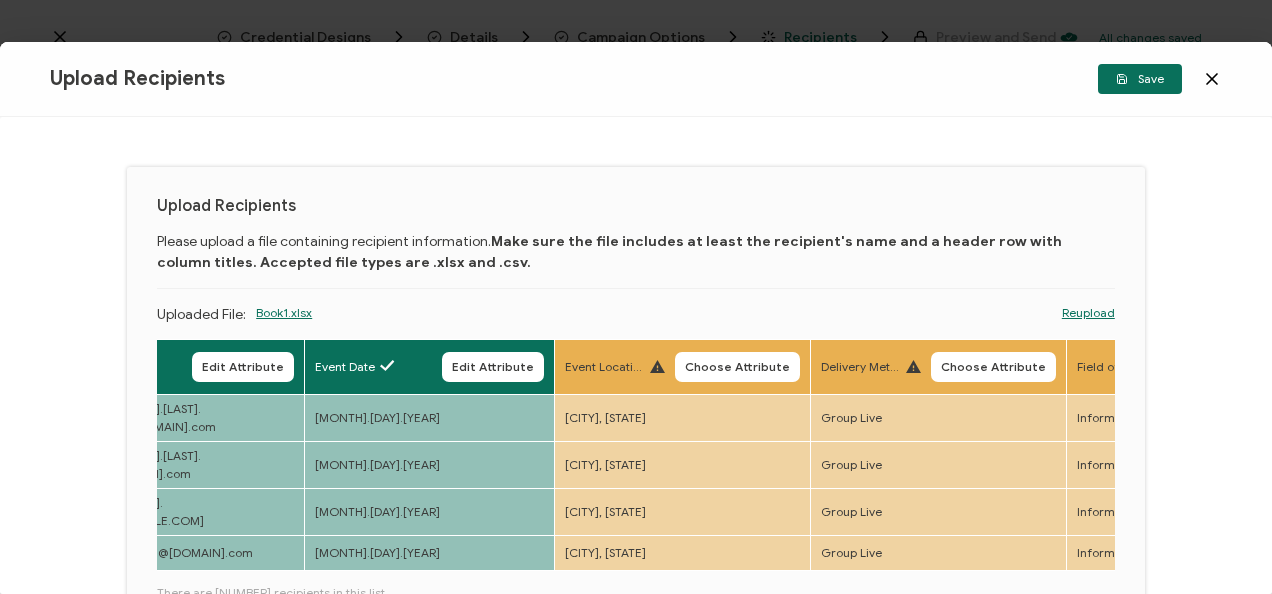 scroll, scrollTop: 0, scrollLeft: 383, axis: horizontal 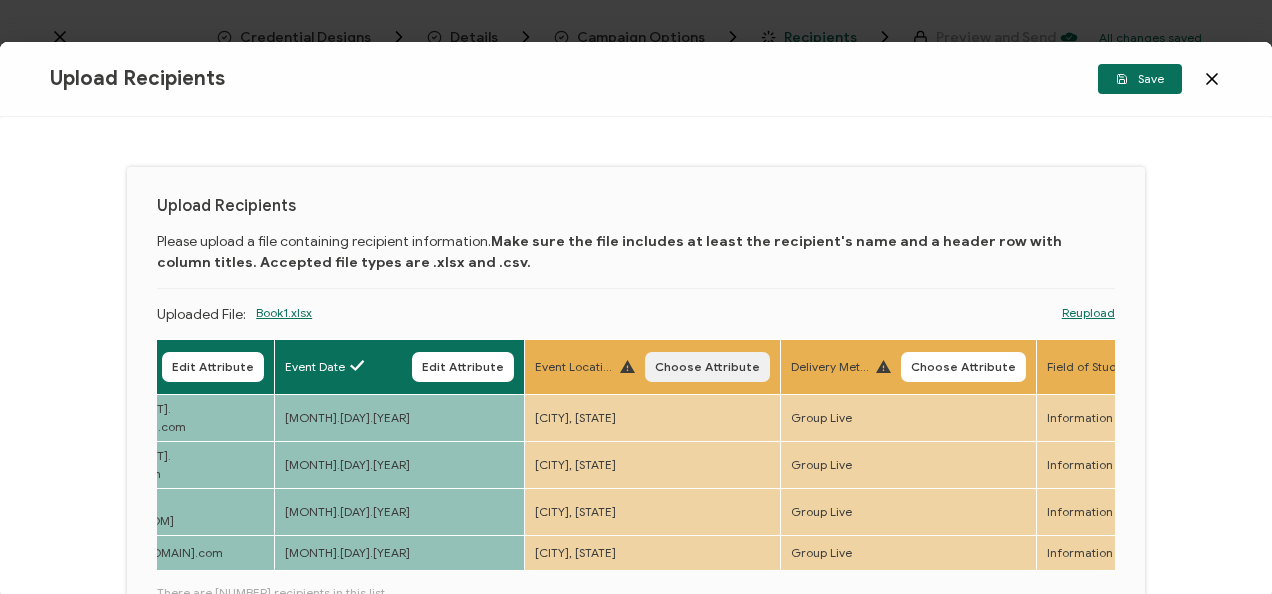 click on "Choose Attribute" at bounding box center [707, 367] 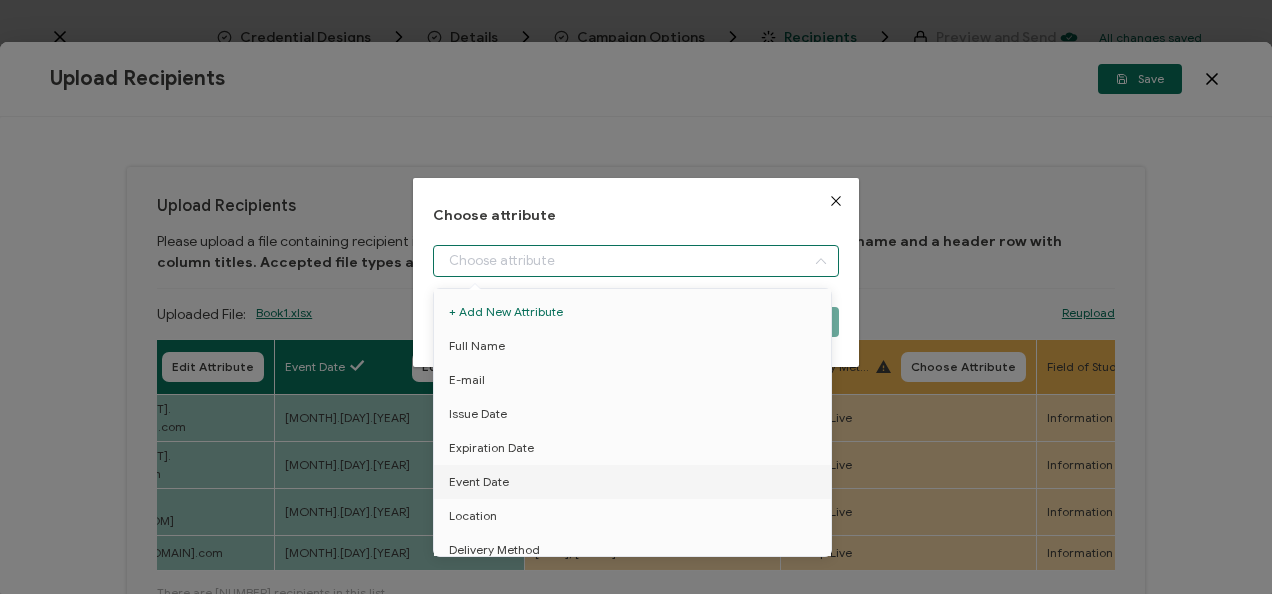click at bounding box center (635, 261) 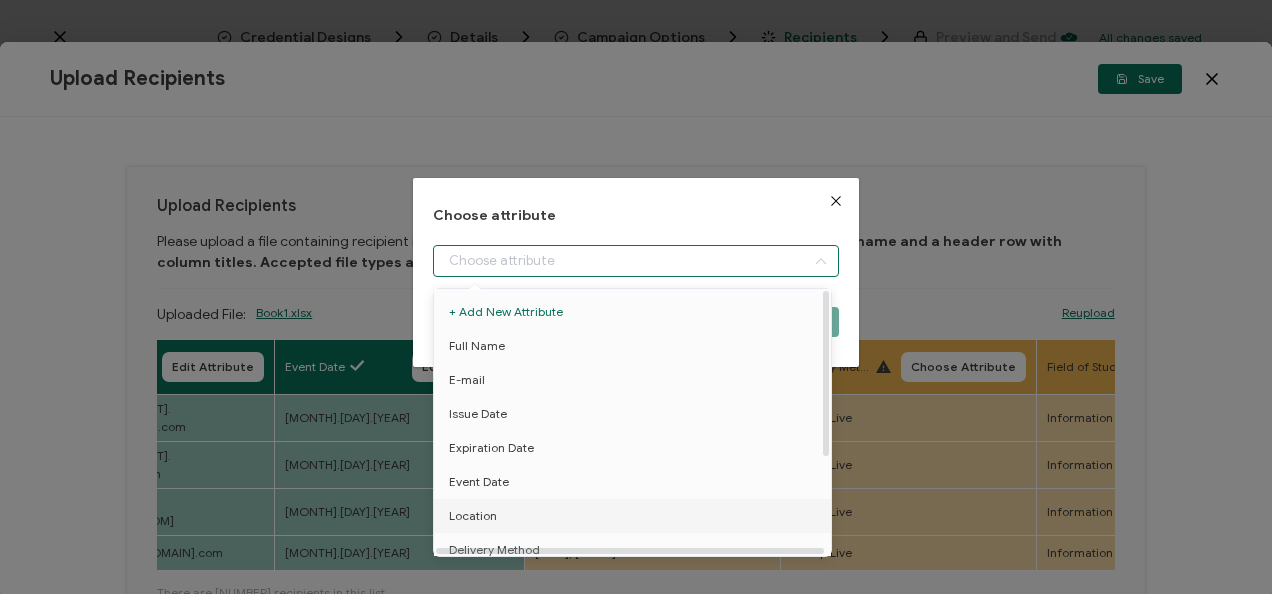 click on "Location" at bounding box center [636, 516] 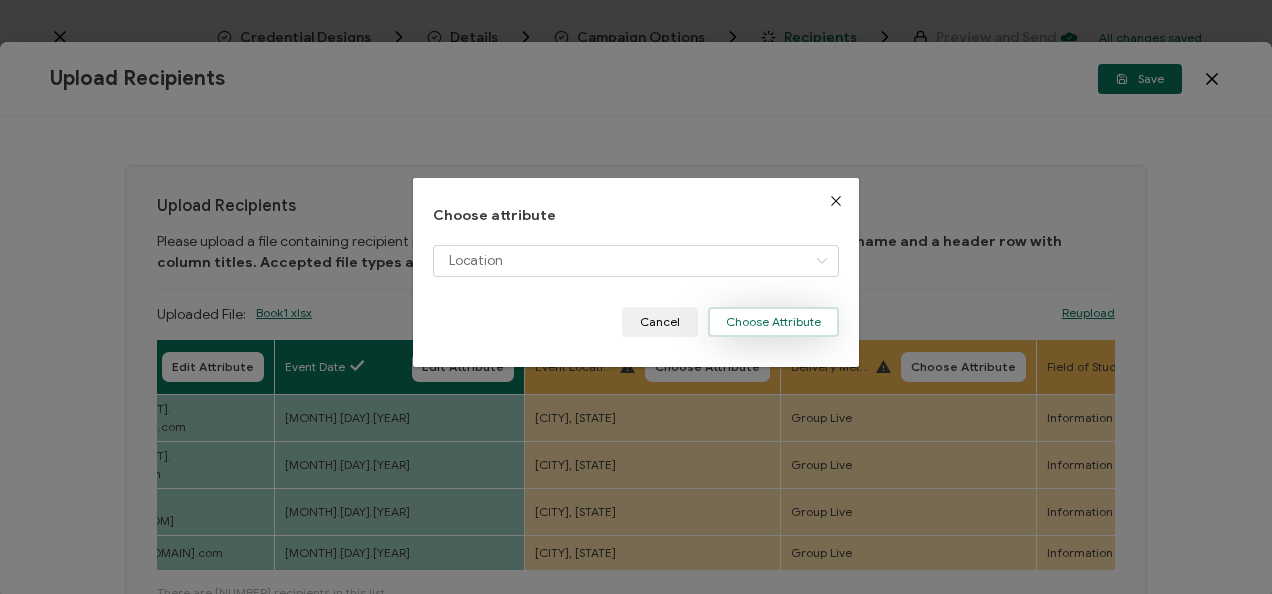 click on "Choose Attribute" at bounding box center [773, 322] 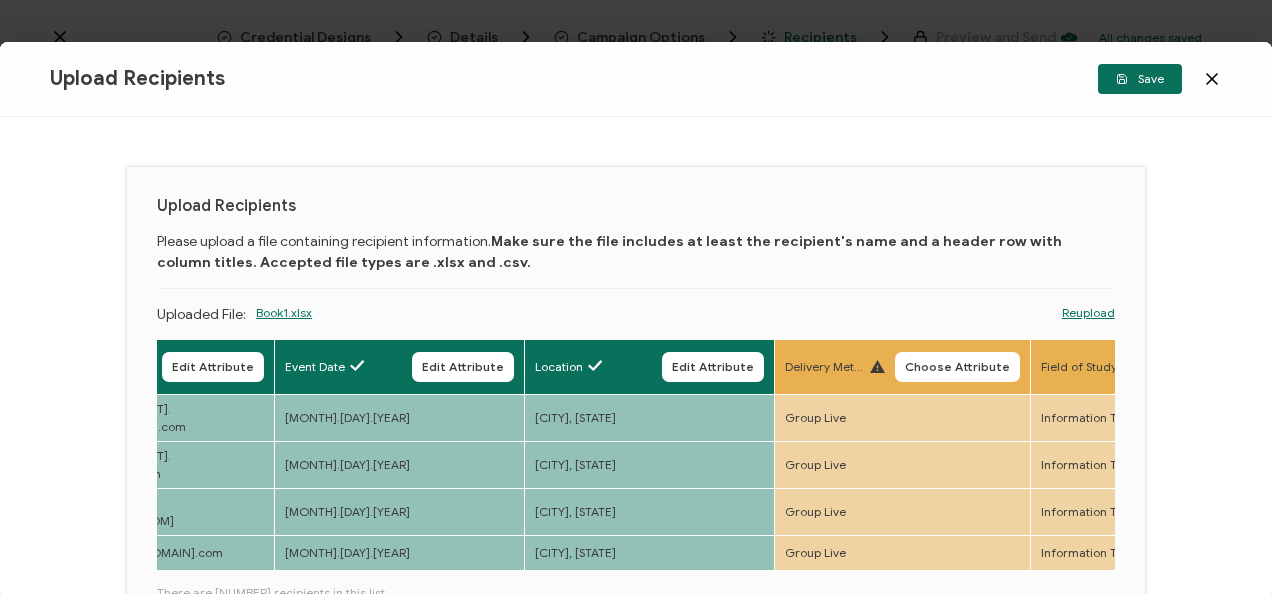 scroll, scrollTop: 0, scrollLeft: 715, axis: horizontal 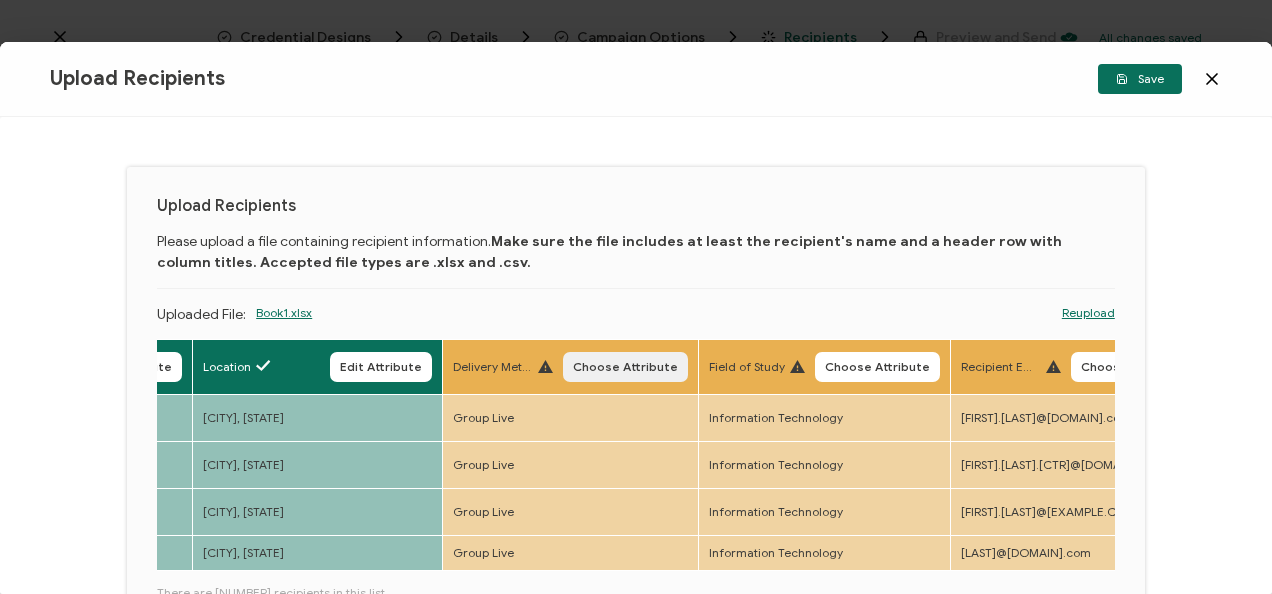 click on "Choose Attribute" at bounding box center [625, 367] 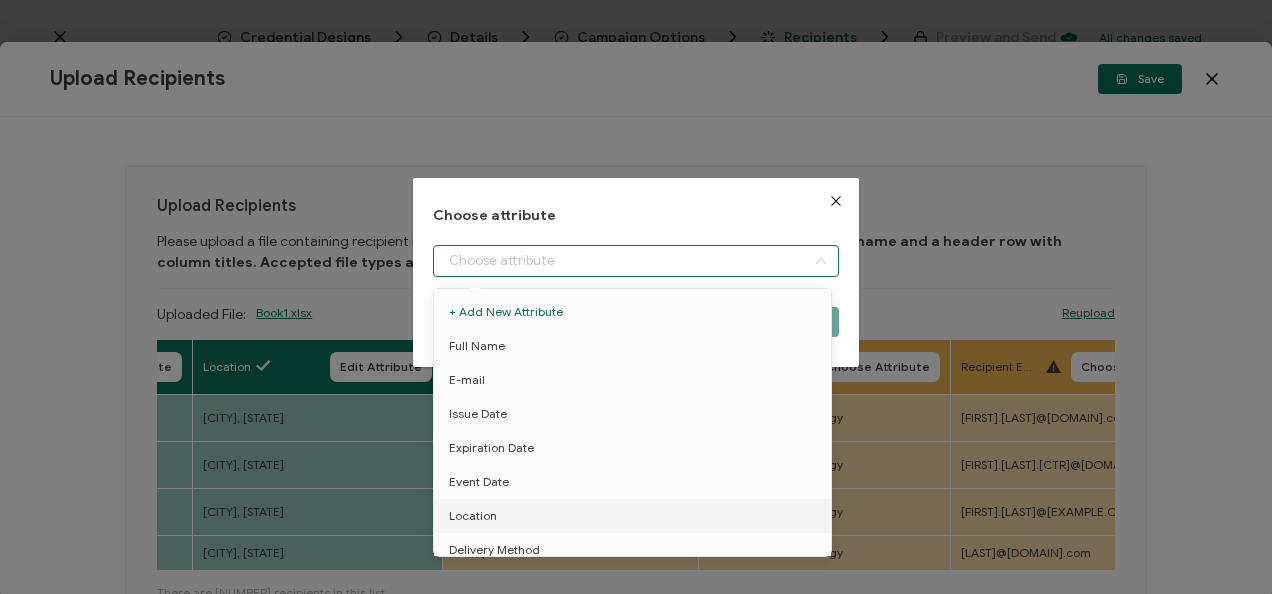 click at bounding box center (635, 261) 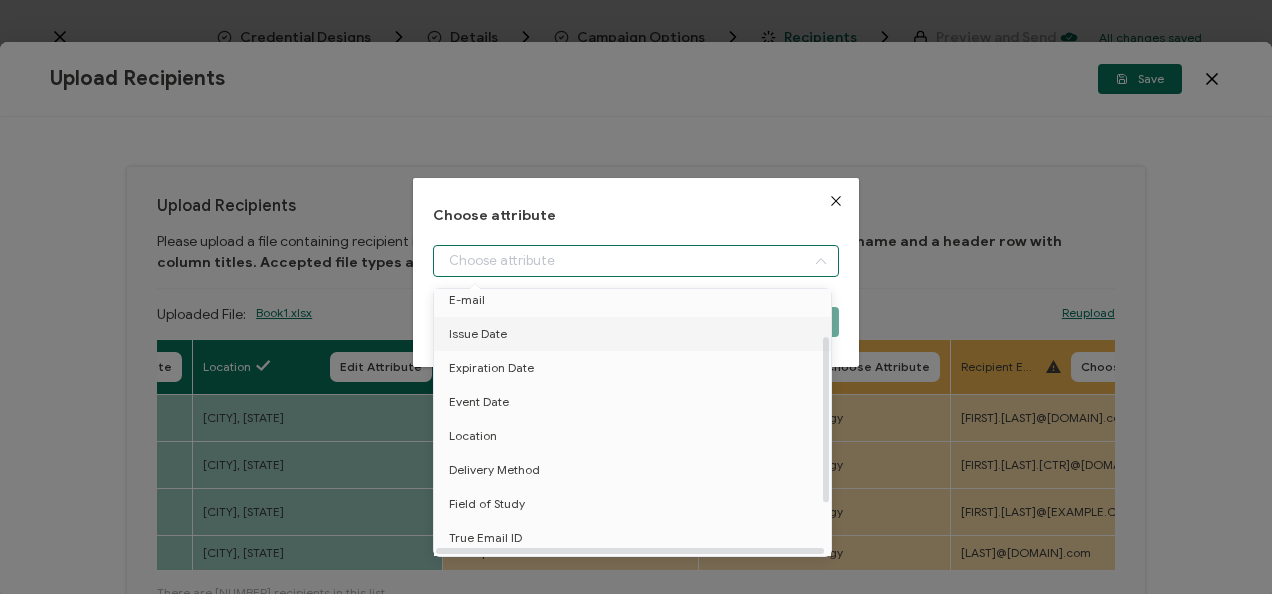 scroll, scrollTop: 82, scrollLeft: 0, axis: vertical 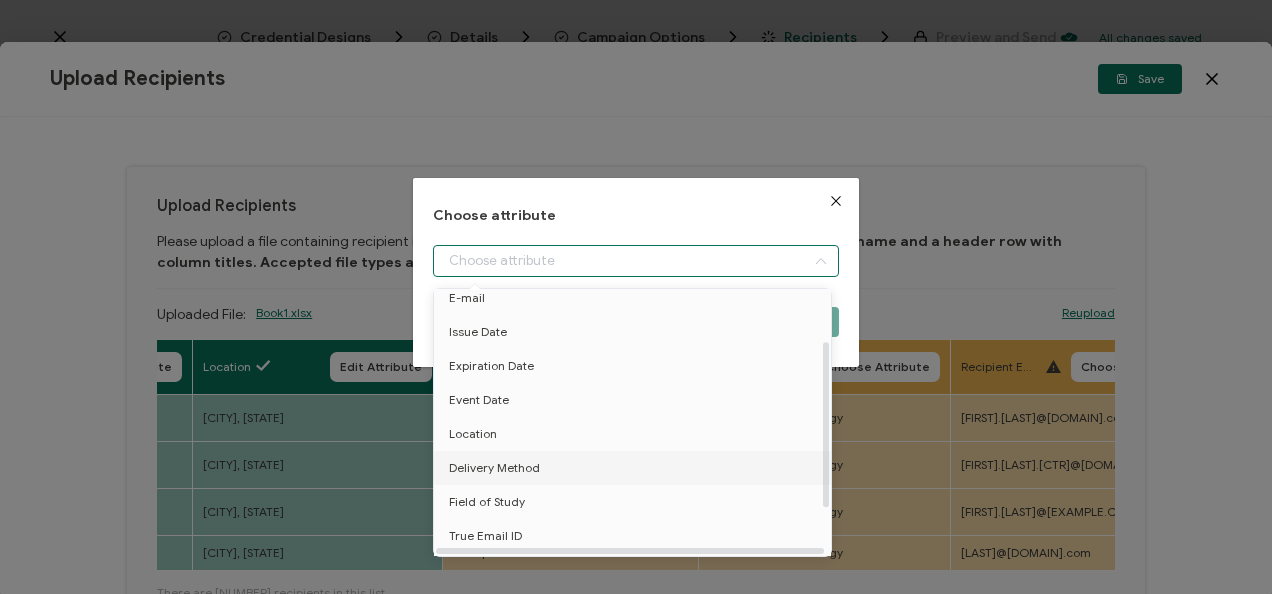 click on "Delivery Method" at bounding box center (636, 468) 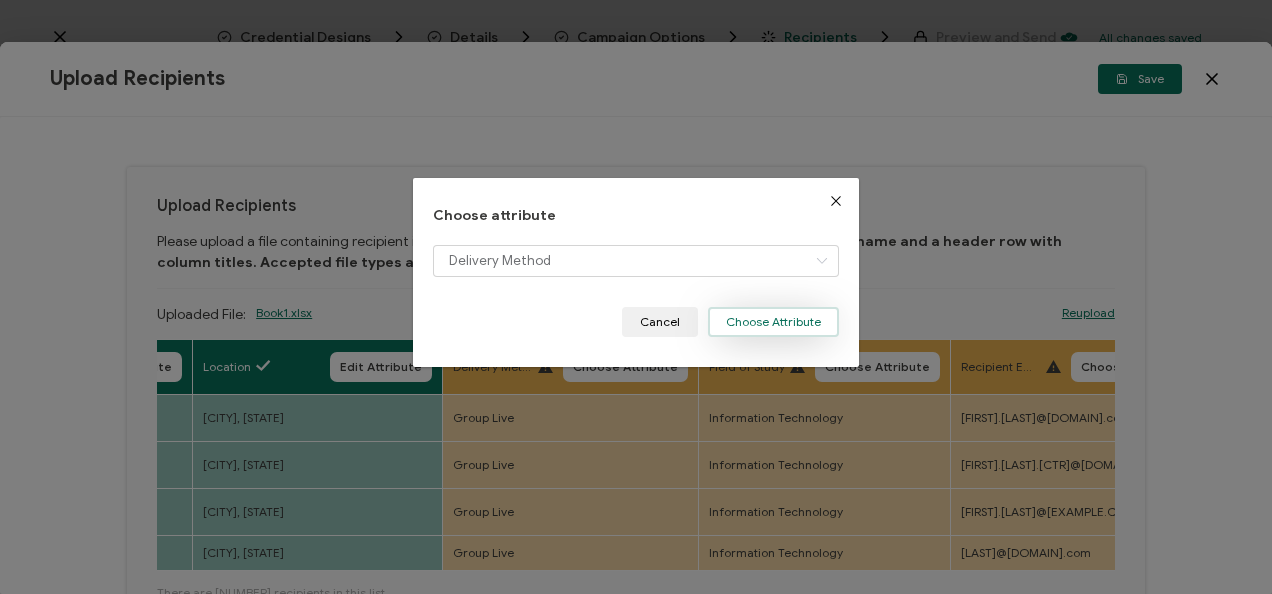 click on "Choose Attribute" at bounding box center (773, 322) 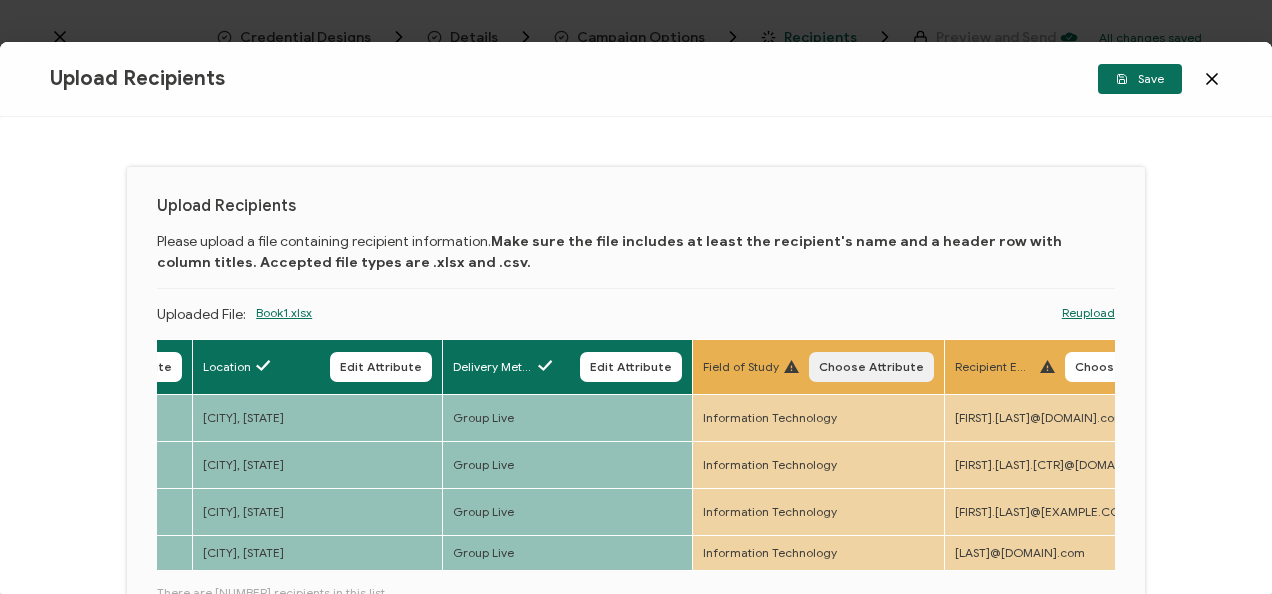 click on "Choose Attribute" at bounding box center [871, 367] 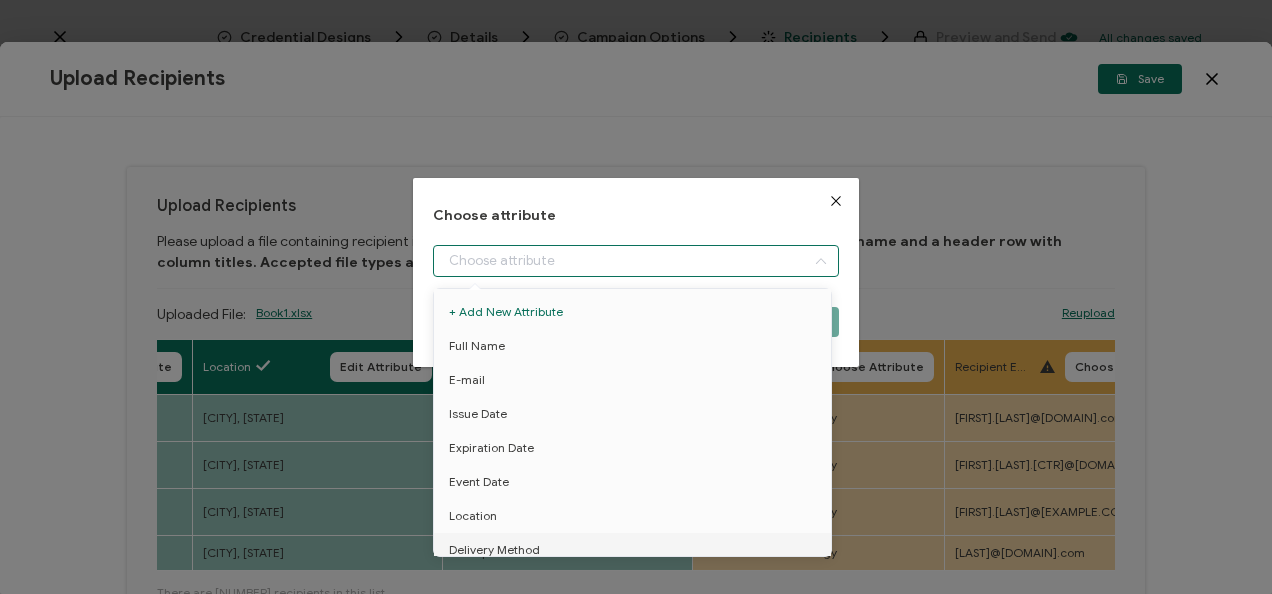 click at bounding box center [635, 261] 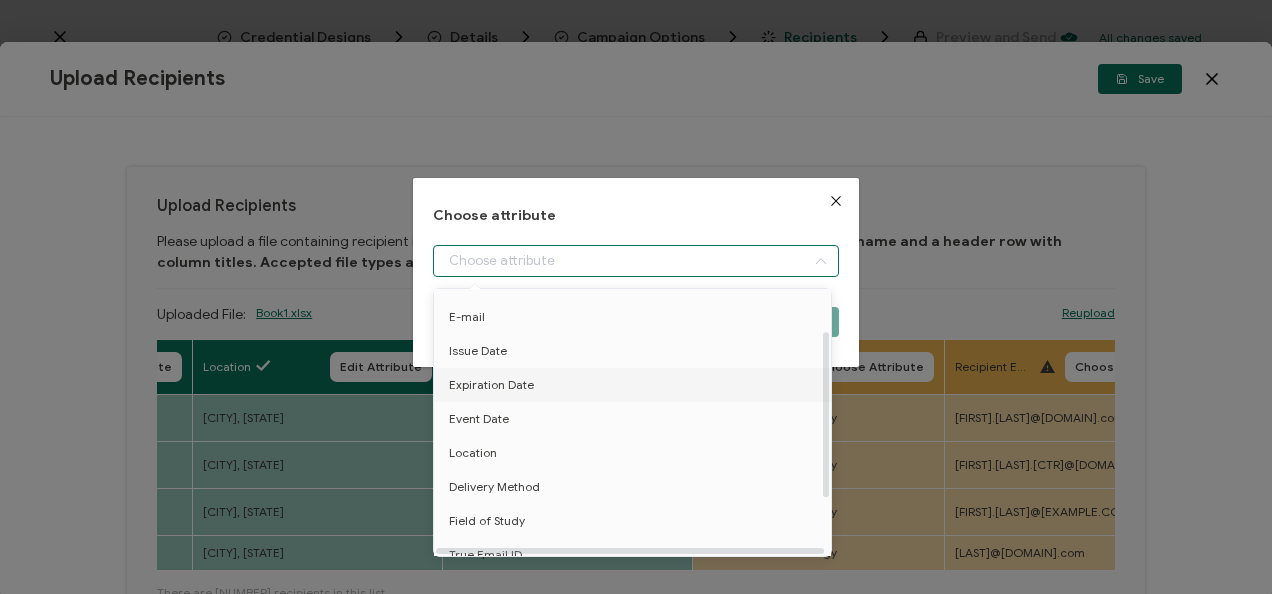 scroll, scrollTop: 66, scrollLeft: 0, axis: vertical 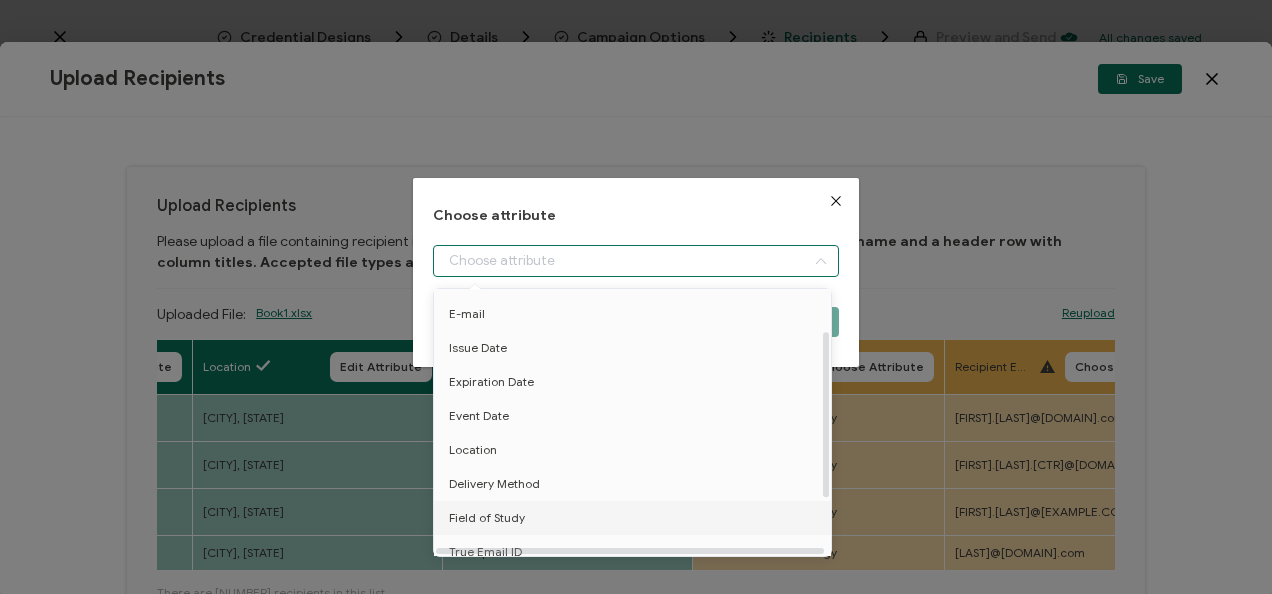click on "Field of Study" at bounding box center (636, 518) 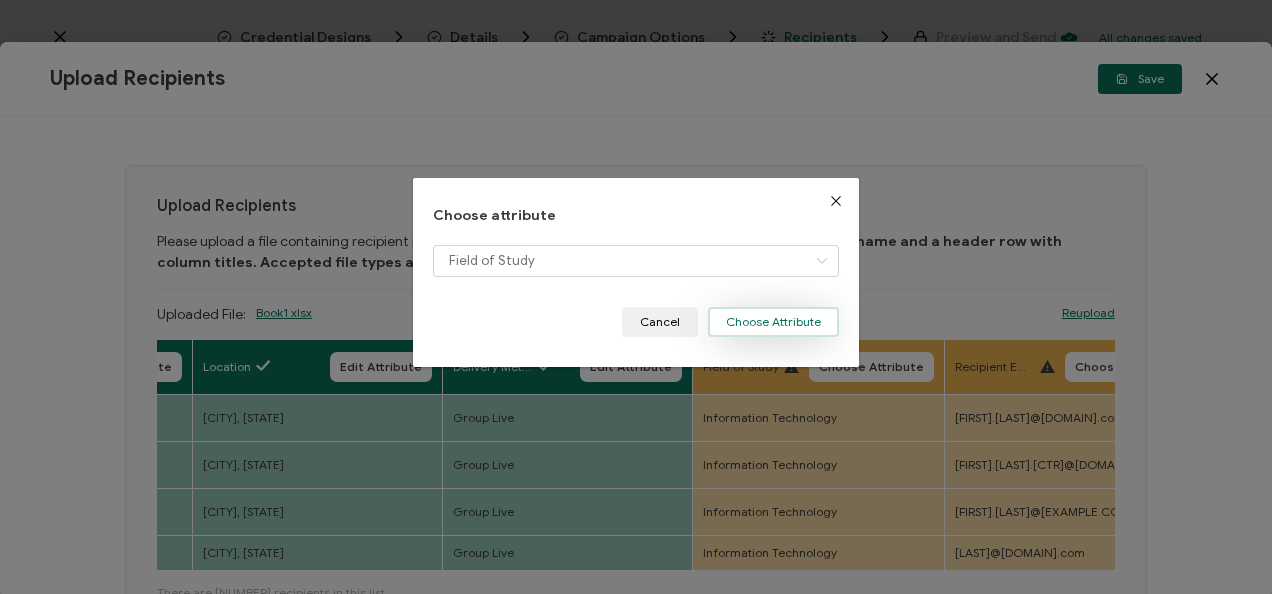click on "Choose Attribute" at bounding box center [773, 322] 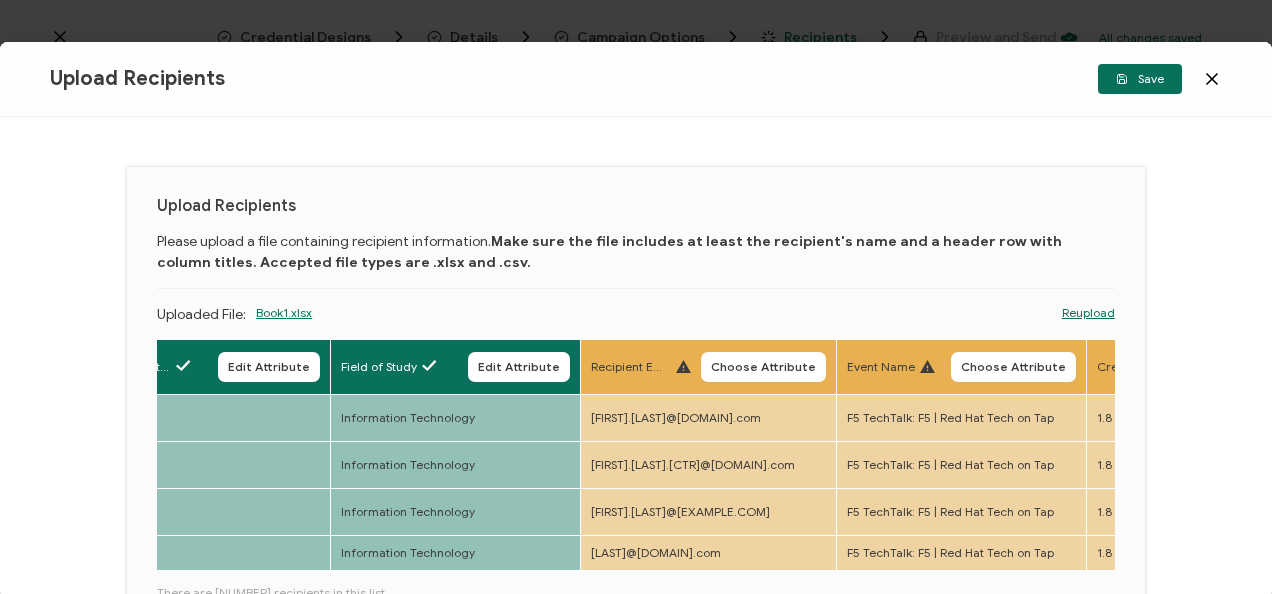 scroll, scrollTop: 0, scrollLeft: 1108, axis: horizontal 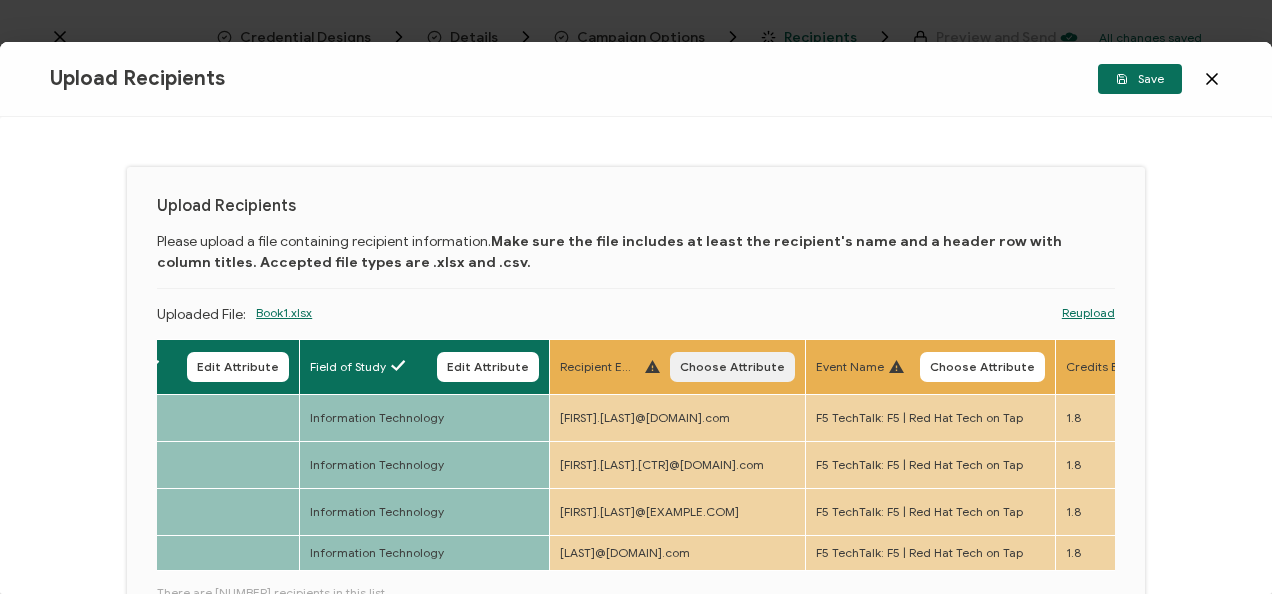click on "Choose Attribute" at bounding box center [732, 367] 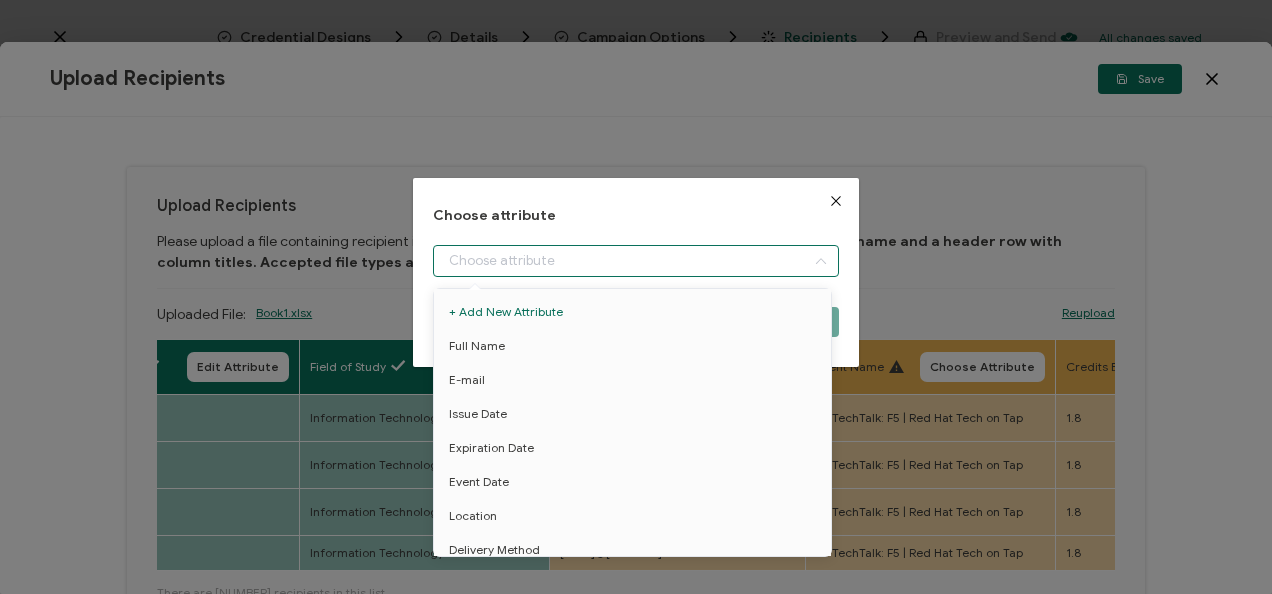 click at bounding box center (635, 261) 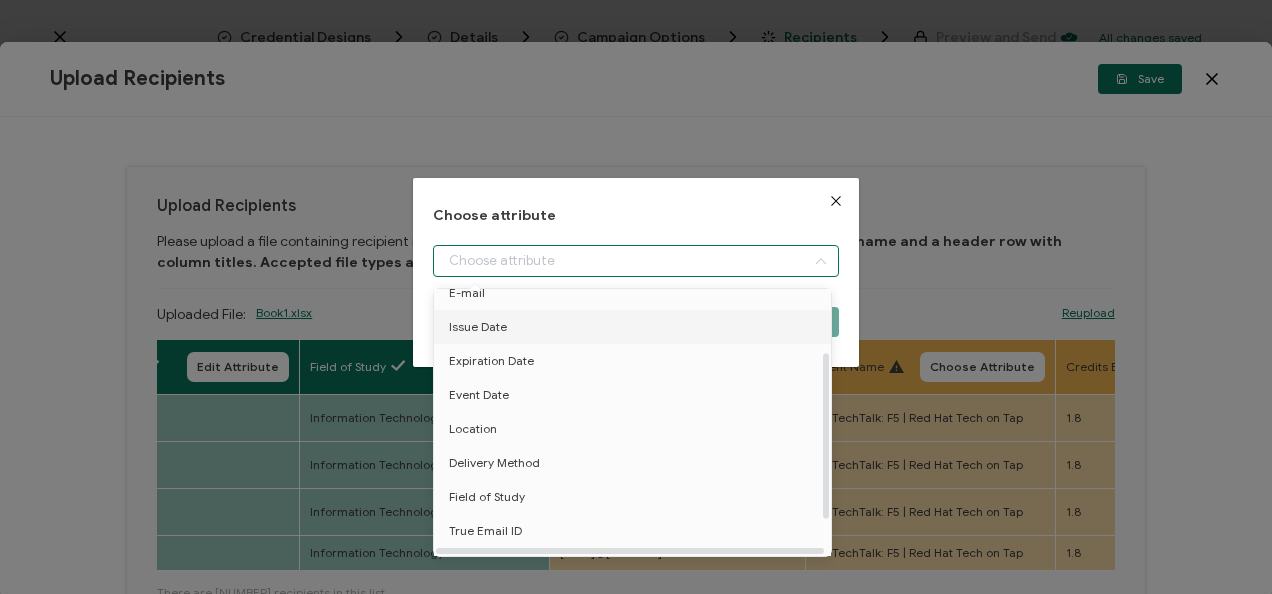 scroll, scrollTop: 102, scrollLeft: 0, axis: vertical 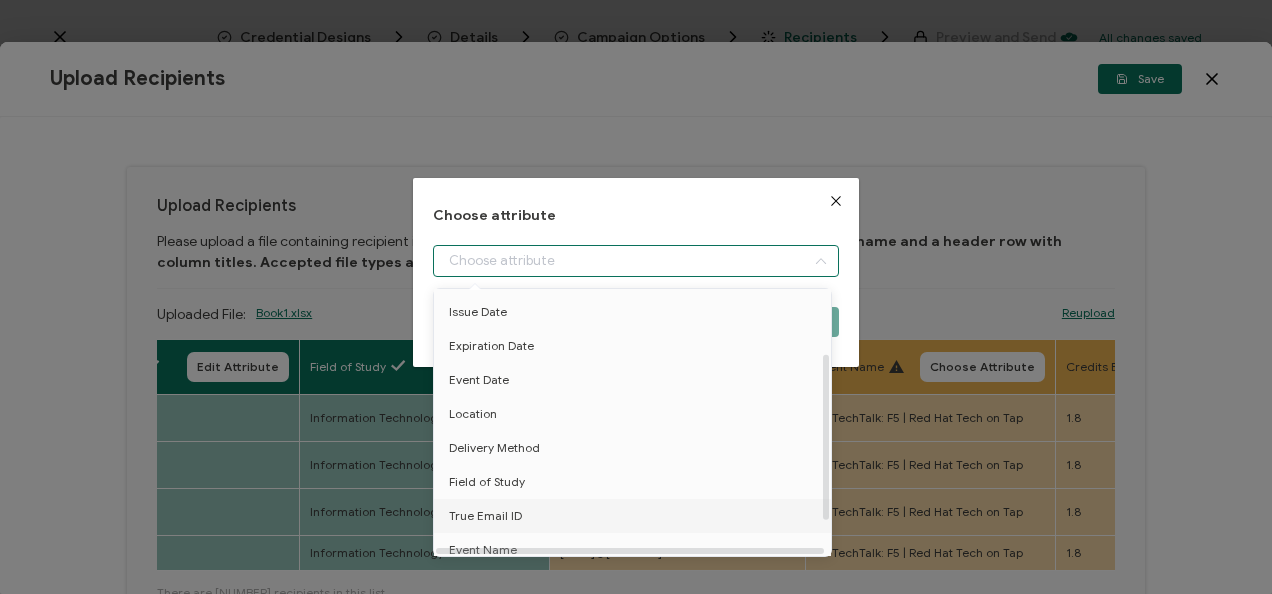 click on "True Email ID" at bounding box center [636, 516] 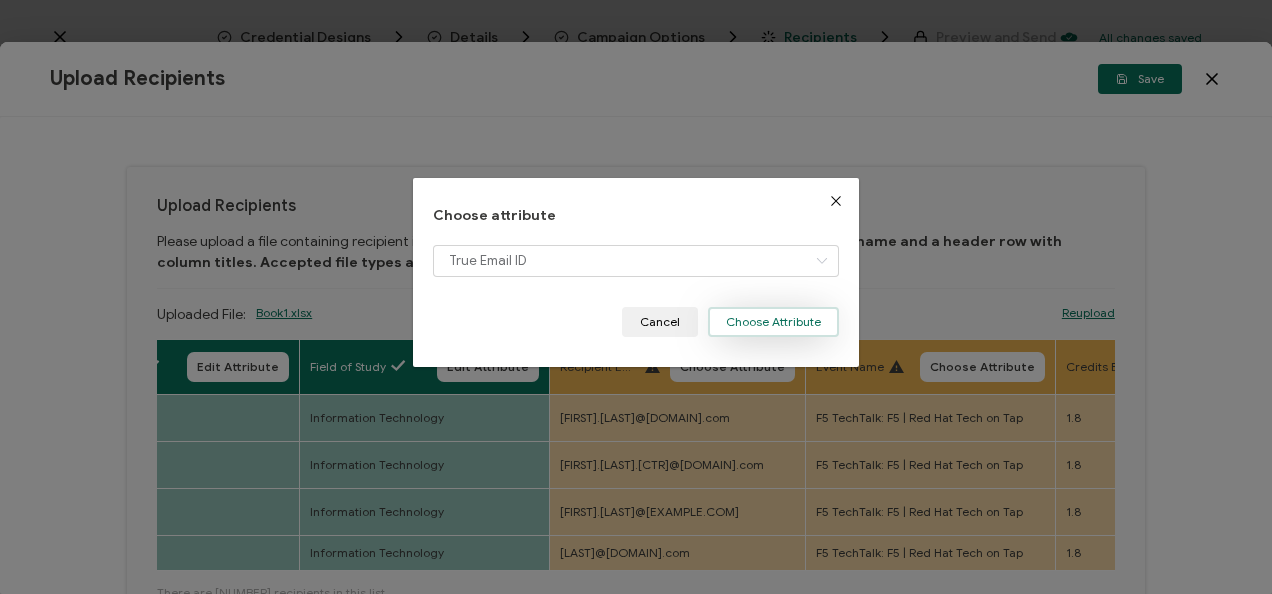 click on "Choose Attribute" at bounding box center [773, 322] 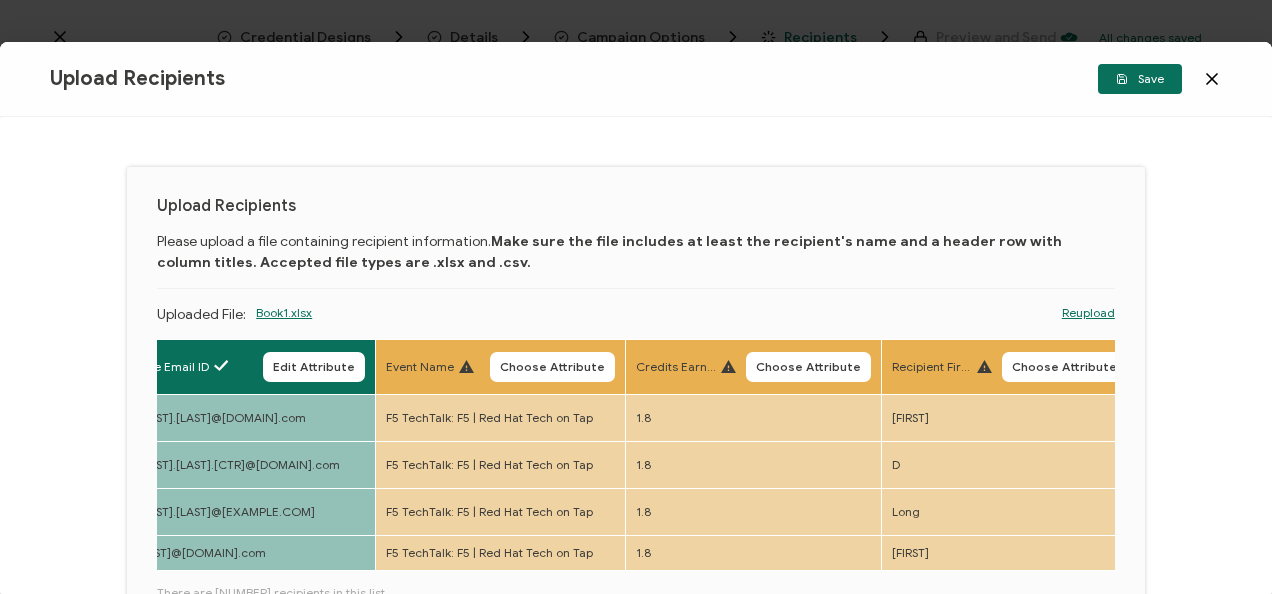 scroll, scrollTop: 0, scrollLeft: 1536, axis: horizontal 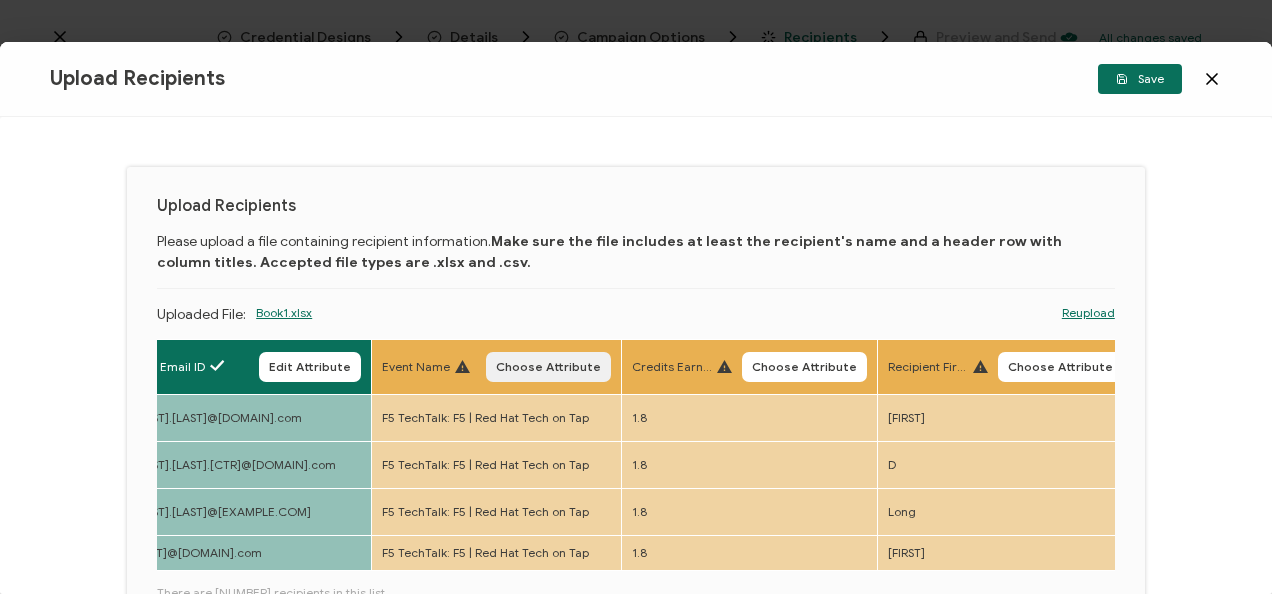 click on "Choose Attribute" at bounding box center [548, 367] 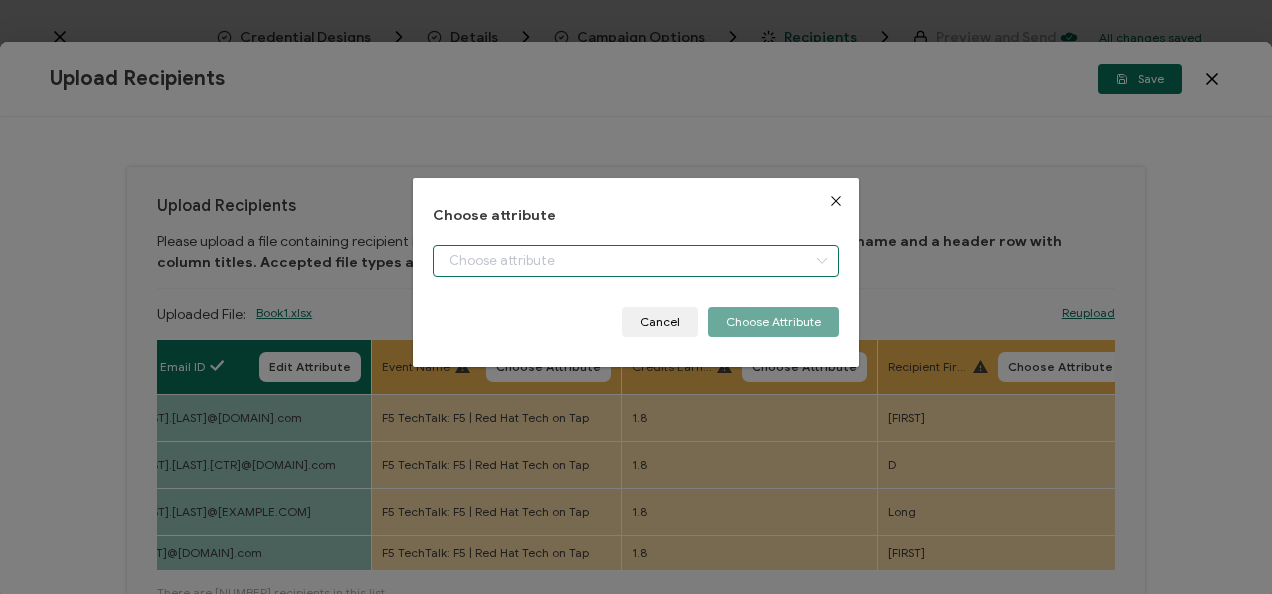 click at bounding box center (635, 261) 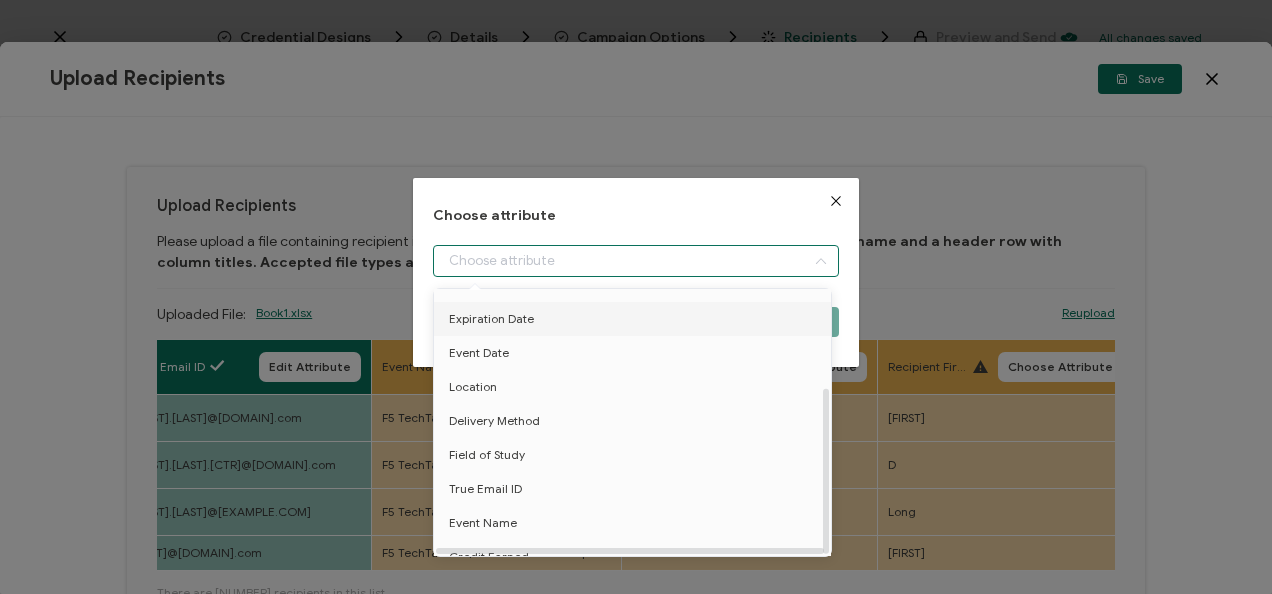 scroll, scrollTop: 156, scrollLeft: 0, axis: vertical 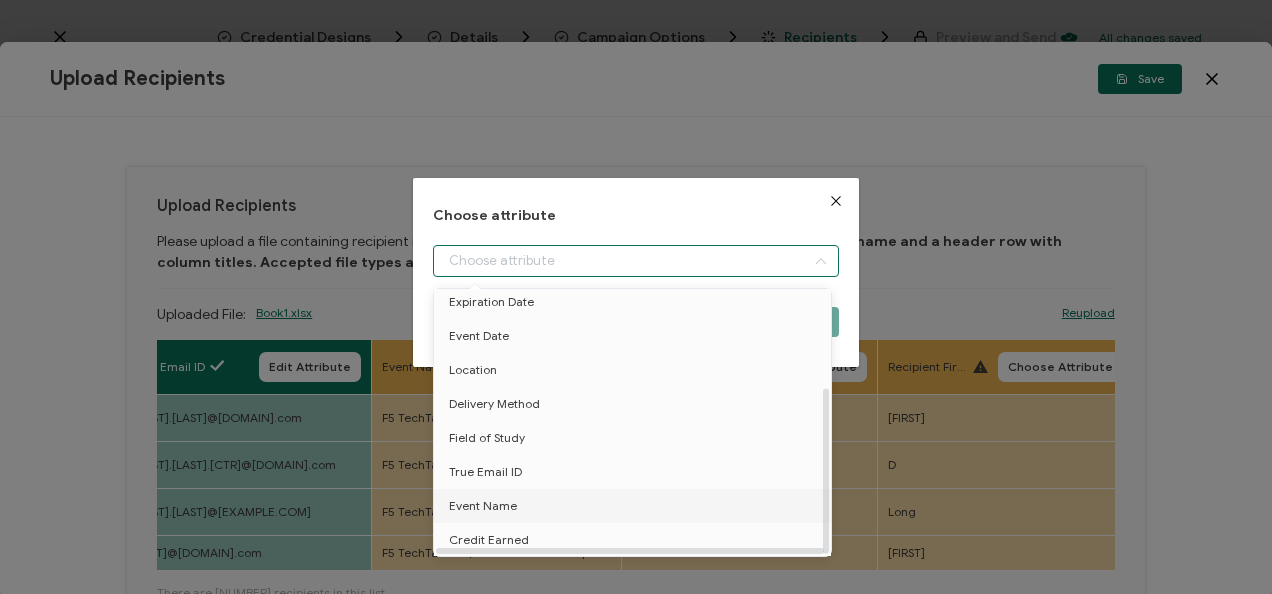 click on "Event Name" at bounding box center (636, 506) 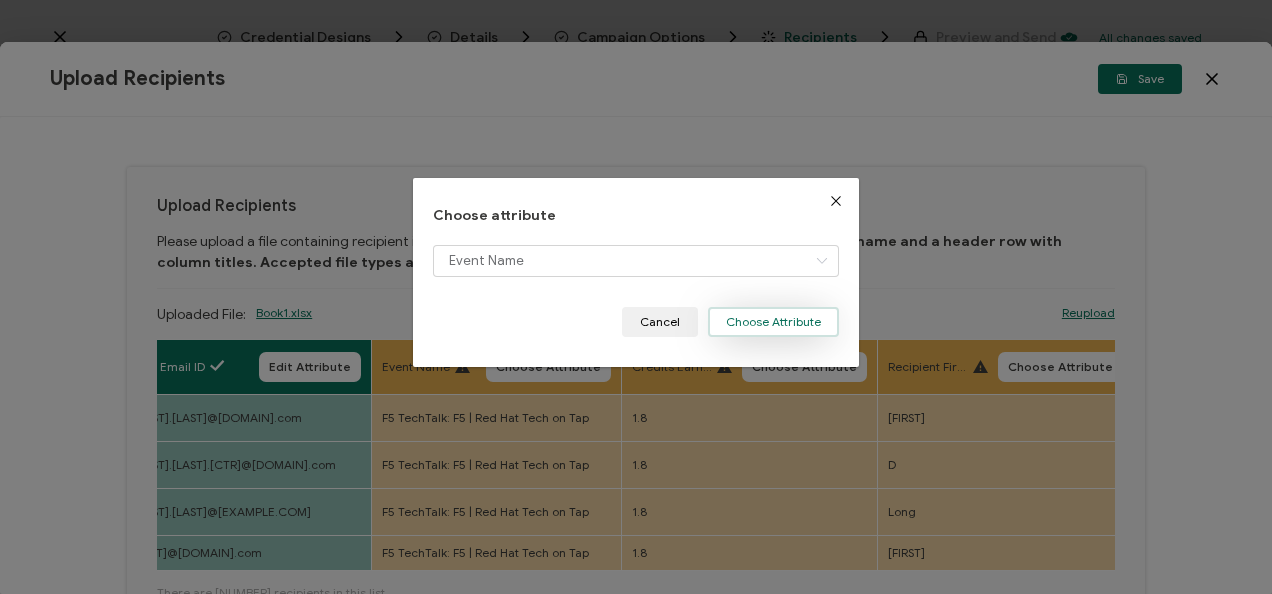 click on "Choose Attribute" at bounding box center [773, 322] 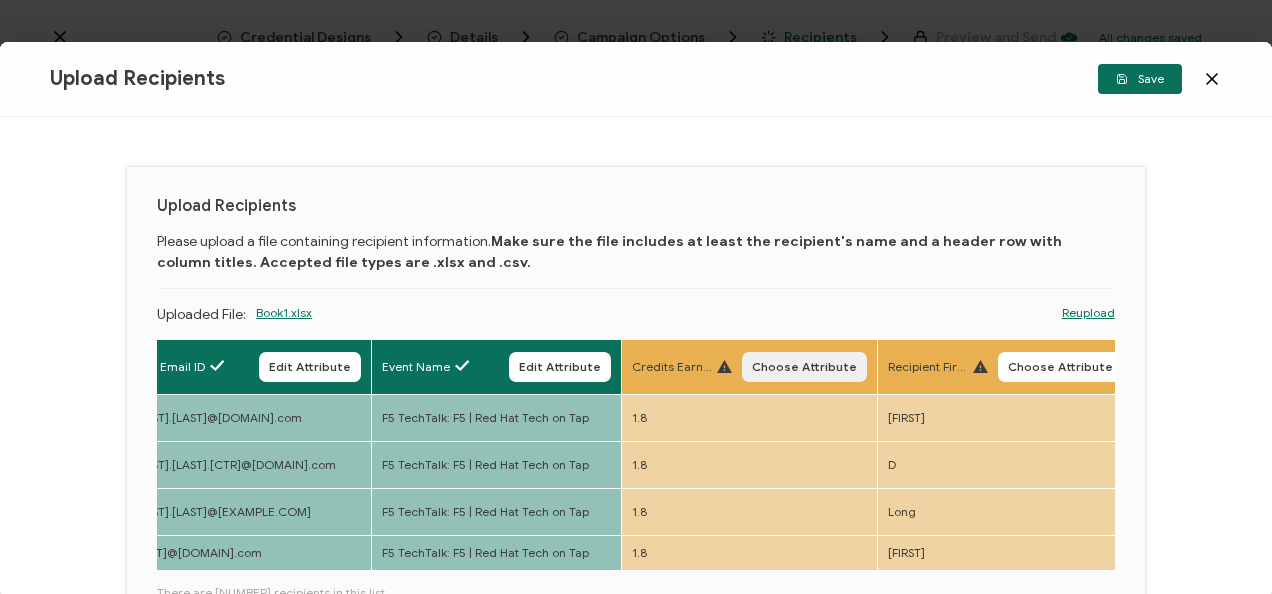 click on "Choose Attribute" at bounding box center [804, 367] 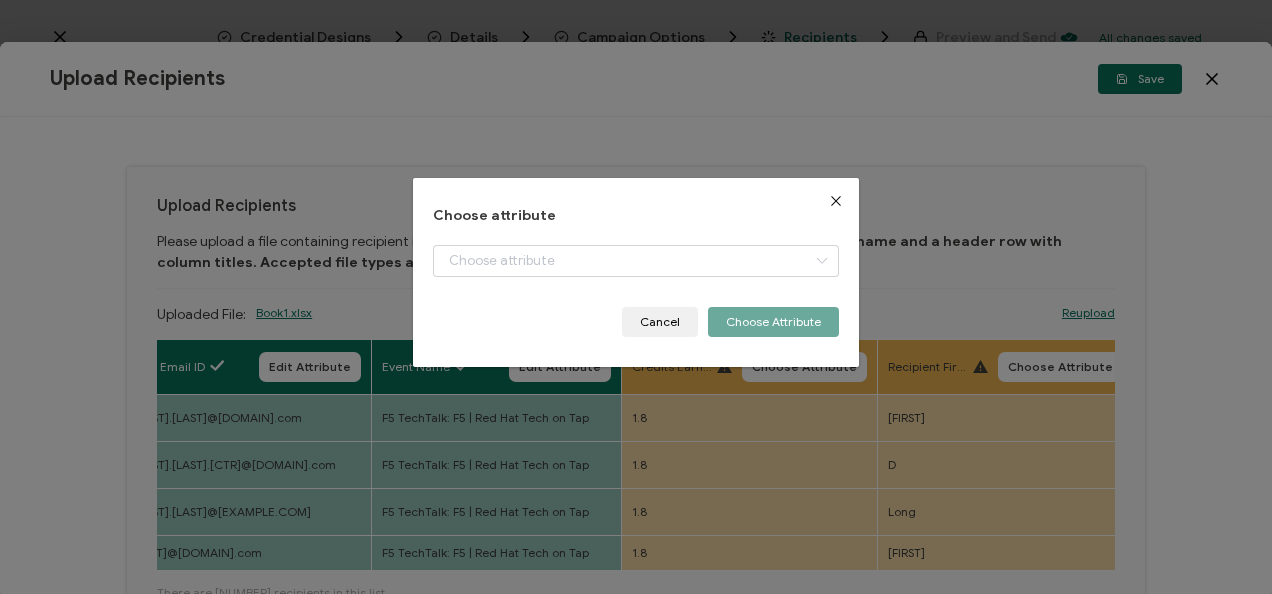 click on "Choose attribute
Cancel
Choose Attribute" at bounding box center [635, 272] 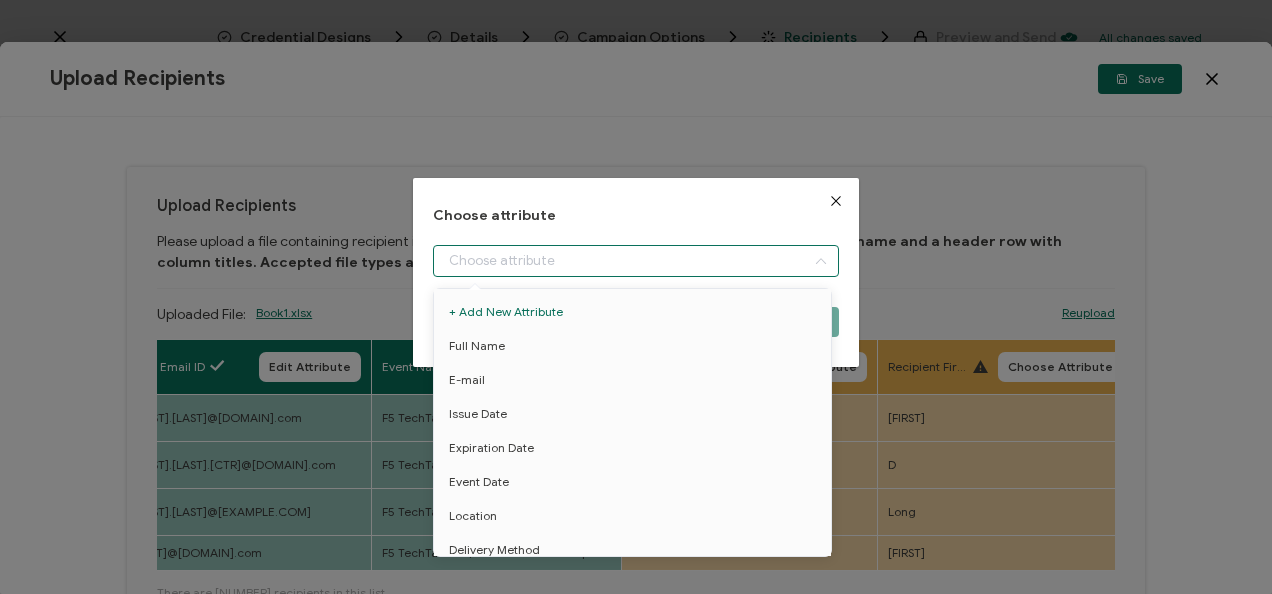 click at bounding box center (635, 261) 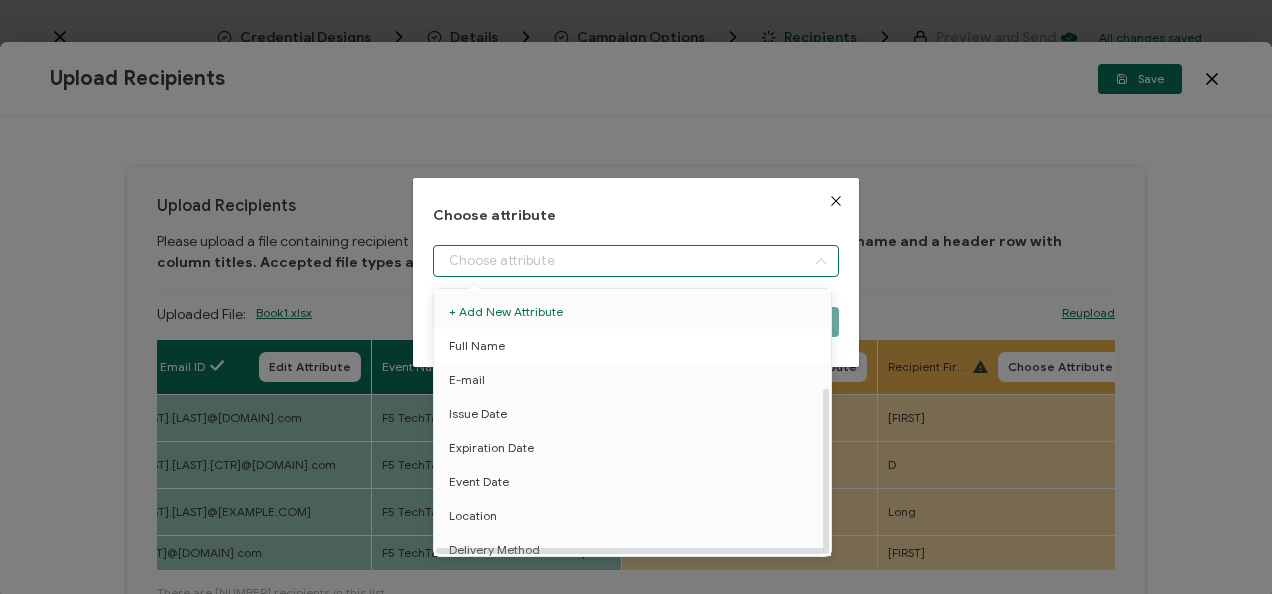 scroll, scrollTop: 156, scrollLeft: 0, axis: vertical 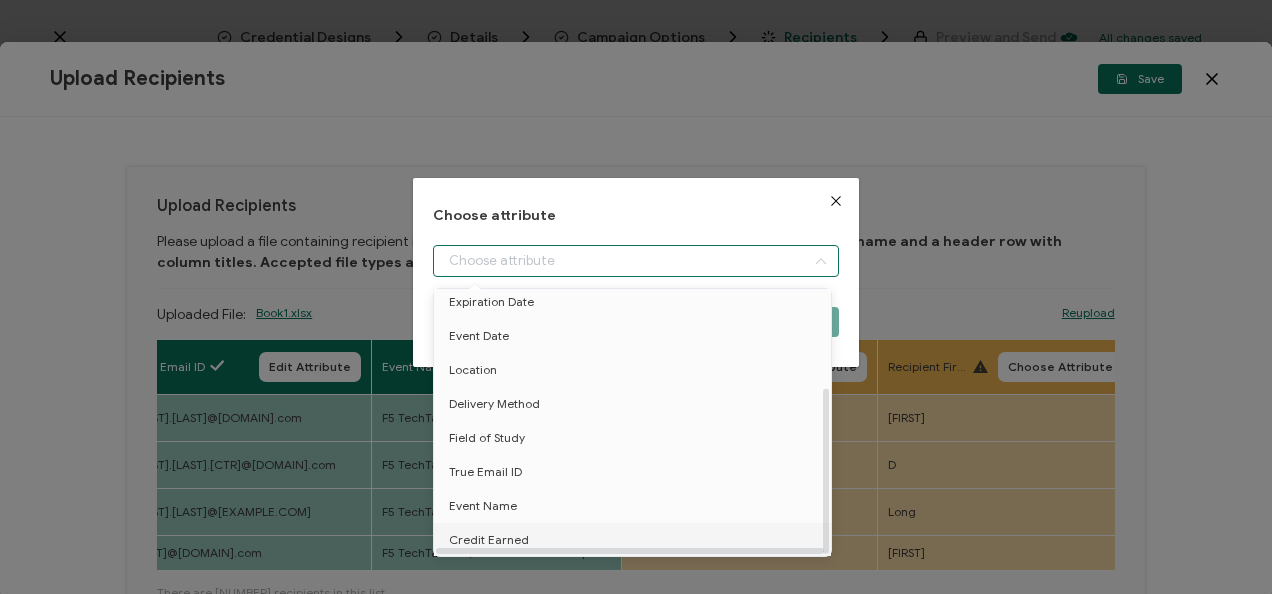 click on "Credit Earned" at bounding box center (489, 540) 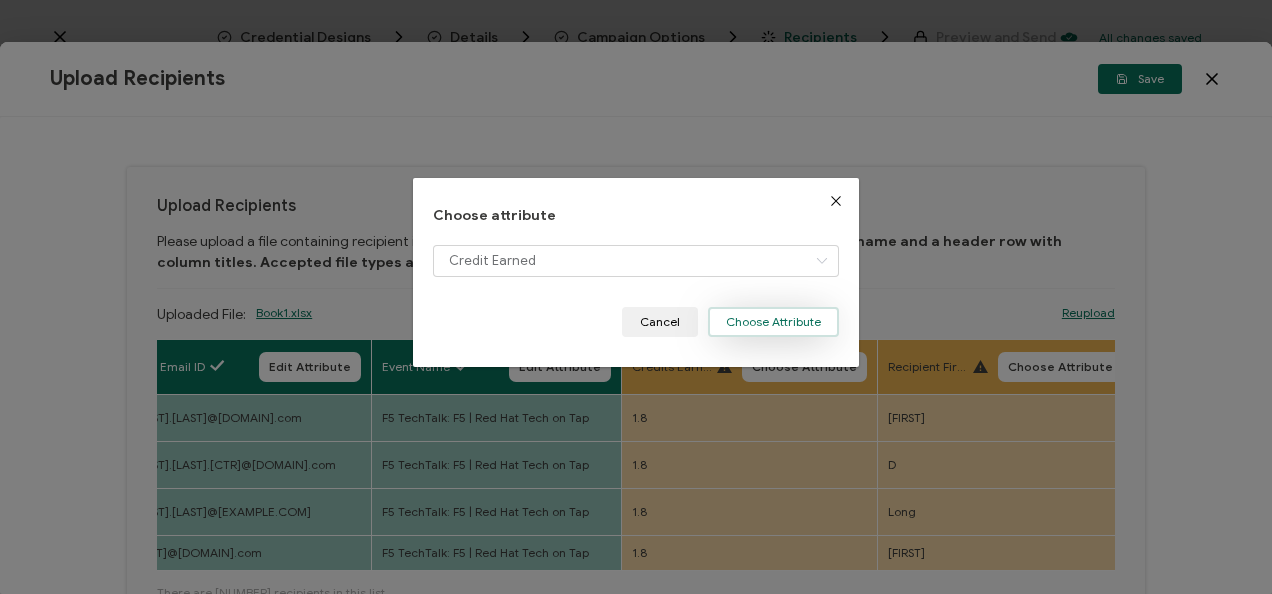 click on "Choose Attribute" at bounding box center [773, 322] 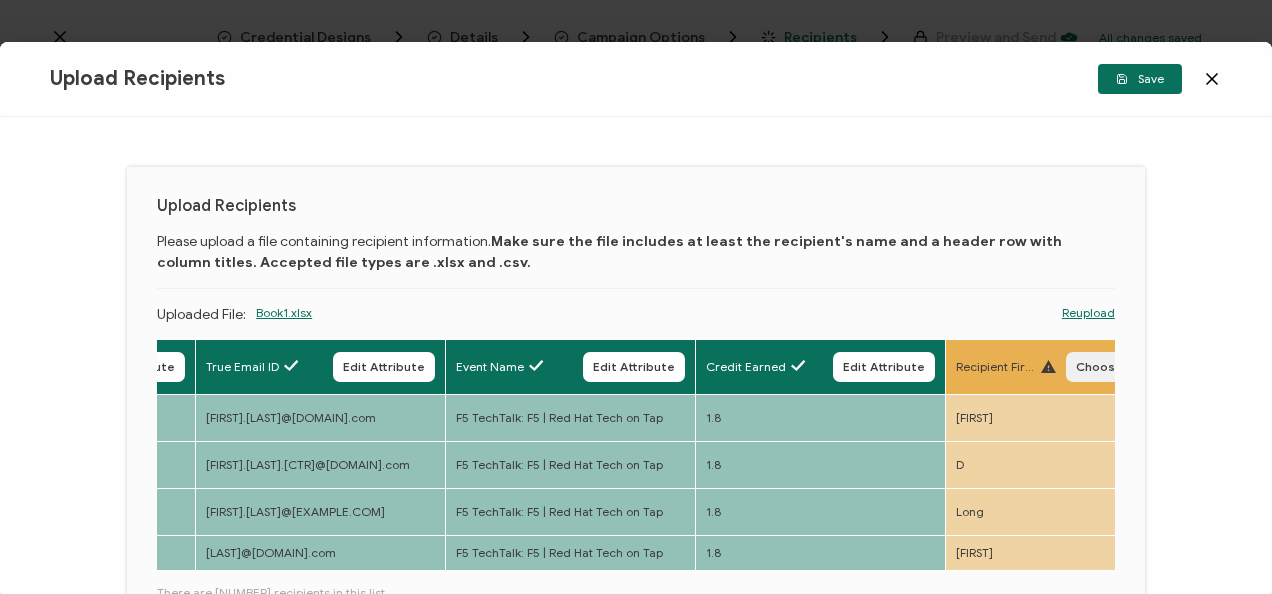 scroll, scrollTop: 0, scrollLeft: 1460, axis: horizontal 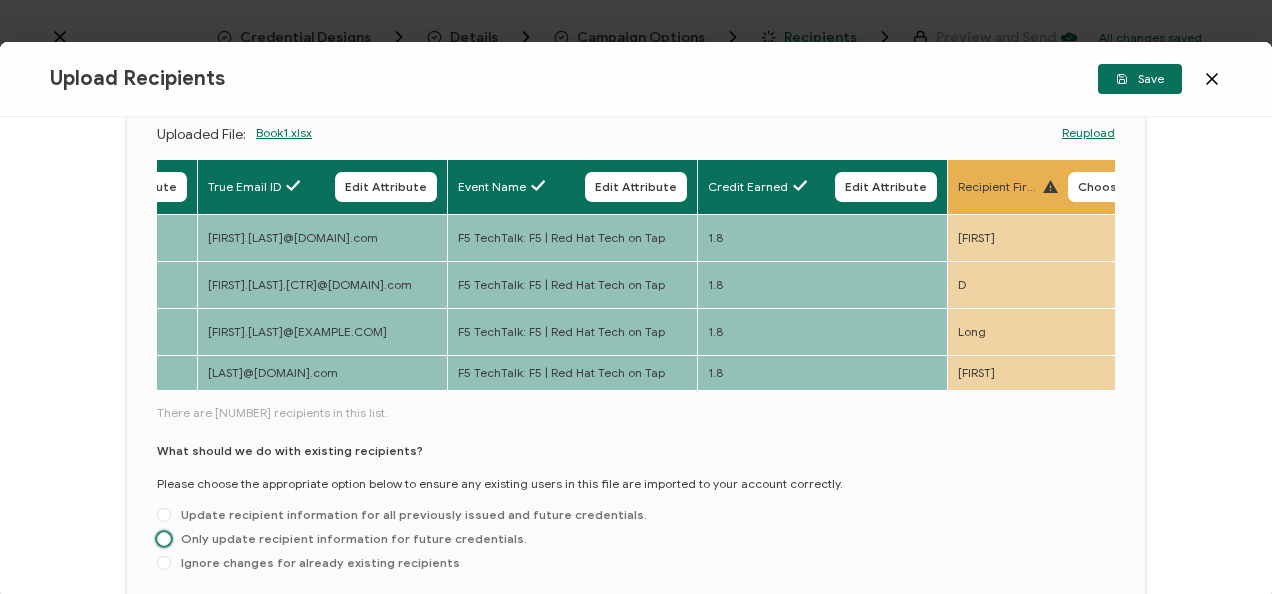click on "Only update recipient information for future credentials." at bounding box center [349, 538] 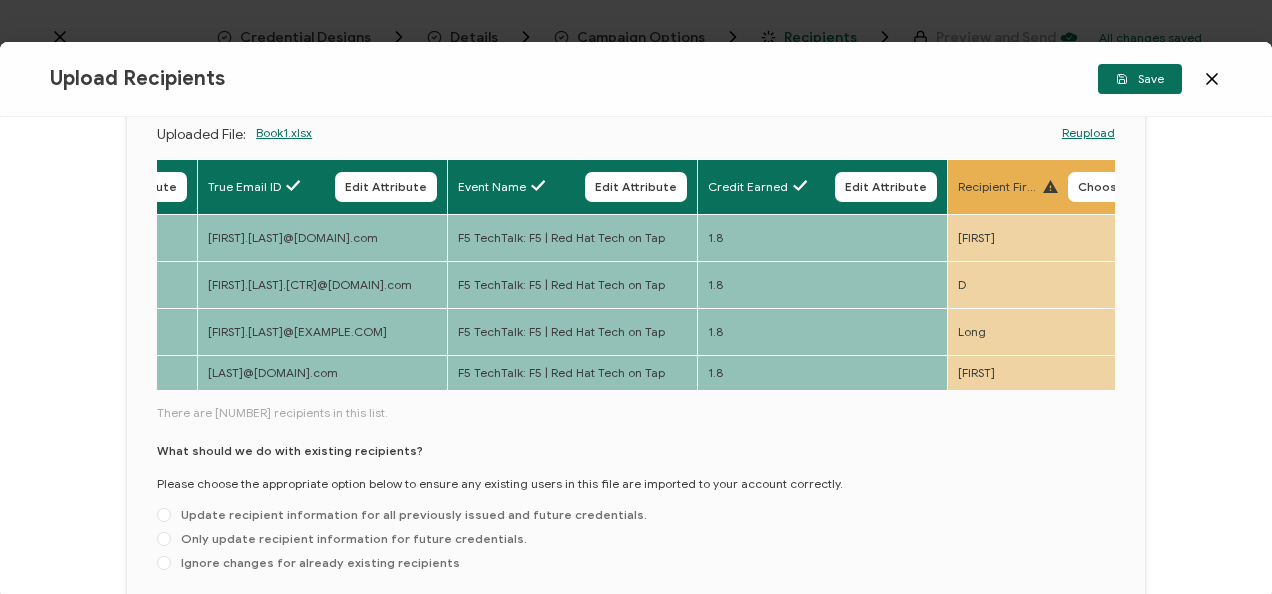 click on "Only update recipient information for future credentials." at bounding box center (164, 540) 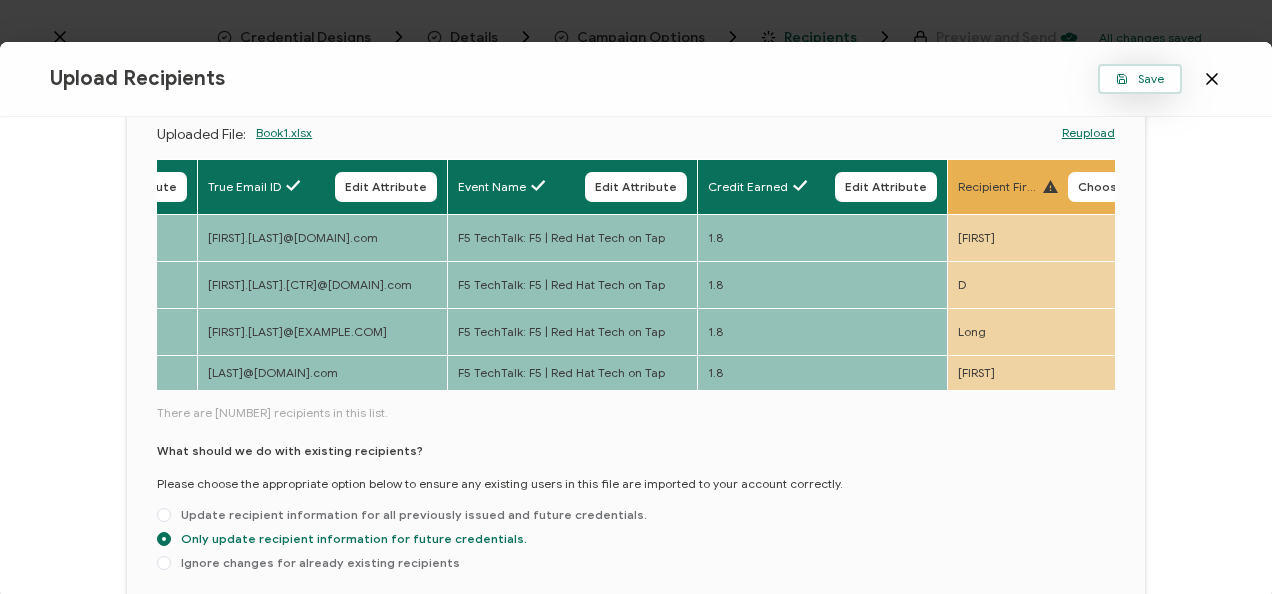 click 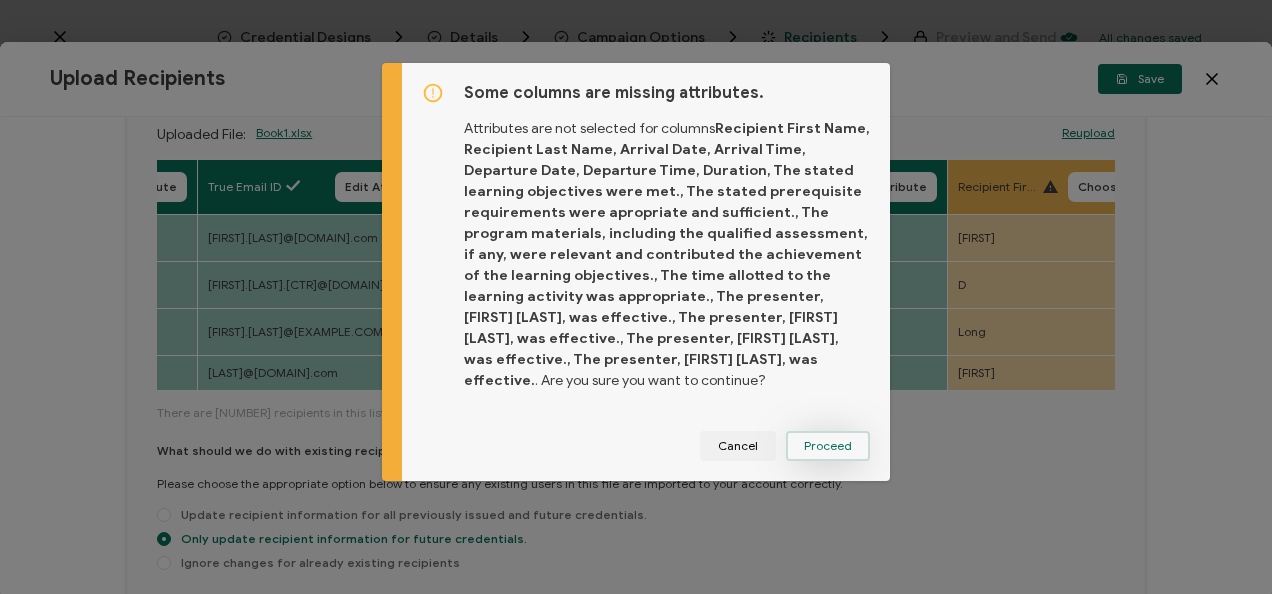 click on "Proceed" at bounding box center [828, 446] 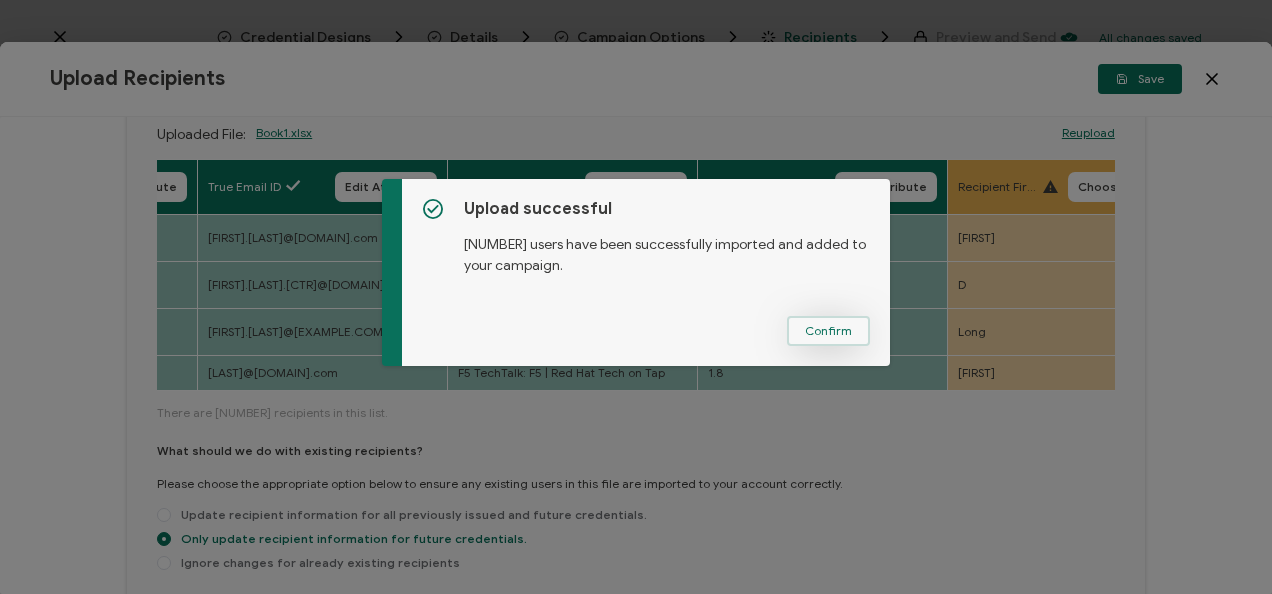 click on "Confirm" at bounding box center [828, 331] 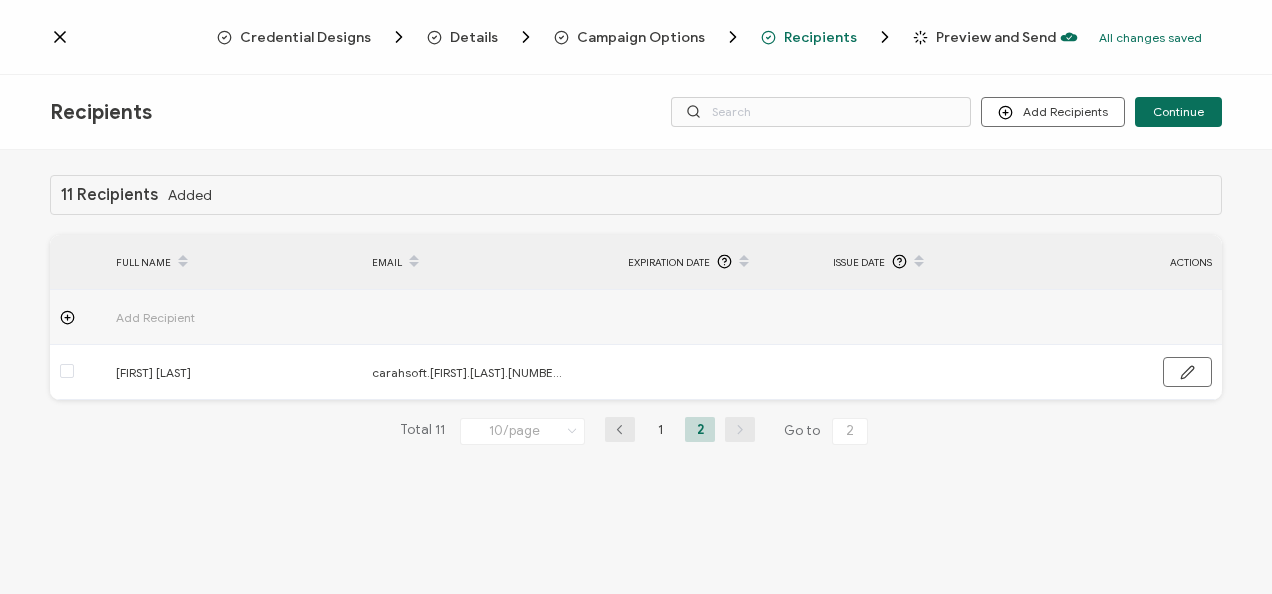 click on "Recipients
Add Recipients
Upload Recipients   Import From Recipients   Import From List
Continue" at bounding box center [636, 112] 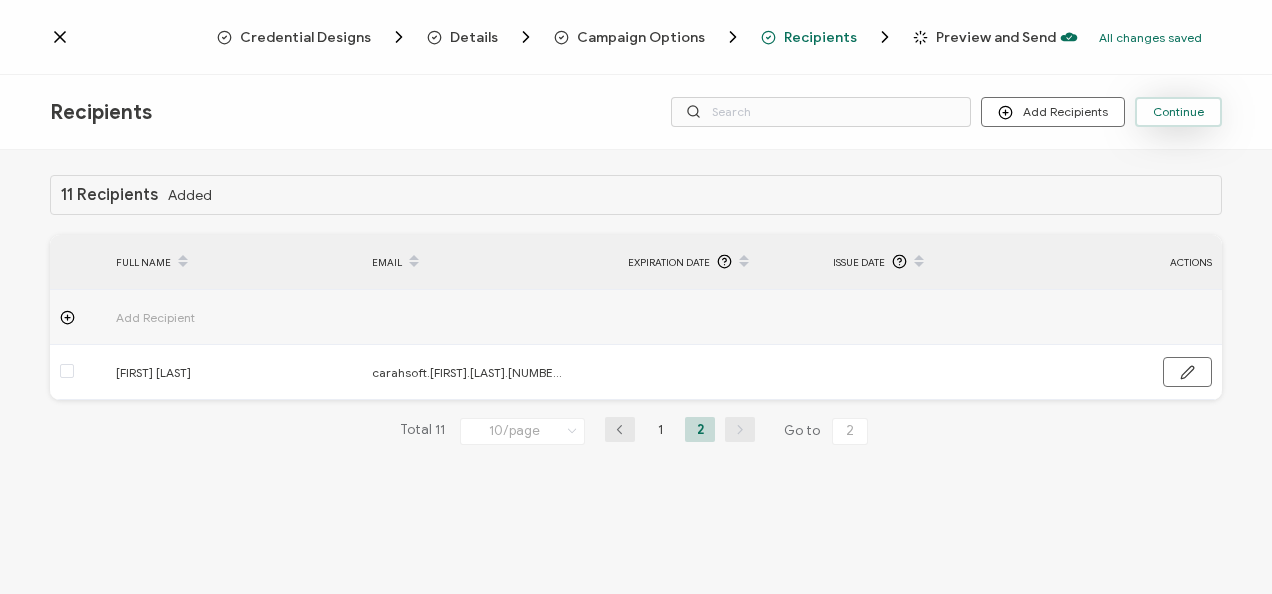 click on "Continue" at bounding box center [1178, 112] 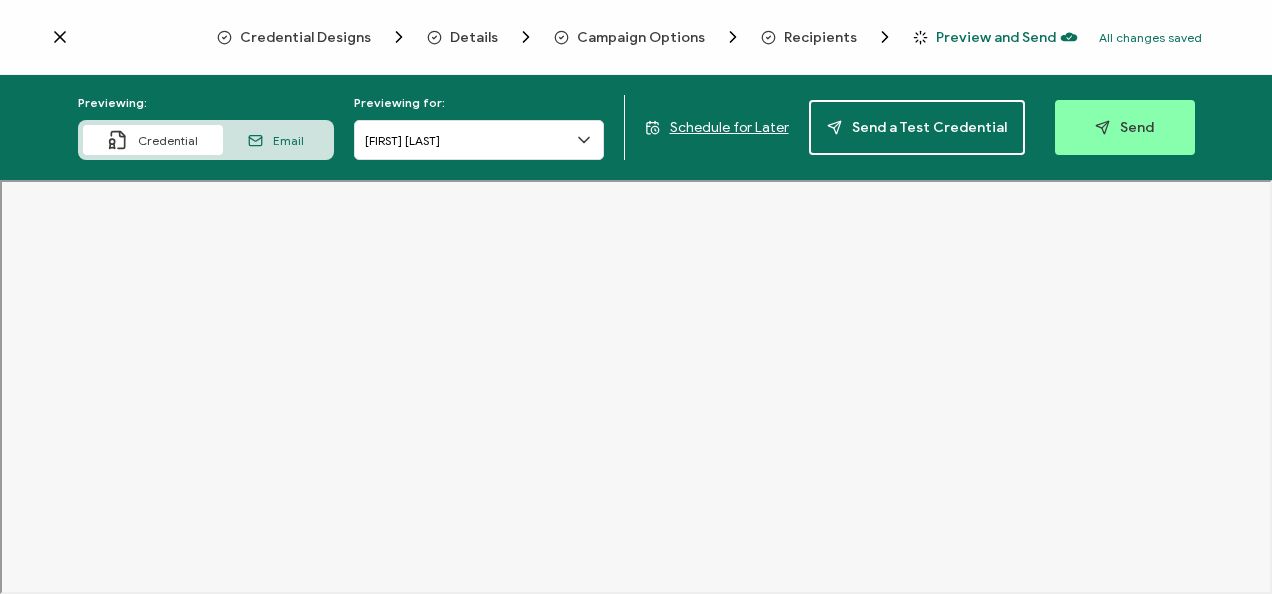 click on "Send" at bounding box center [1125, 127] 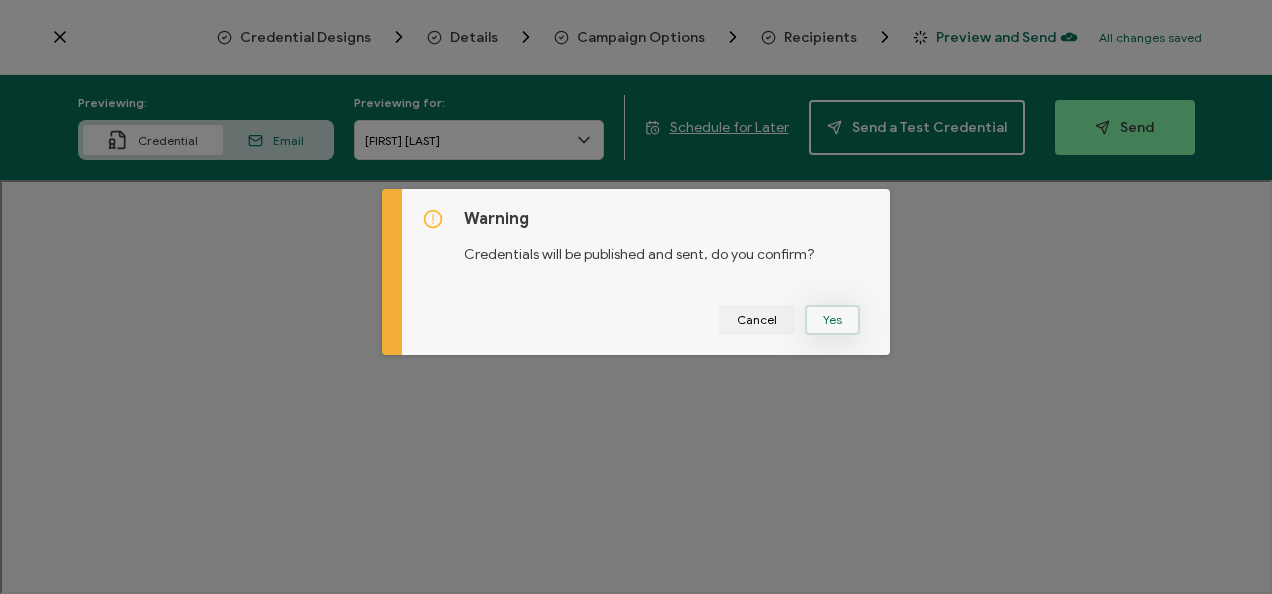 click on "Yes" at bounding box center (832, 320) 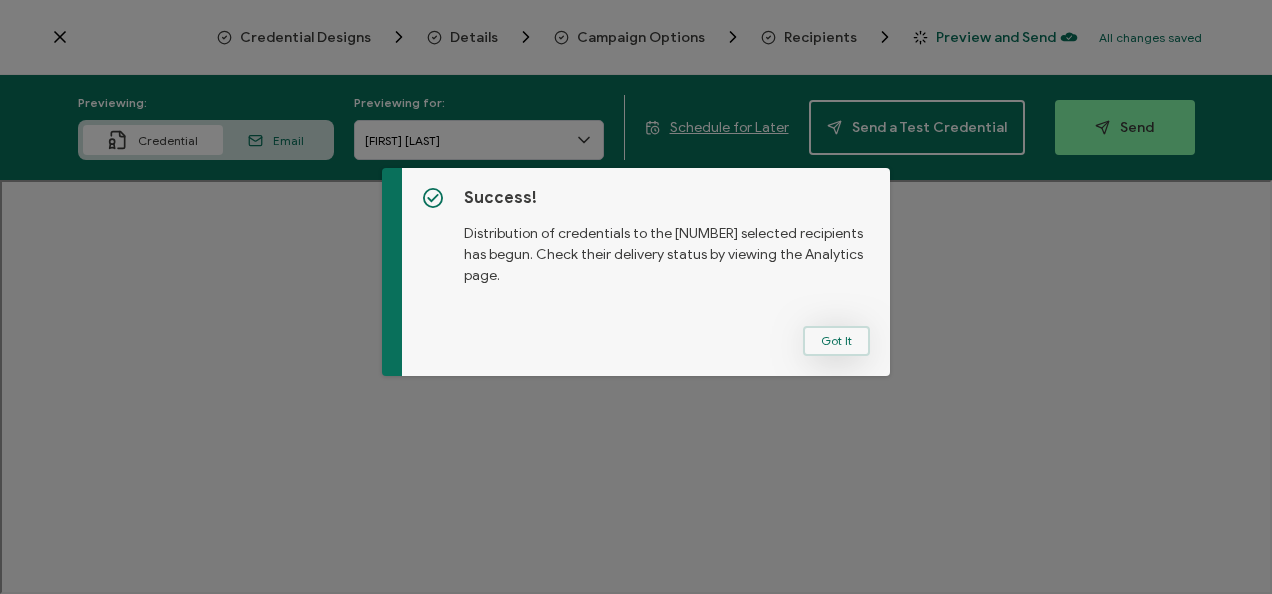 click on "Got It" at bounding box center [836, 341] 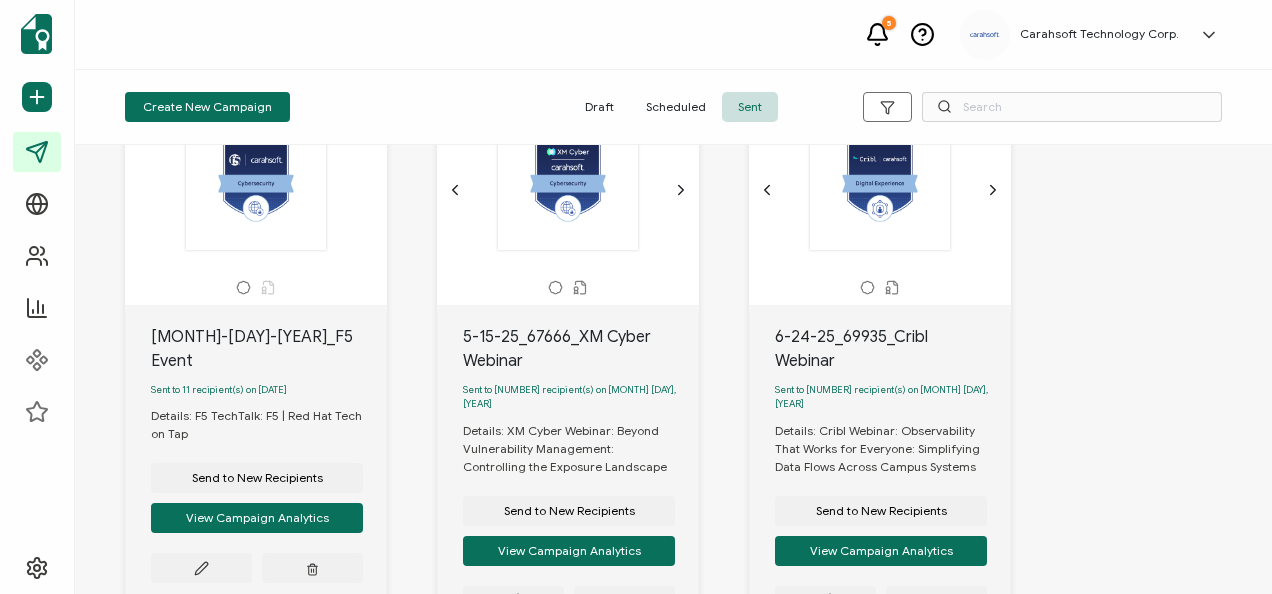 scroll, scrollTop: 110, scrollLeft: 0, axis: vertical 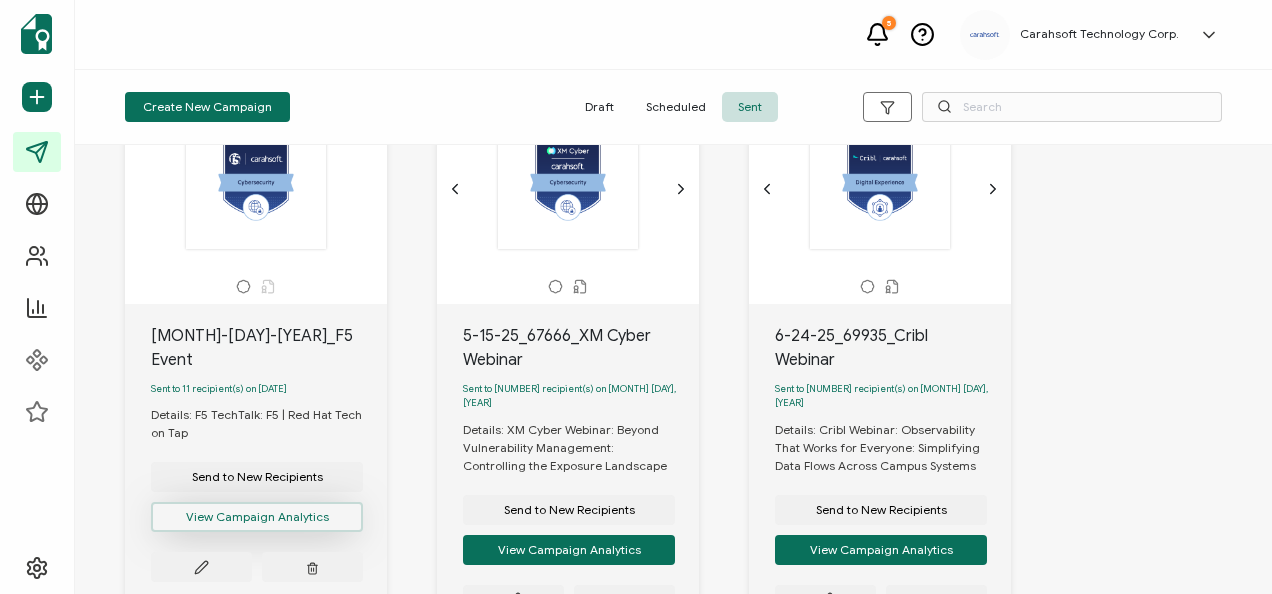 click on "View Campaign Analytics" at bounding box center [257, 517] 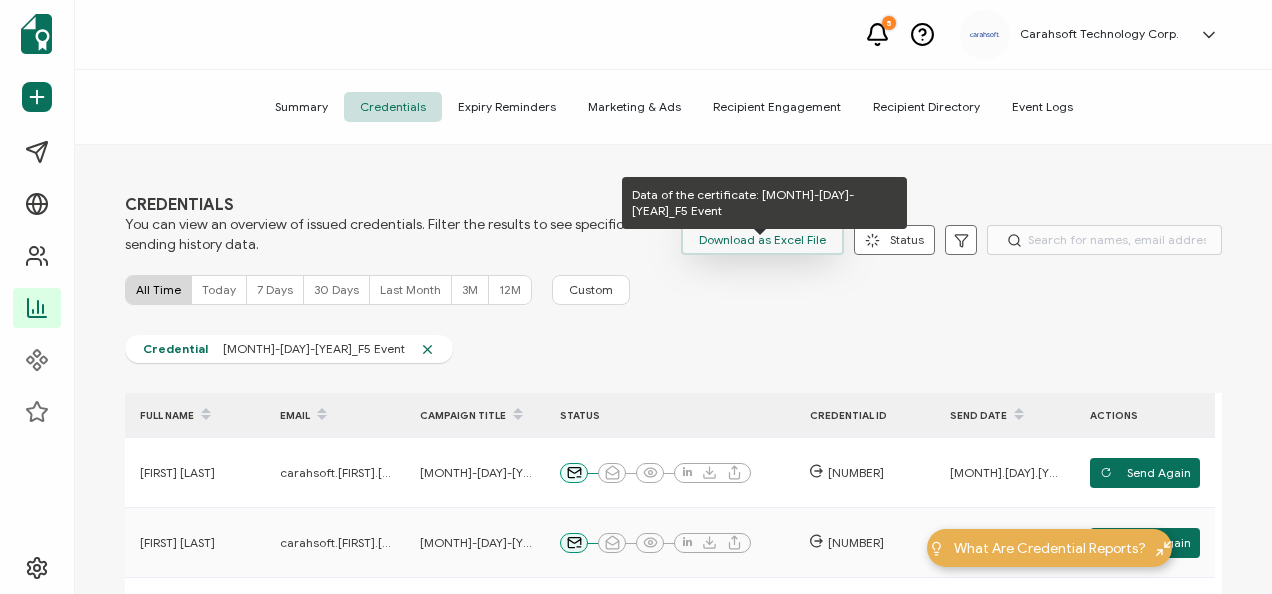 click on "Download as Excel File" at bounding box center [762, 240] 